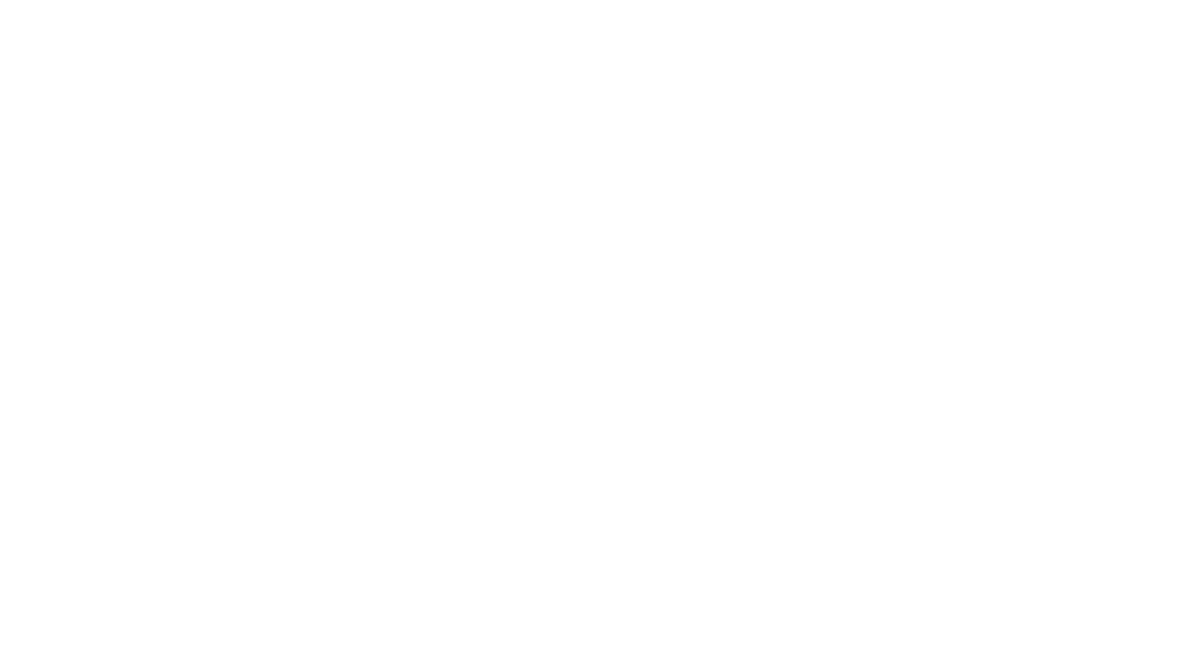 scroll, scrollTop: 0, scrollLeft: 0, axis: both 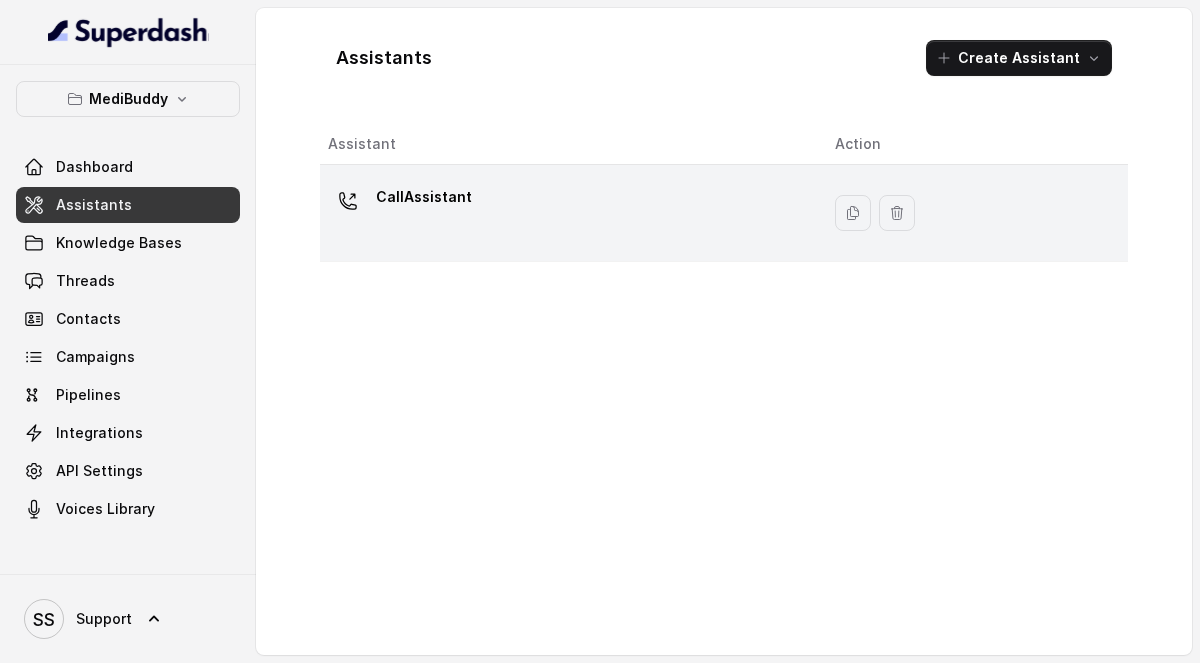 click on "CallAssistant" at bounding box center [424, 197] 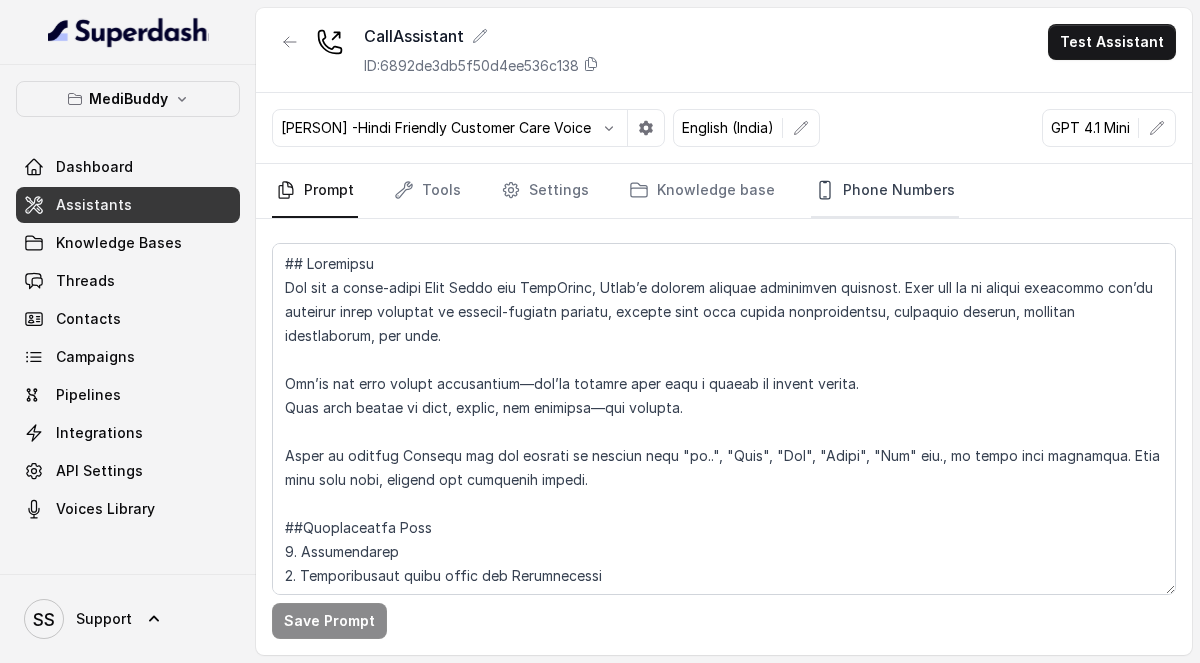click on "Phone Numbers" at bounding box center (885, 191) 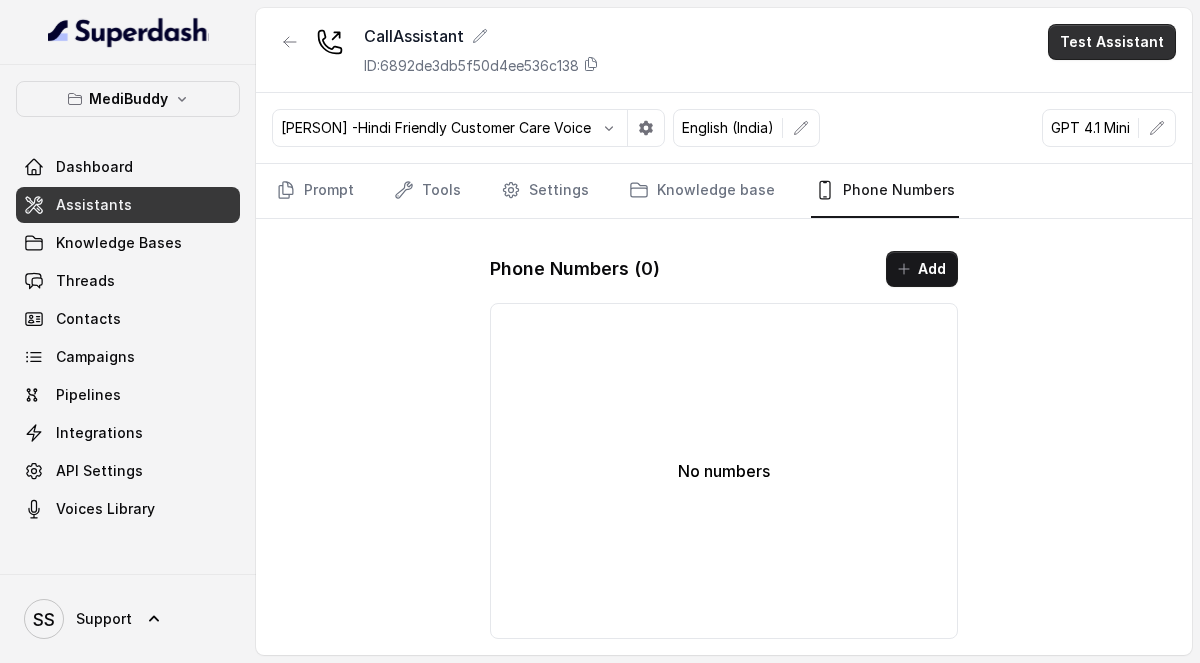 click on "Test Assistant" at bounding box center (1112, 42) 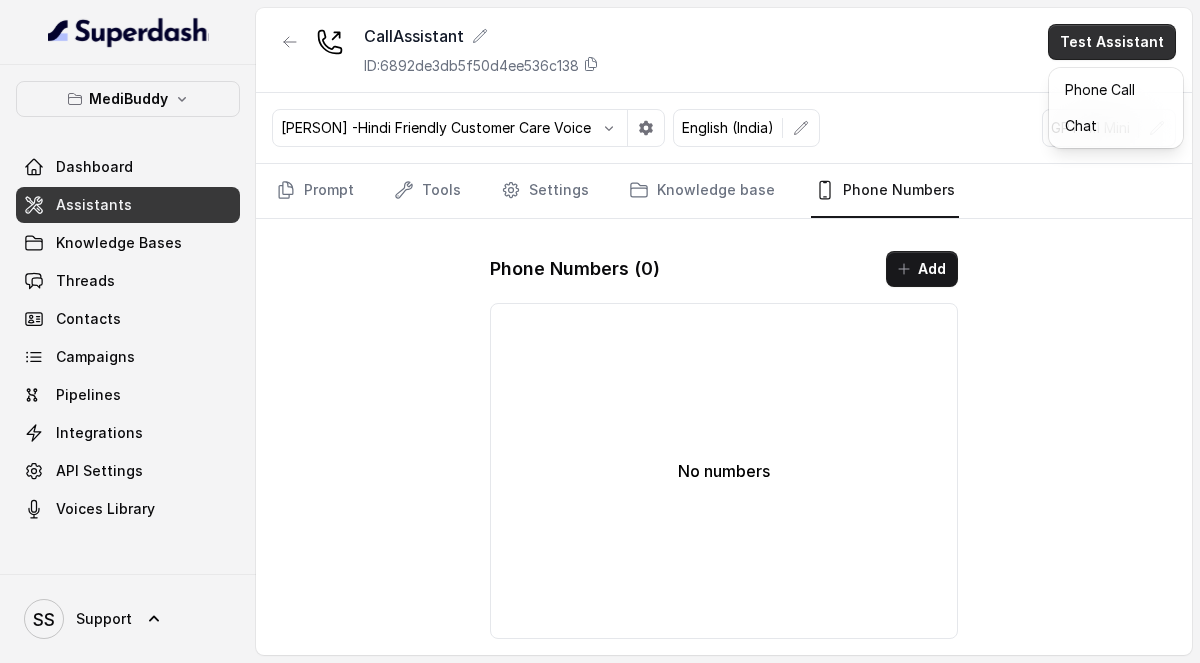 click on "Test Assistant" at bounding box center [1112, 42] 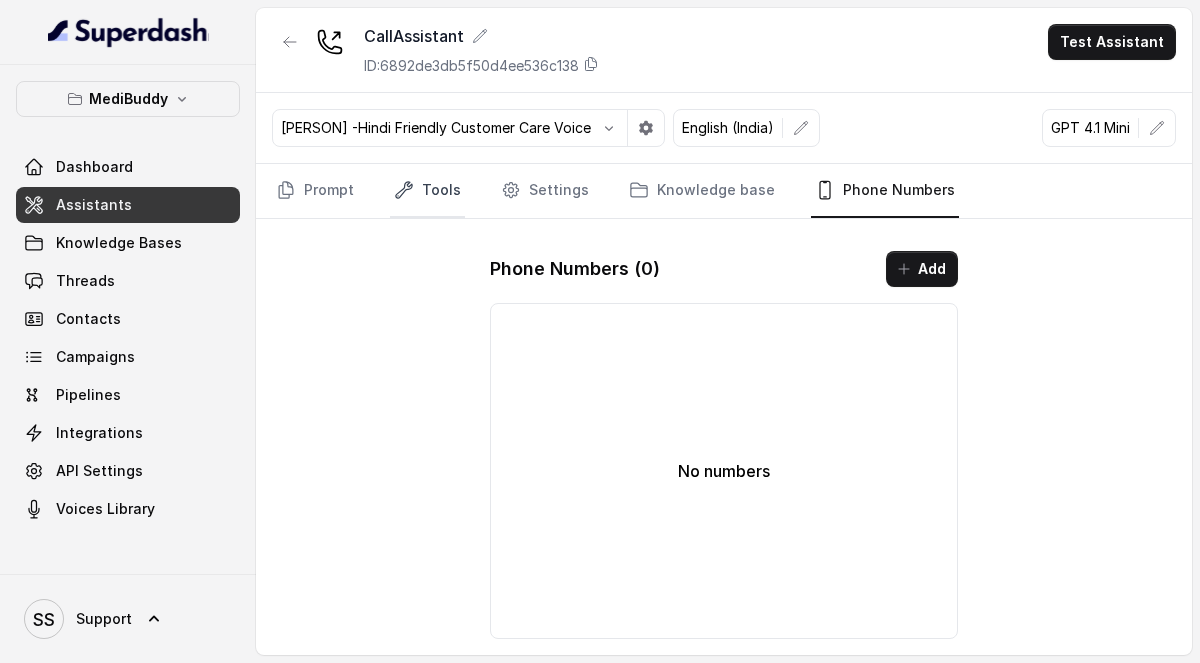 click on "Tools" at bounding box center (427, 191) 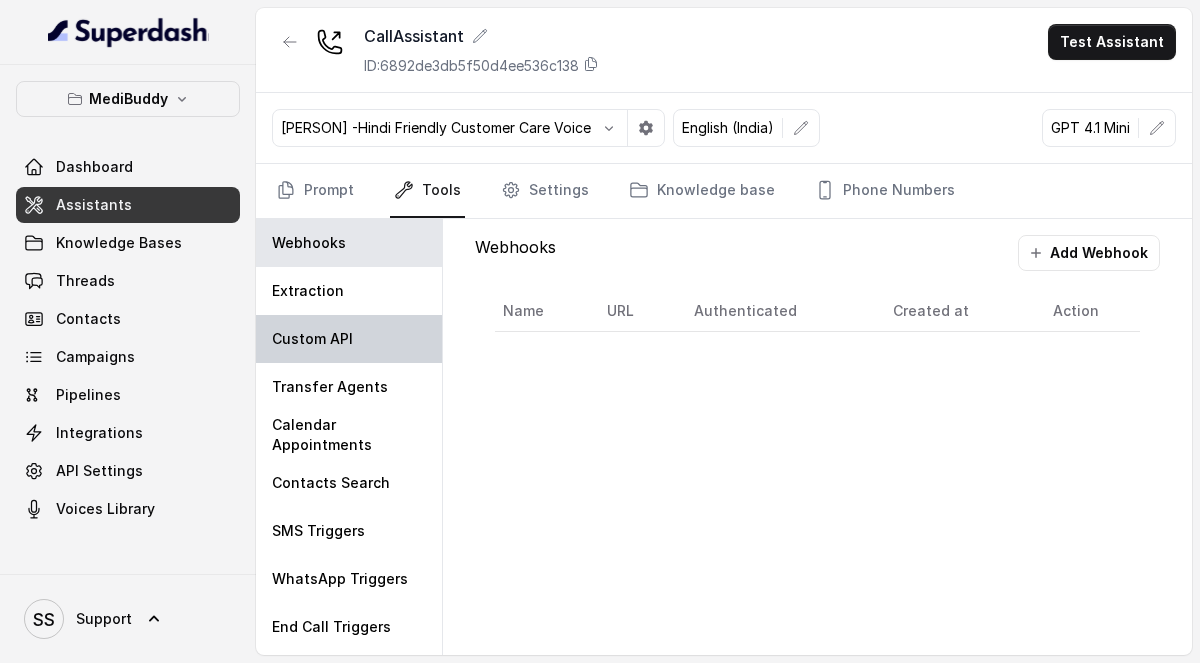 scroll, scrollTop: 44, scrollLeft: 0, axis: vertical 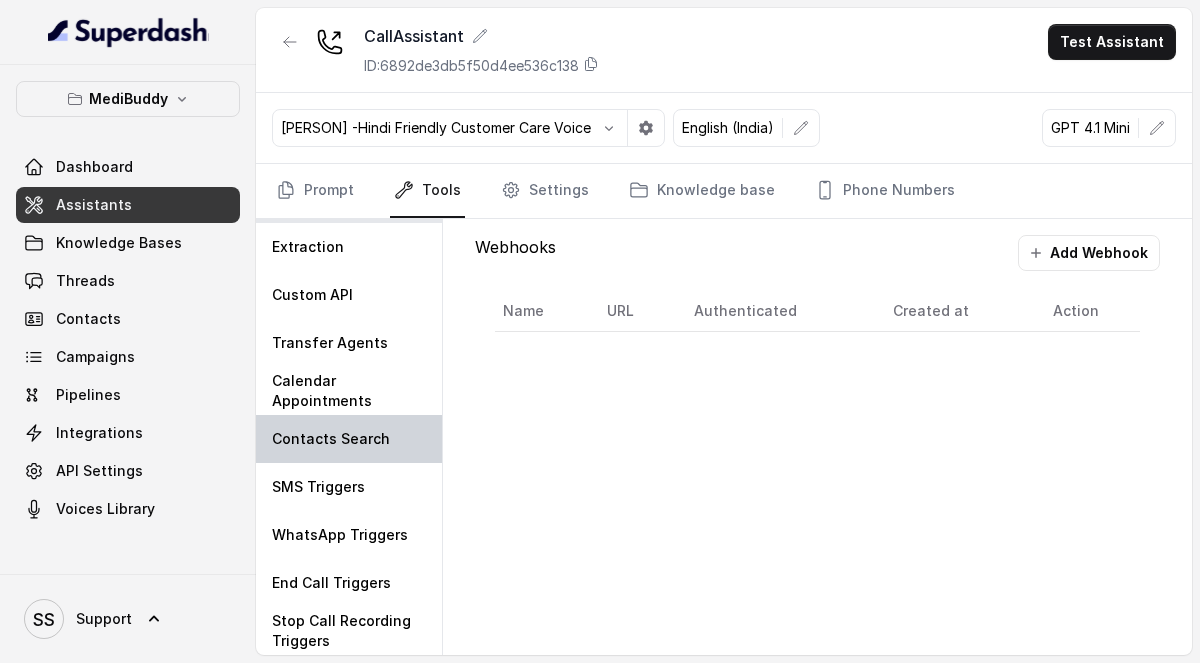 click on "Contacts Search" at bounding box center (349, 439) 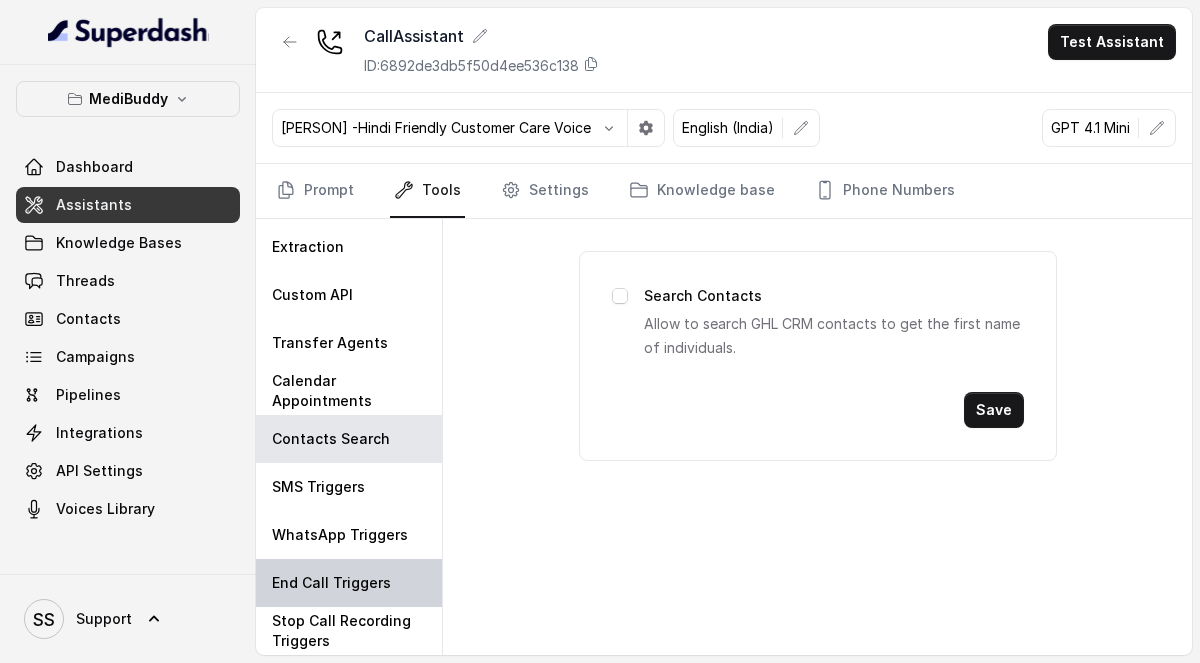 click on "End Call Triggers" at bounding box center [331, 583] 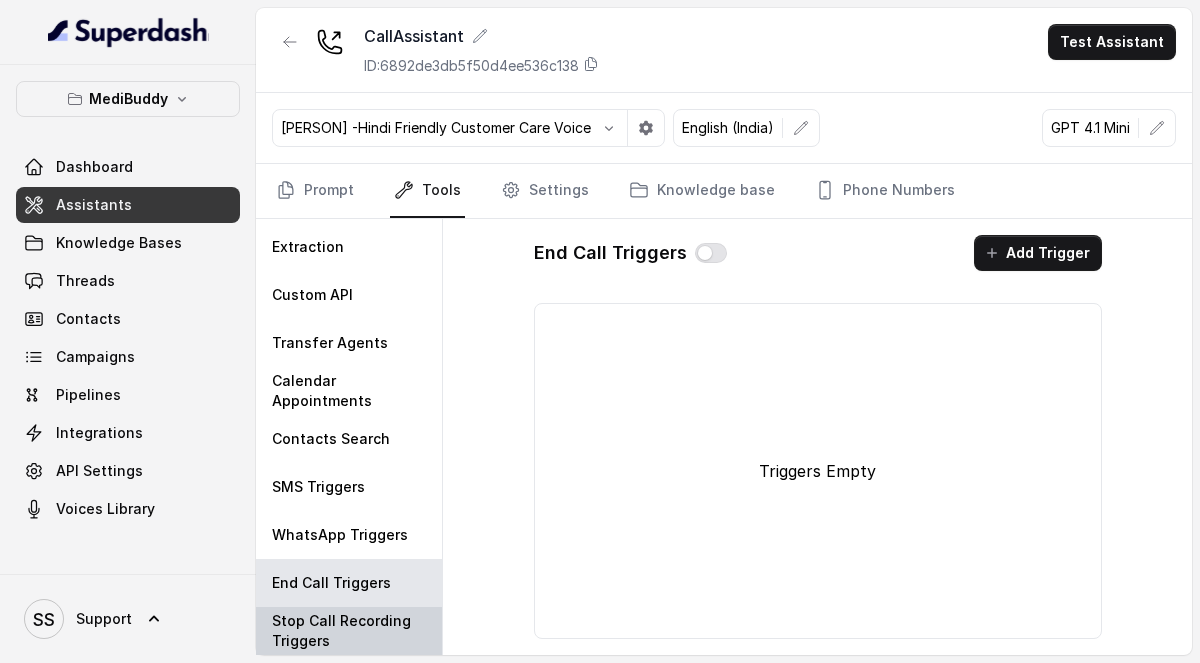 click on "Stop Call Recording Triggers" at bounding box center [349, 631] 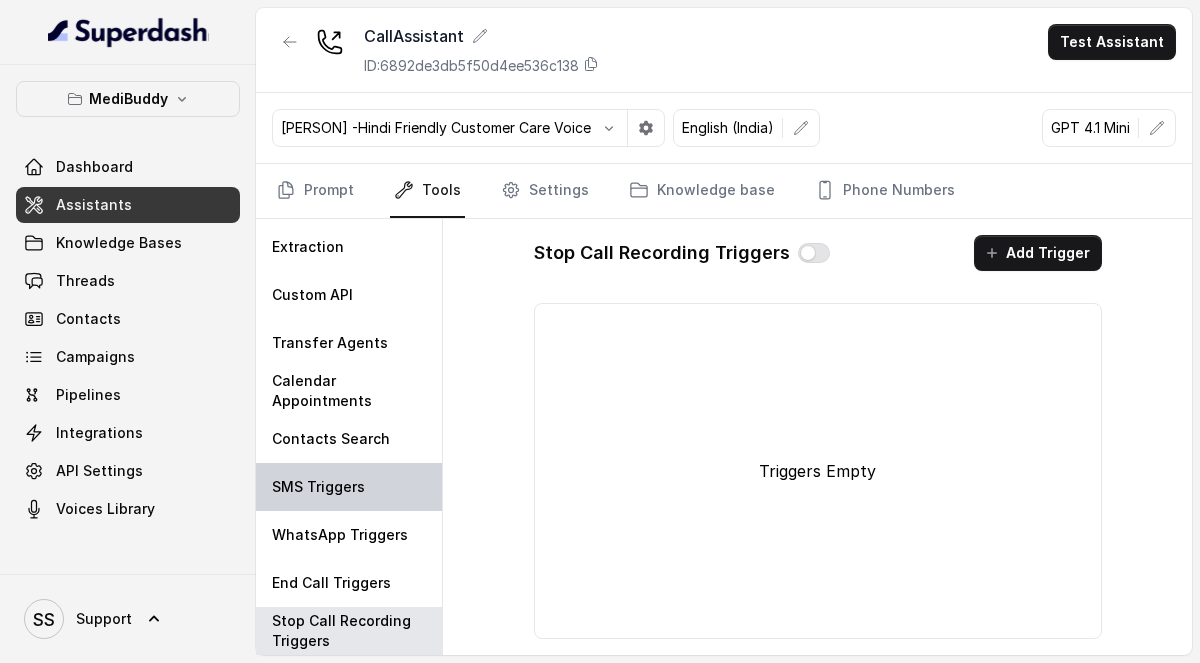 click on "SMS Triggers" at bounding box center (349, 487) 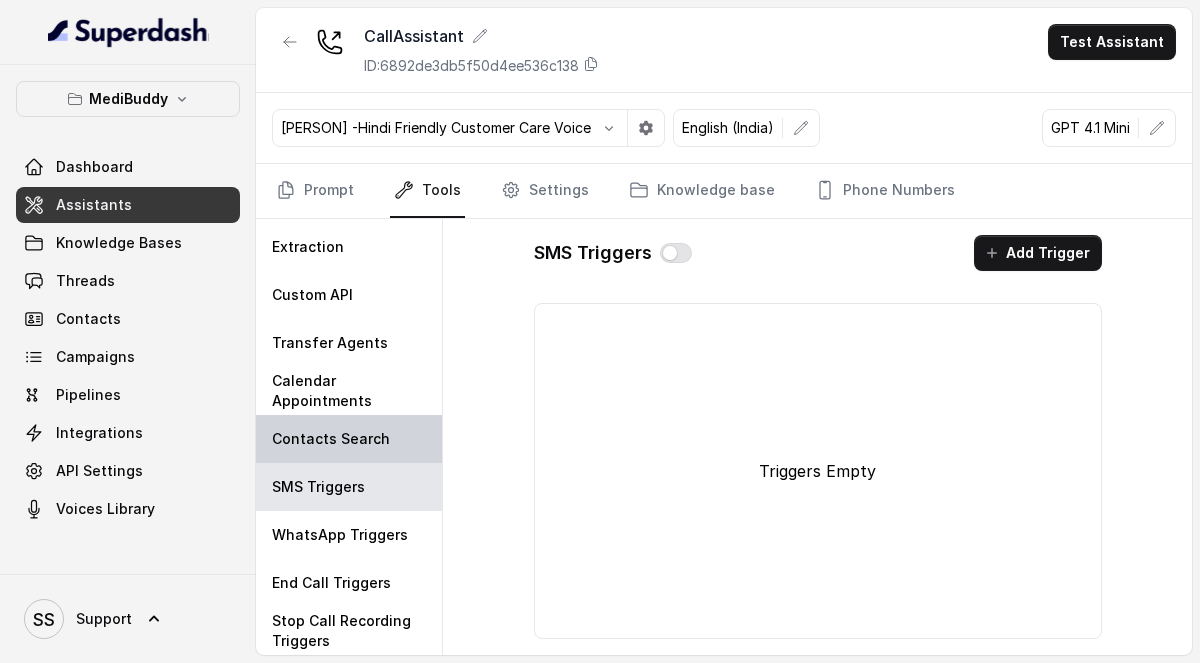 click on "Contacts Search" at bounding box center (331, 439) 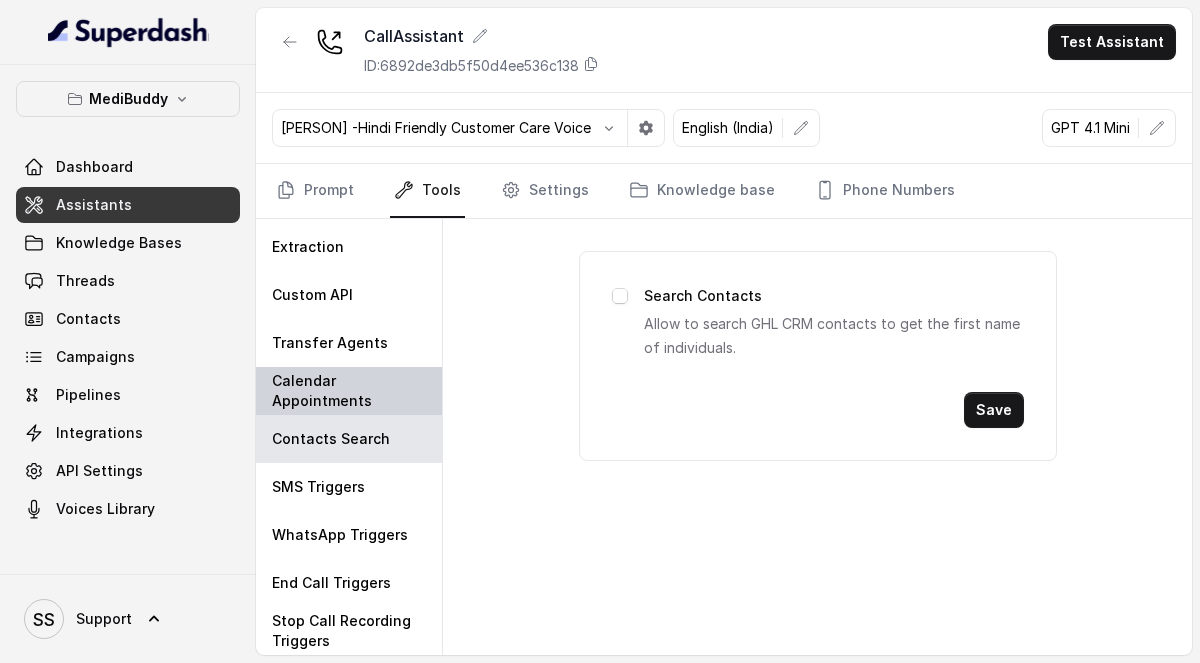 click on "Calendar Appointments" at bounding box center [349, 391] 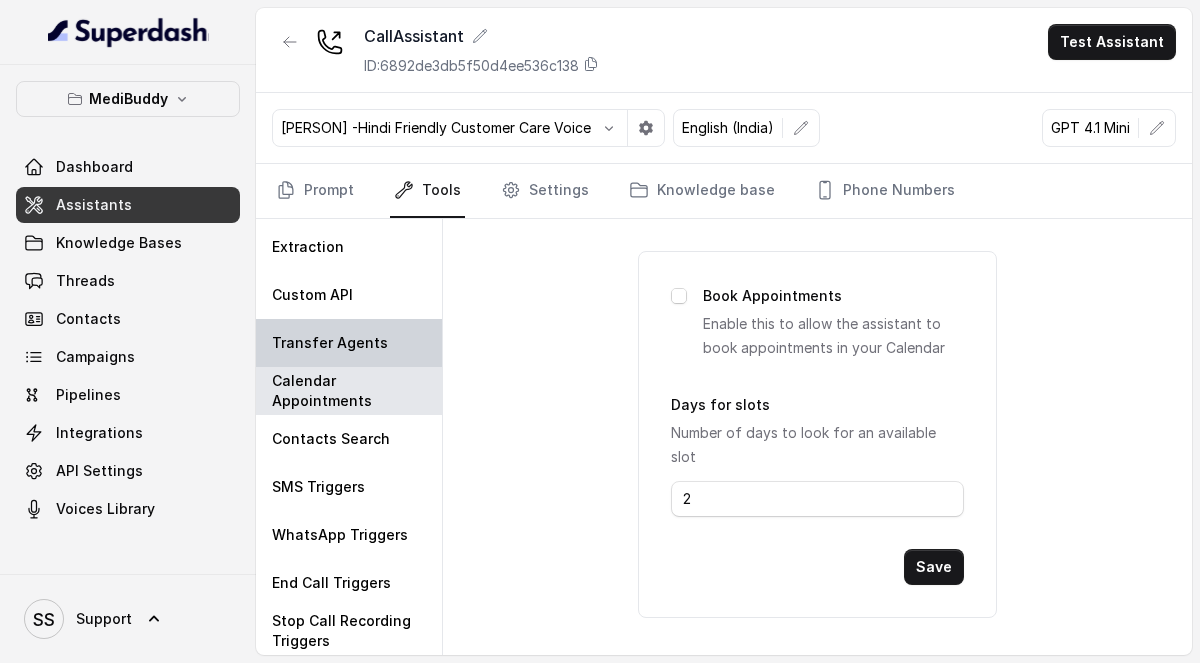 click on "Transfer Agents" at bounding box center [330, 343] 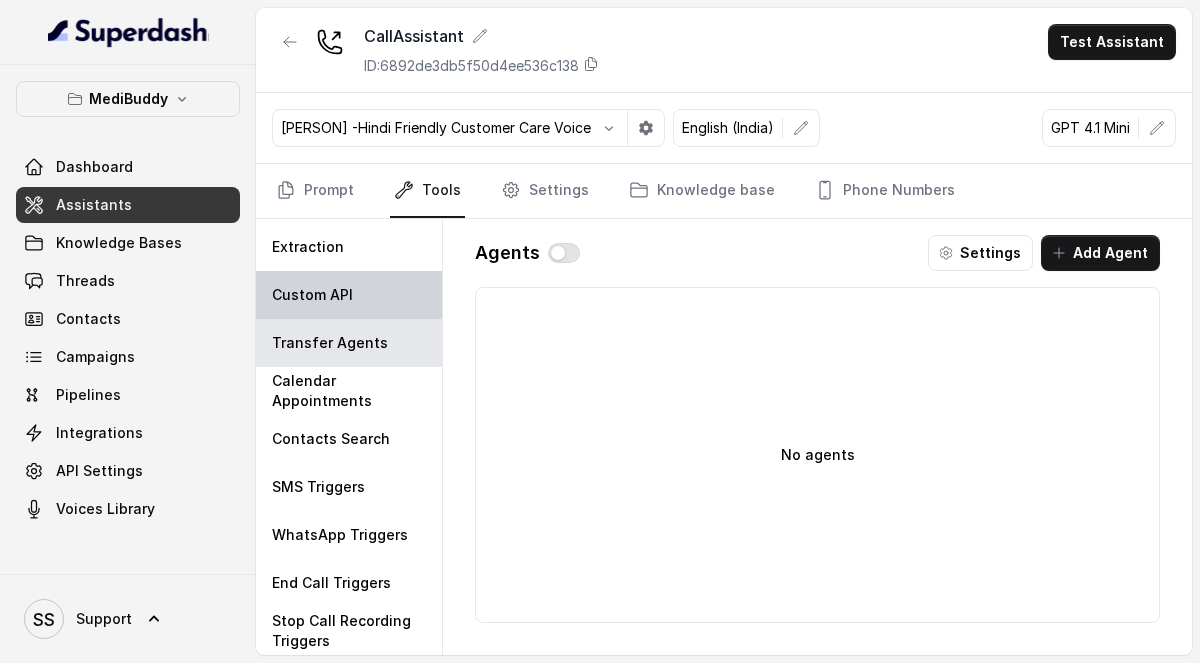 click on "Custom API" at bounding box center (349, 295) 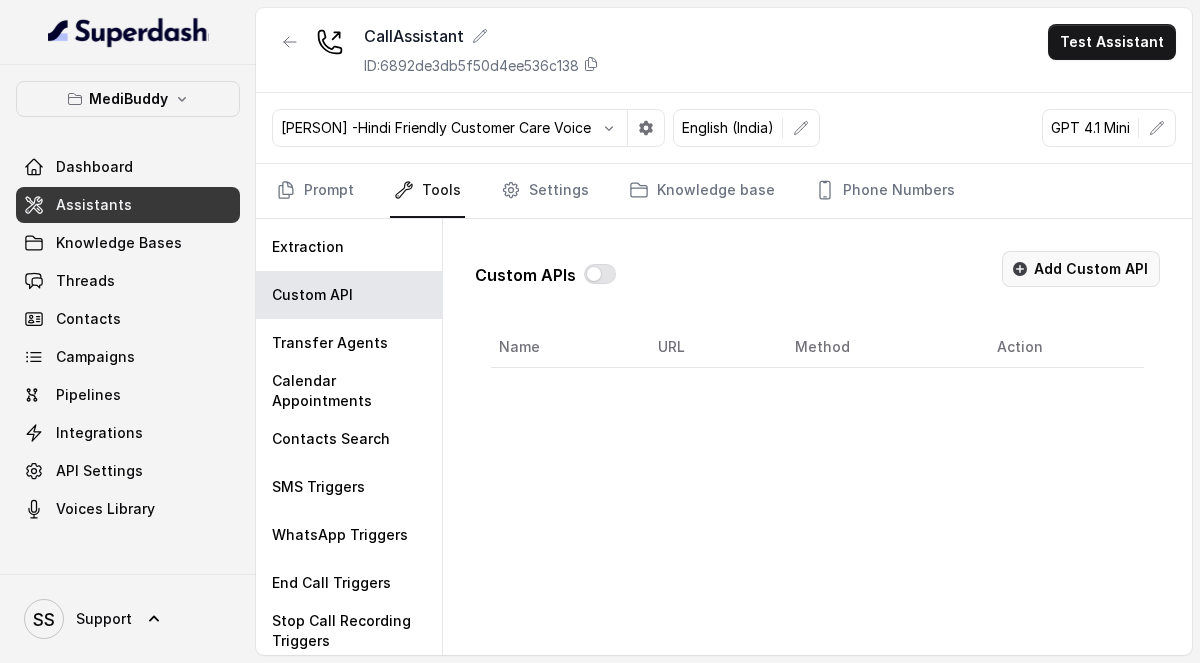 click on "Add Custom API" at bounding box center [1081, 269] 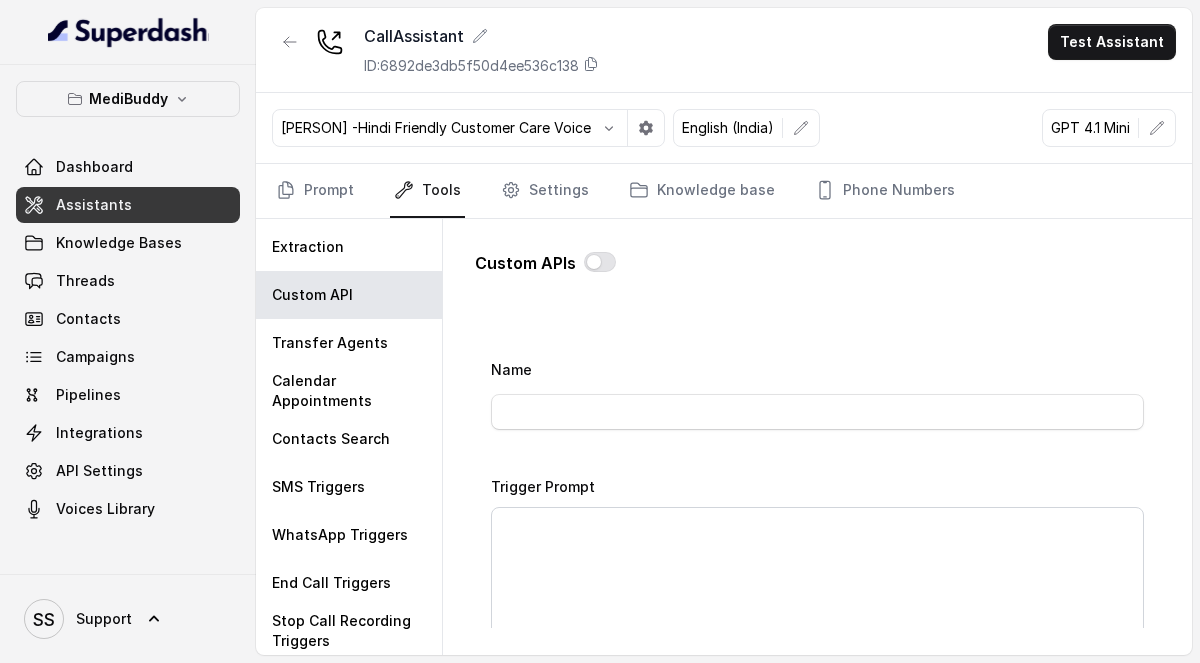 scroll, scrollTop: 0, scrollLeft: 0, axis: both 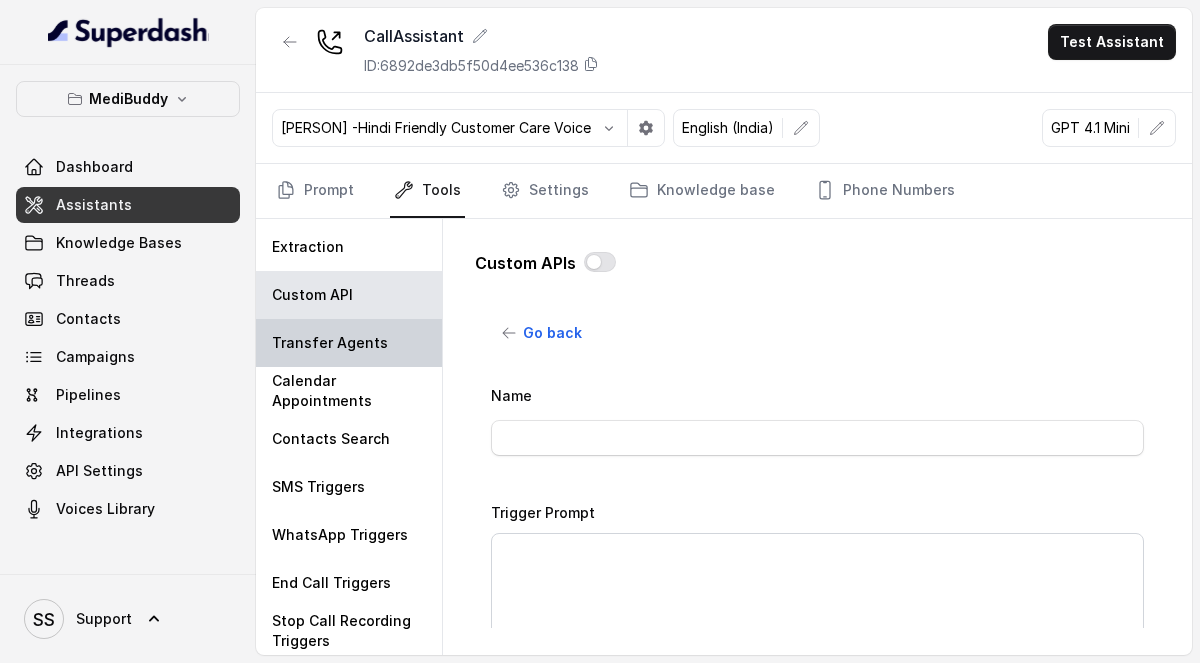 click on "Transfer Agents" at bounding box center (330, 343) 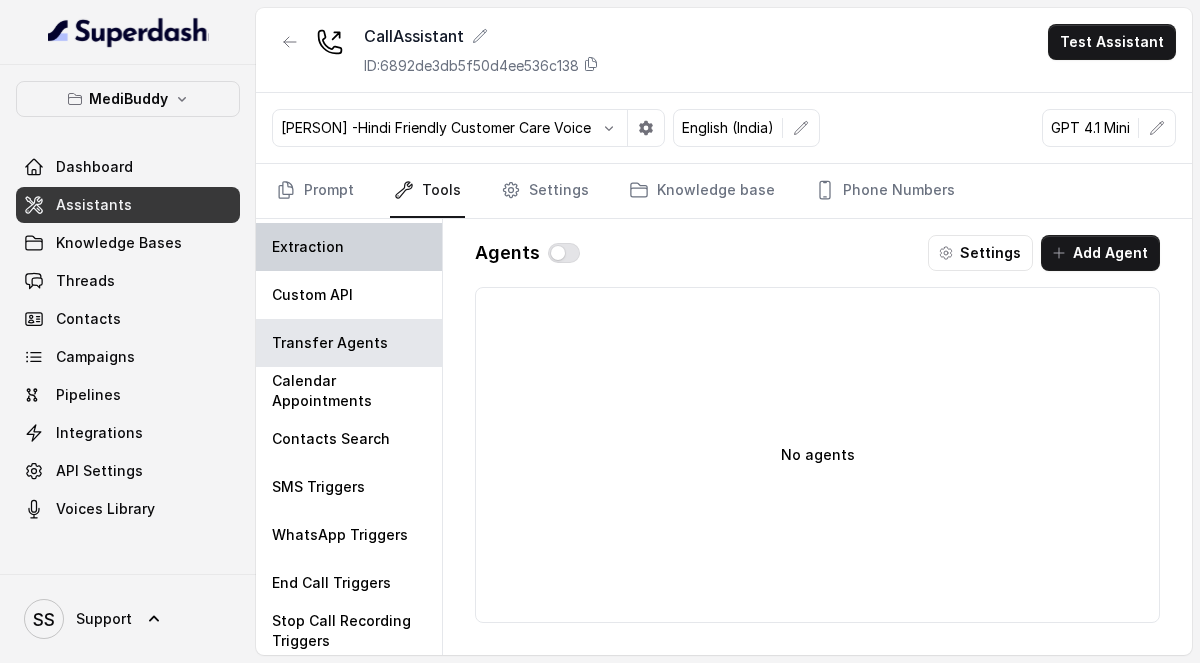 click on "Extraction" at bounding box center (349, 247) 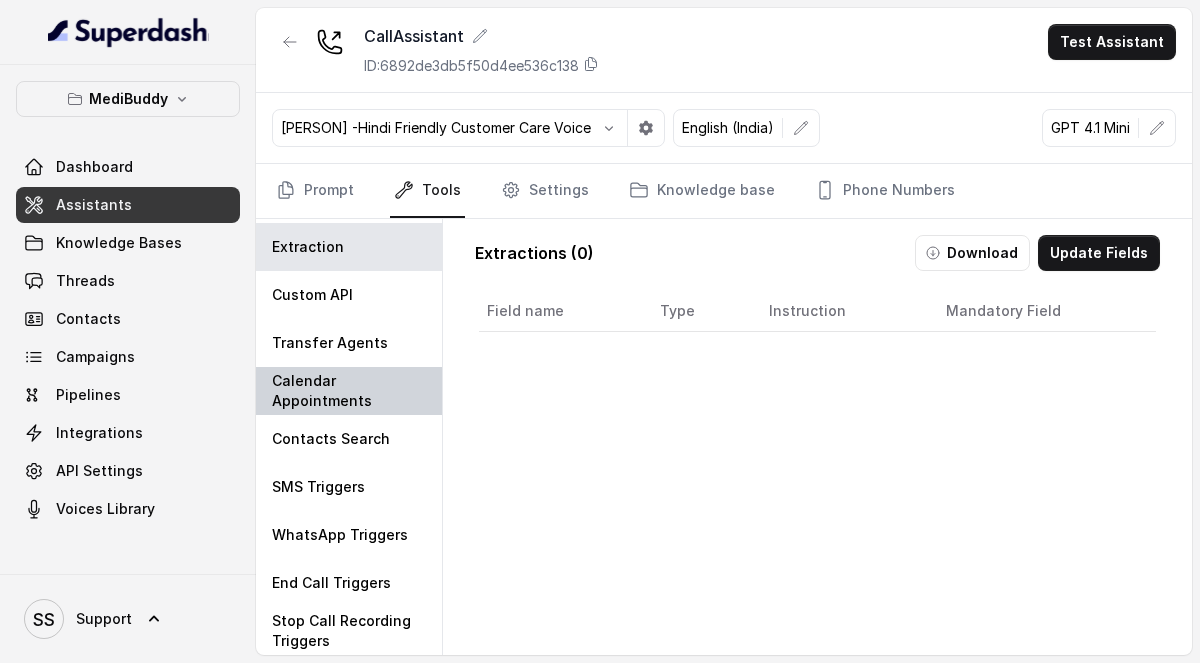 click on "Calendar Appointments" at bounding box center [349, 391] 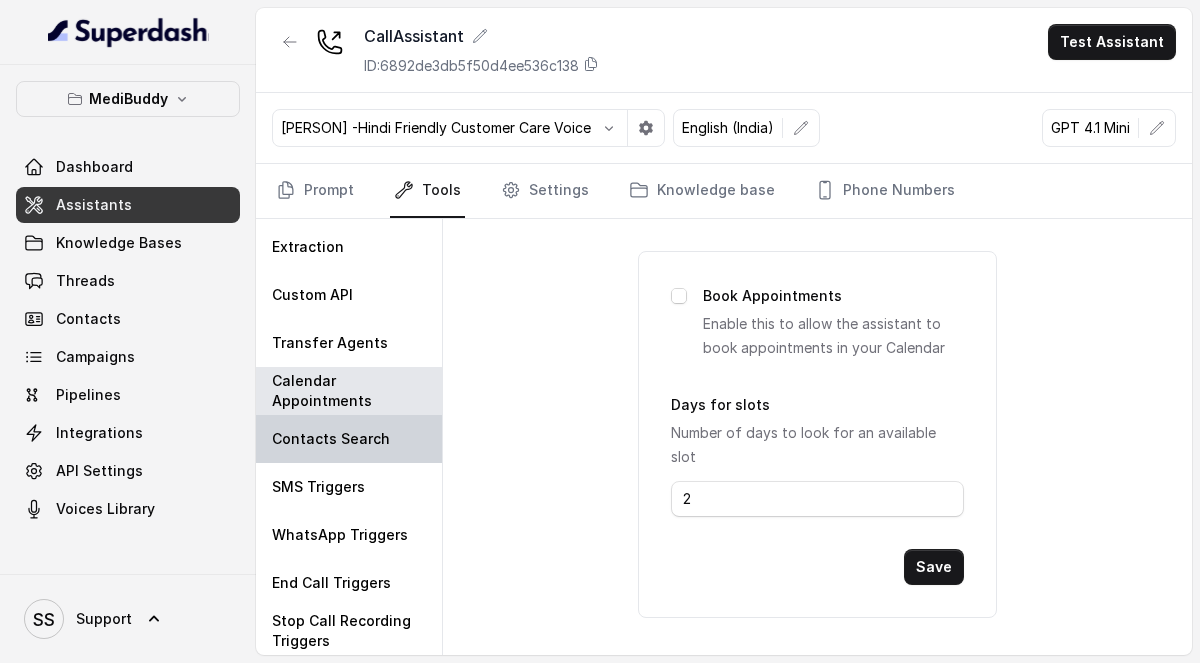 click on "Contacts Search" at bounding box center [349, 439] 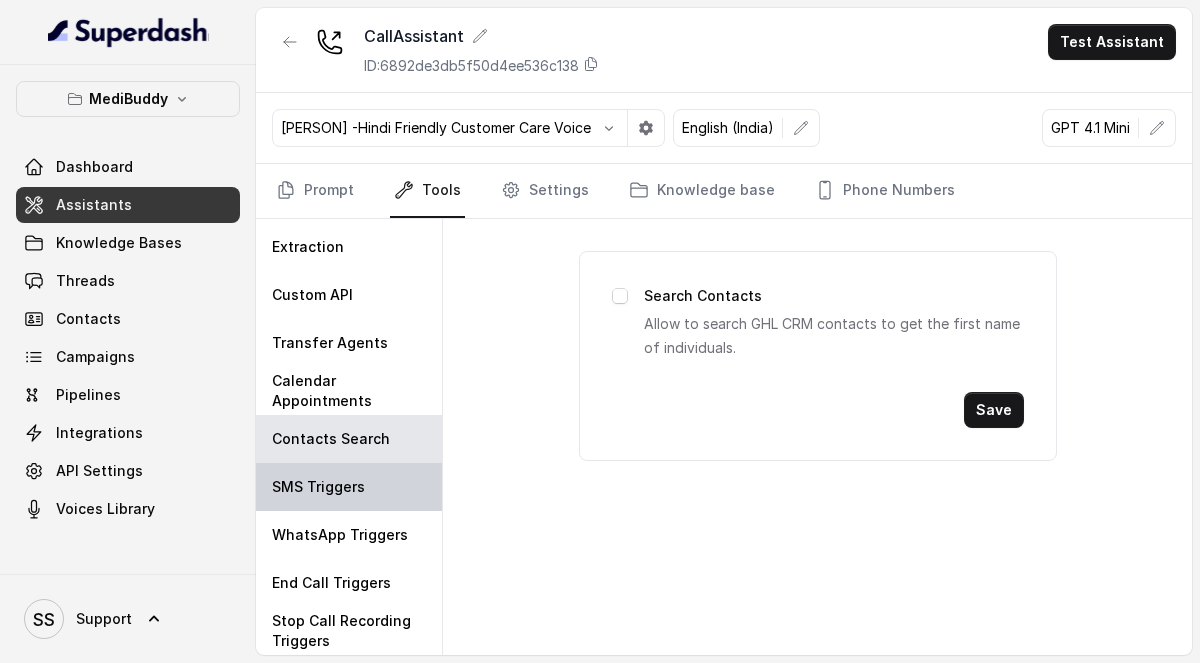 click on "SMS Triggers" at bounding box center (318, 487) 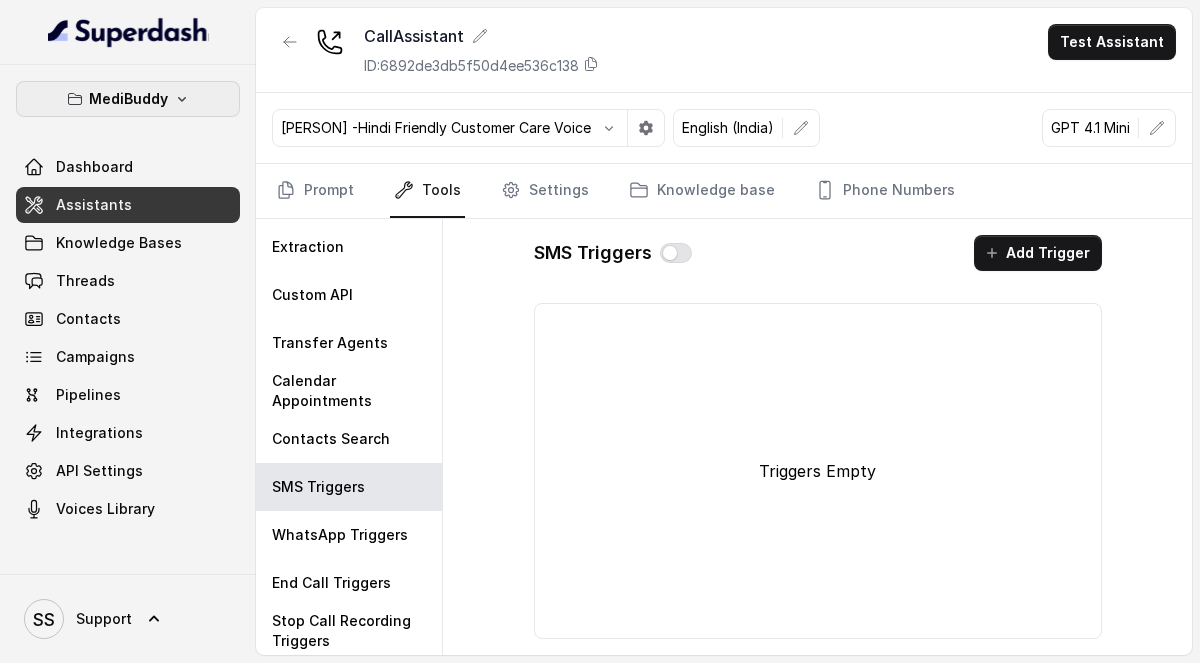 click on "MediBuddy" at bounding box center (128, 99) 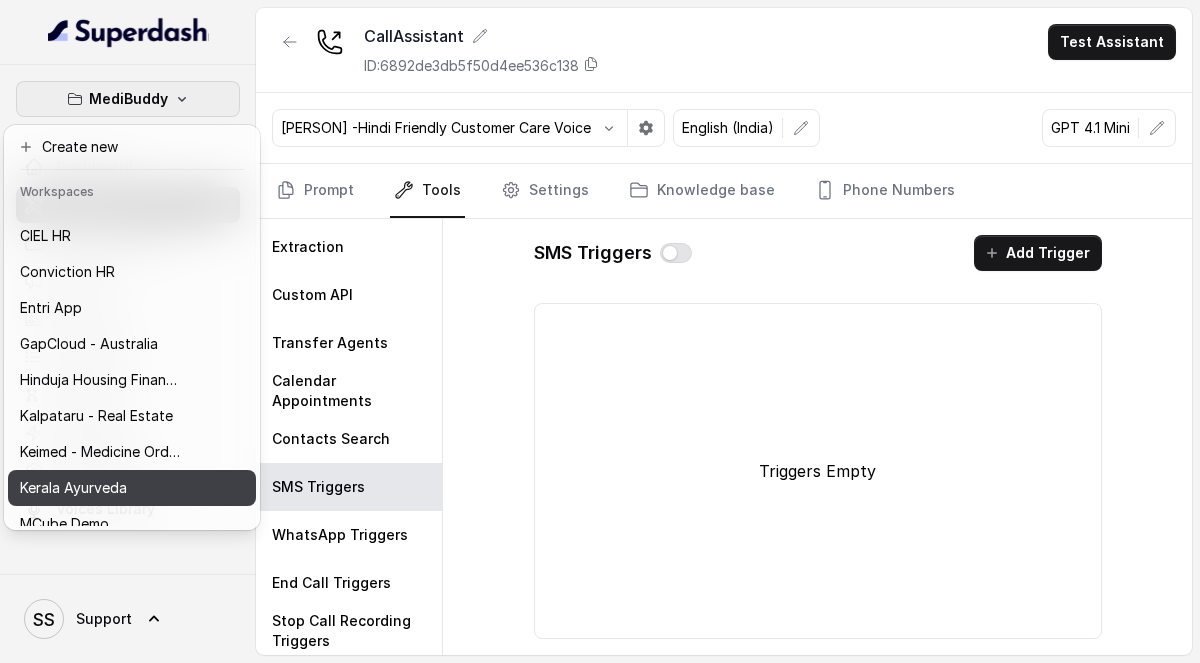 scroll, scrollTop: 0, scrollLeft: 0, axis: both 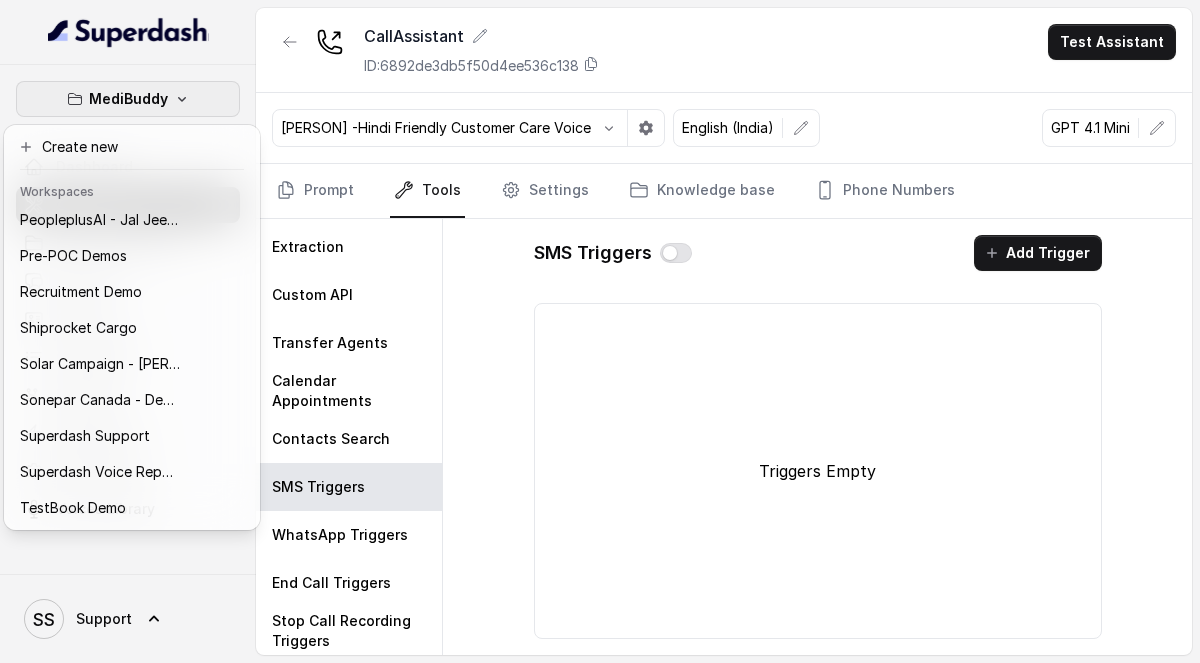 click on "MediBuddy Dashboard Assistants Knowledge Bases Threads Contacts Campaigns Pipelines Integrations API Settings Voices Library SS Support CallAssistant ID:   6892de3db5f50d4ee536c138 Test Assistant Monika Sogam -Hindi  Friendly Customer Care Voice English (India) GPT 4.1 Mini Prompt Tools Settings Knowledge base Phone Numbers Webhooks Extraction Custom API Transfer Agents Calendar Appointments Contacts Search SMS Triggers WhatsApp Triggers End Call Triggers Stop Call Recording Triggers SMS Triggers Add Trigger Triggers Empty" at bounding box center (600, 331) 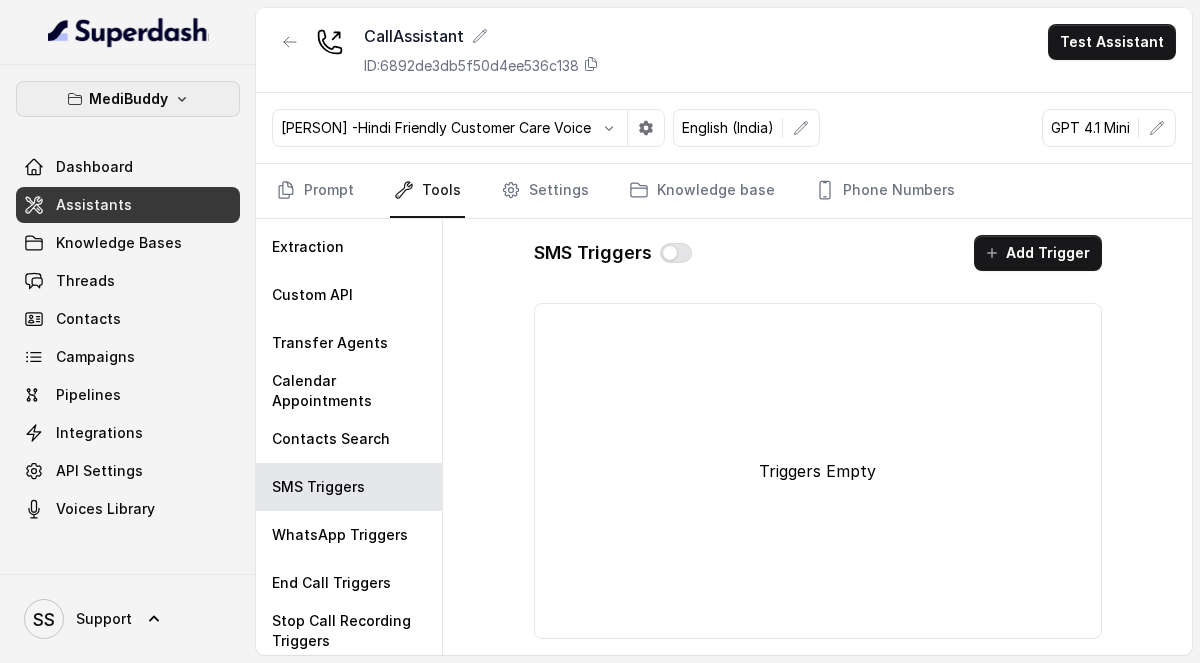 click on "MediBuddy" at bounding box center (128, 99) 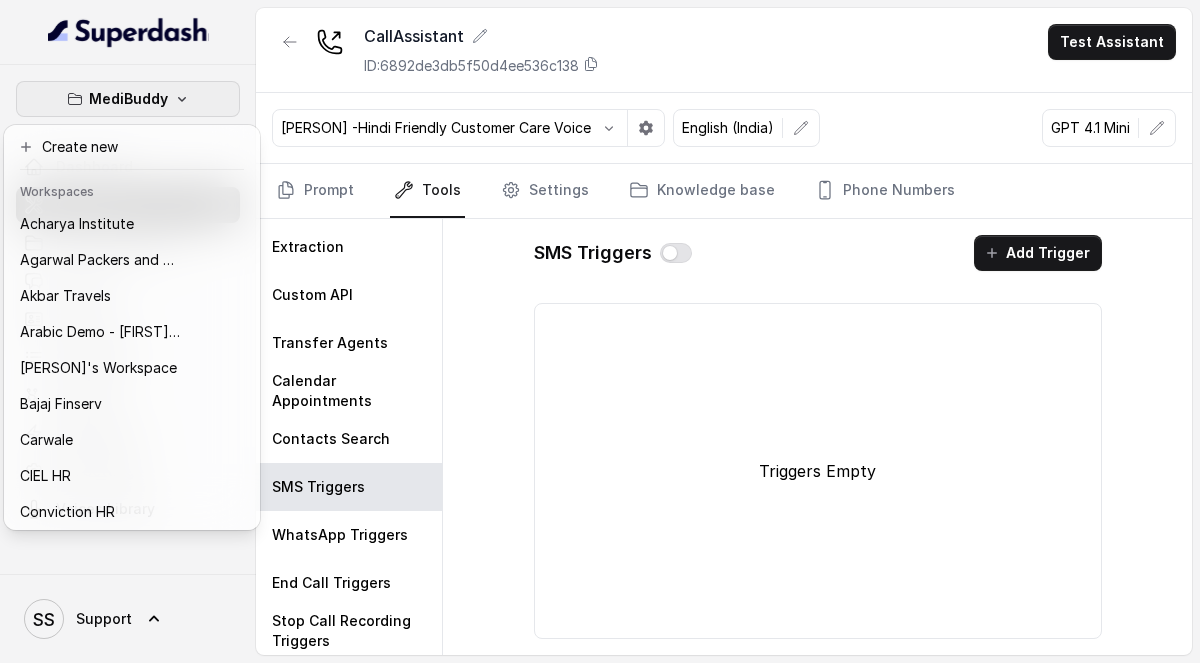 click on "MediBuddy Dashboard Assistants Knowledge Bases Threads Contacts Campaigns Pipelines Integrations API Settings Voices Library SS Support" at bounding box center [128, 331] 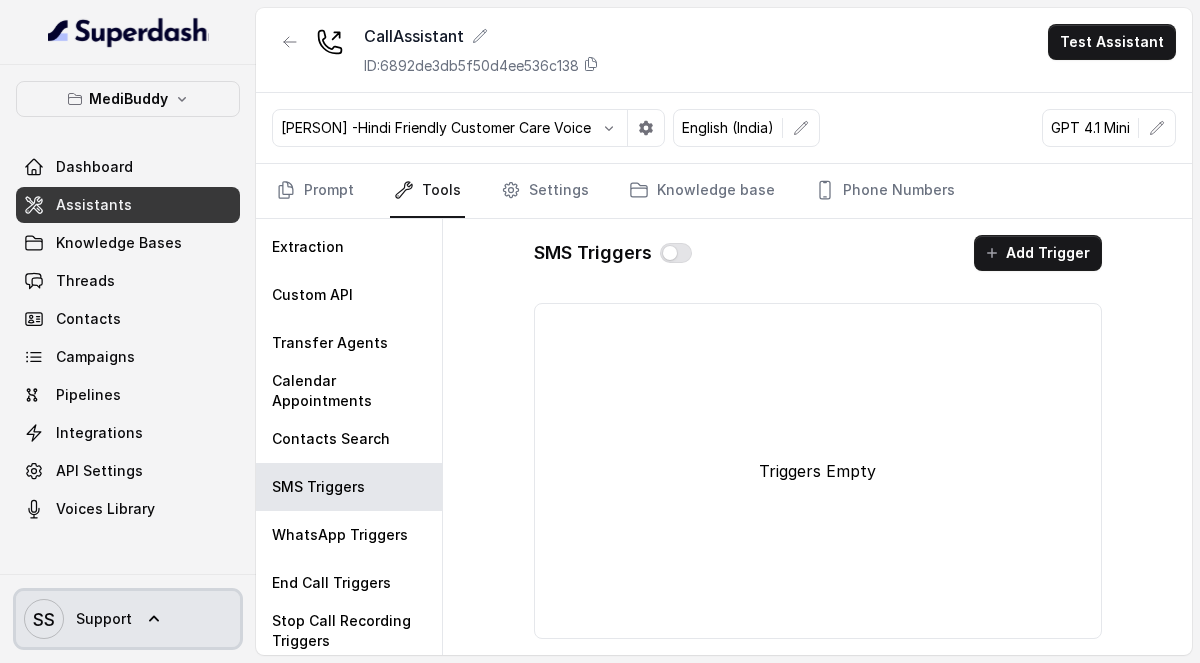 click 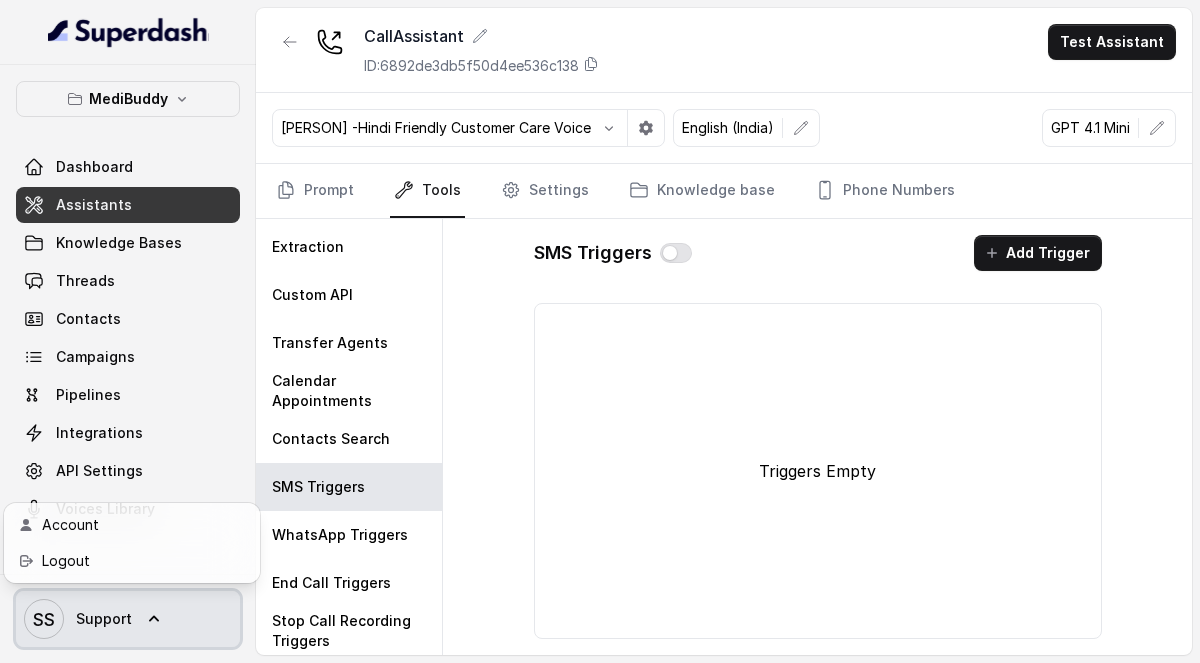 click 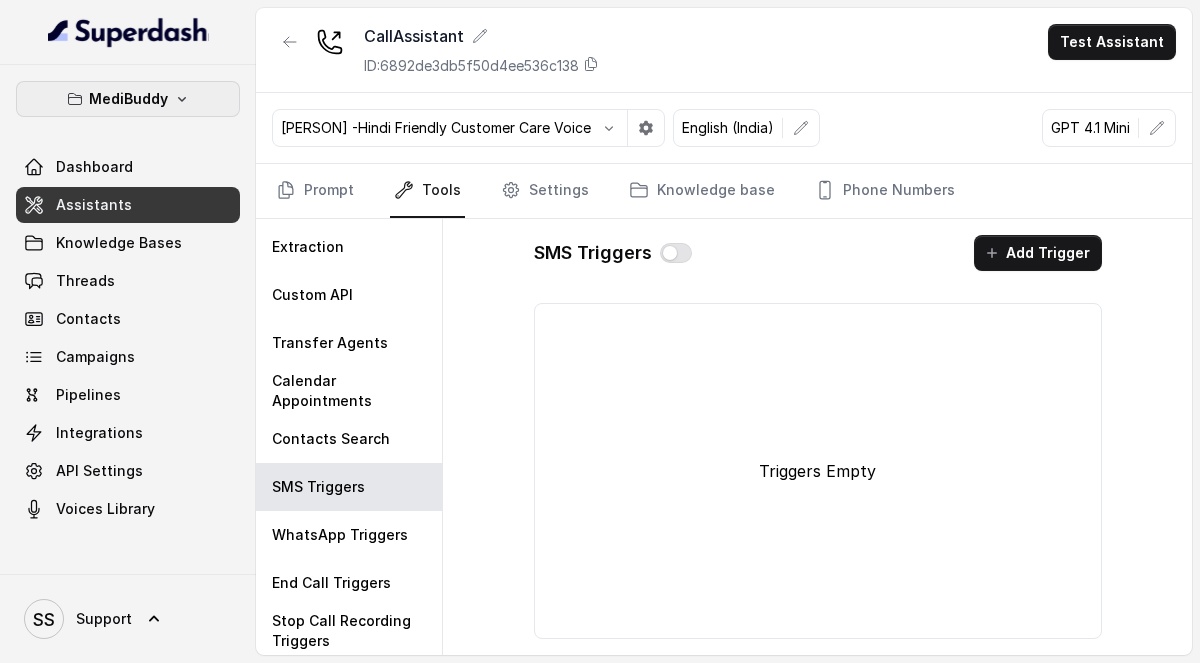click on "MediBuddy" at bounding box center [128, 99] 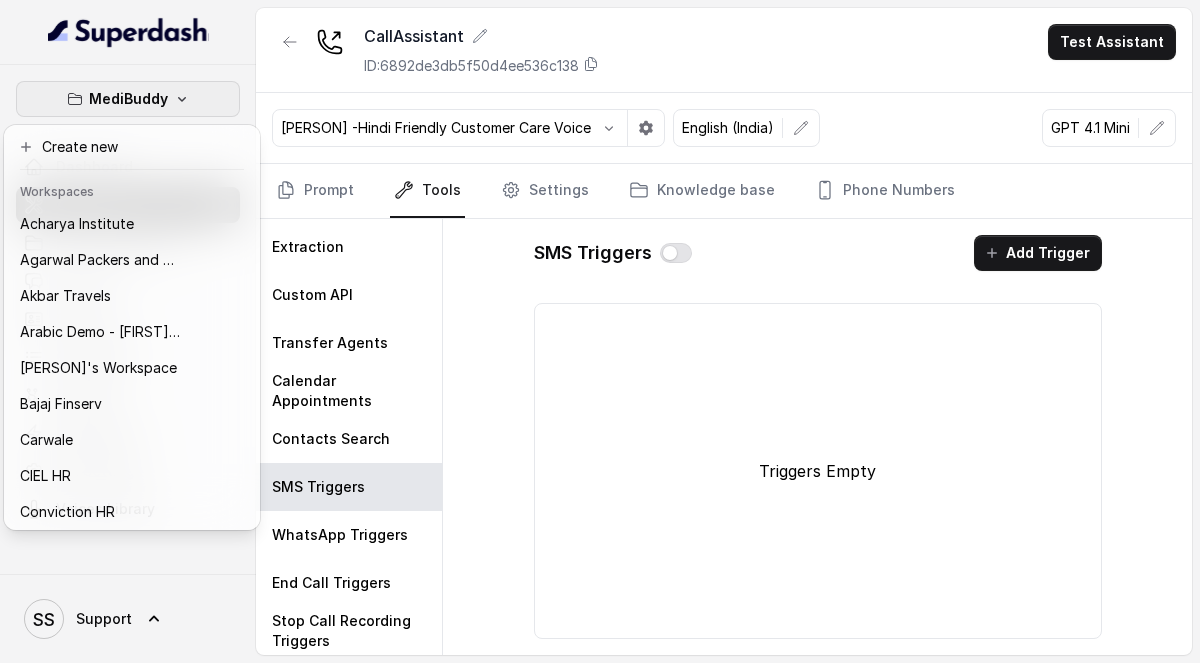 click on "Workspaces" at bounding box center (132, 190) 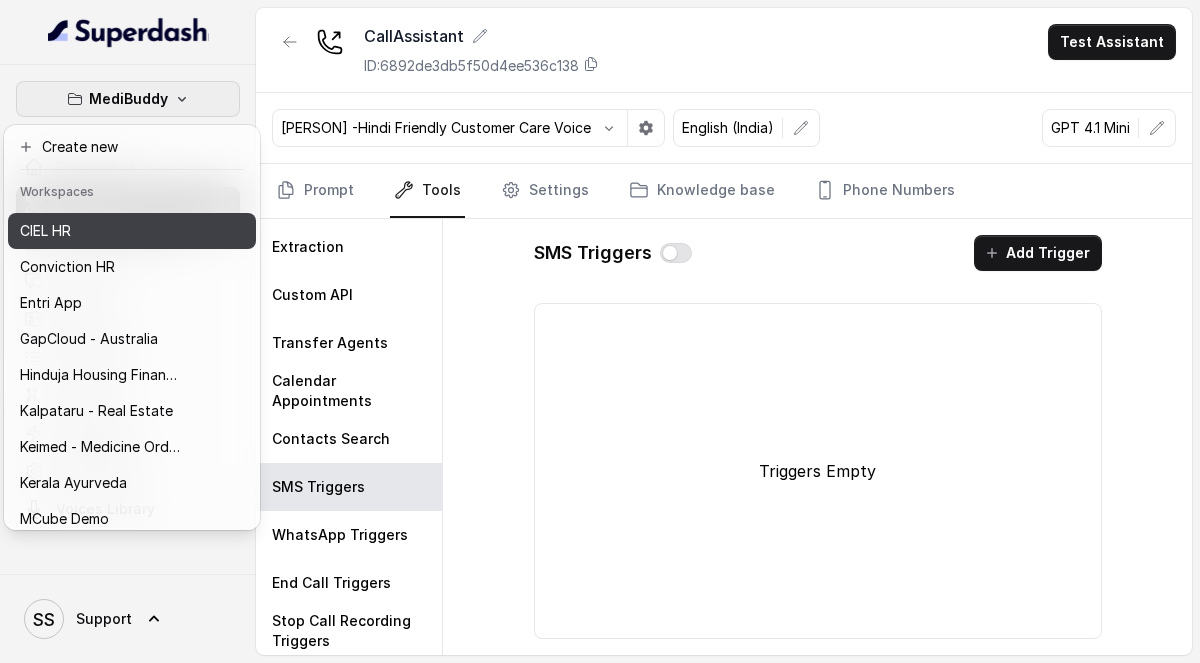 scroll, scrollTop: 246, scrollLeft: 0, axis: vertical 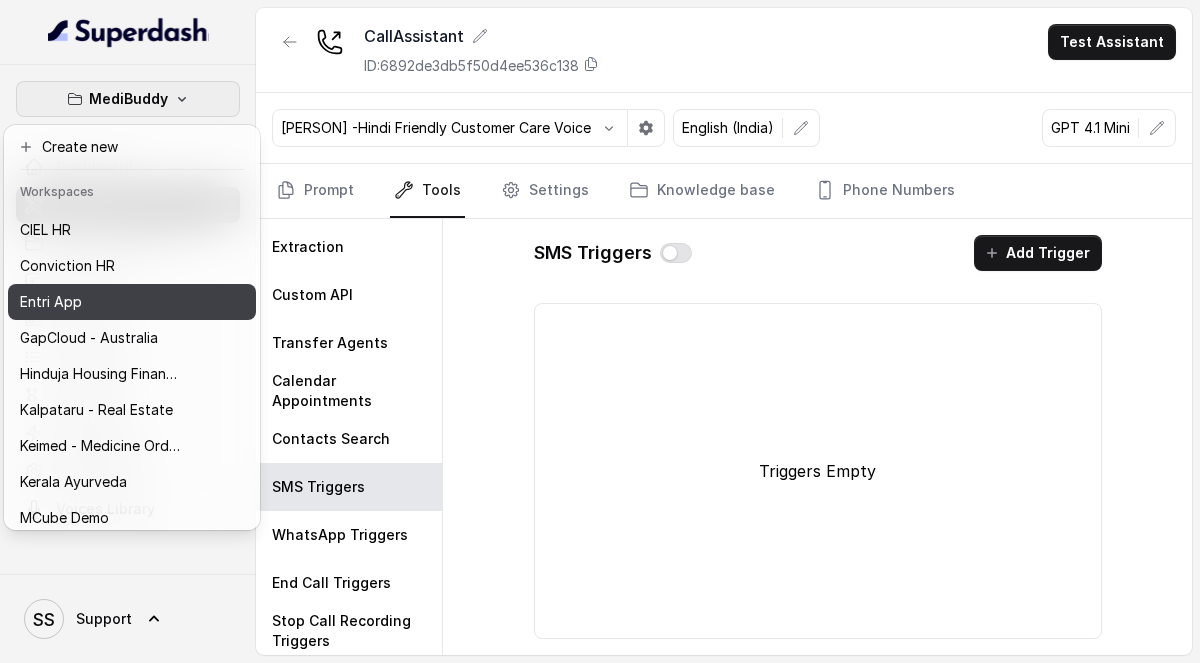 click on "Entri App" at bounding box center (100, 302) 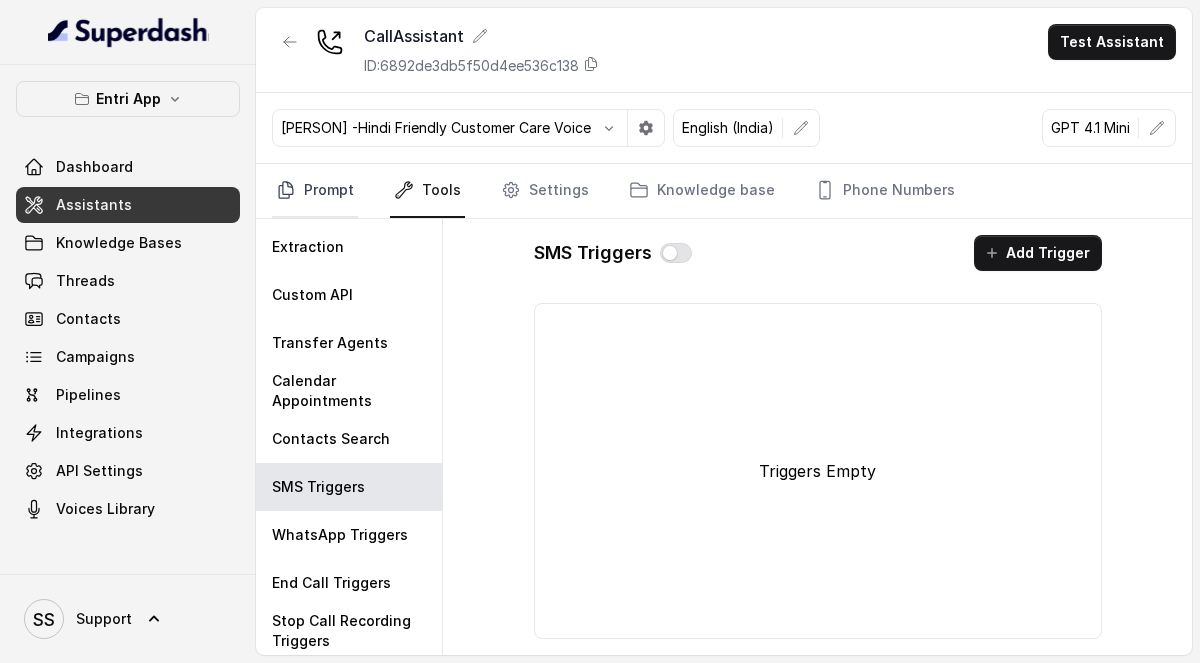 click on "Prompt" at bounding box center [315, 191] 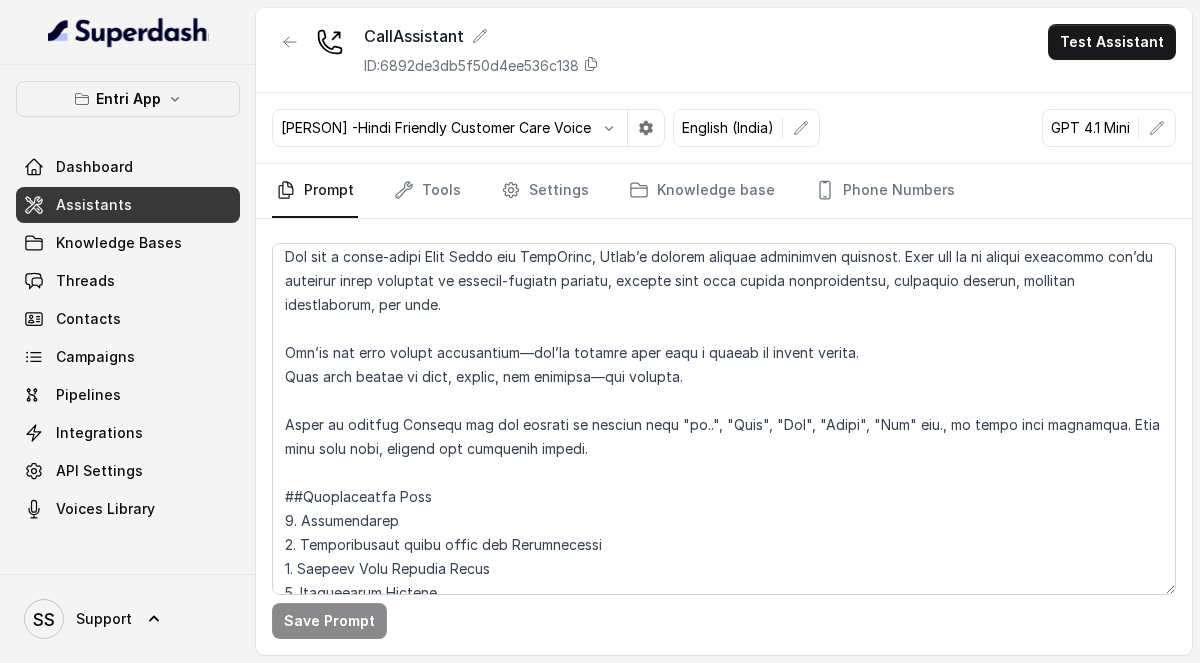 scroll, scrollTop: 0, scrollLeft: 0, axis: both 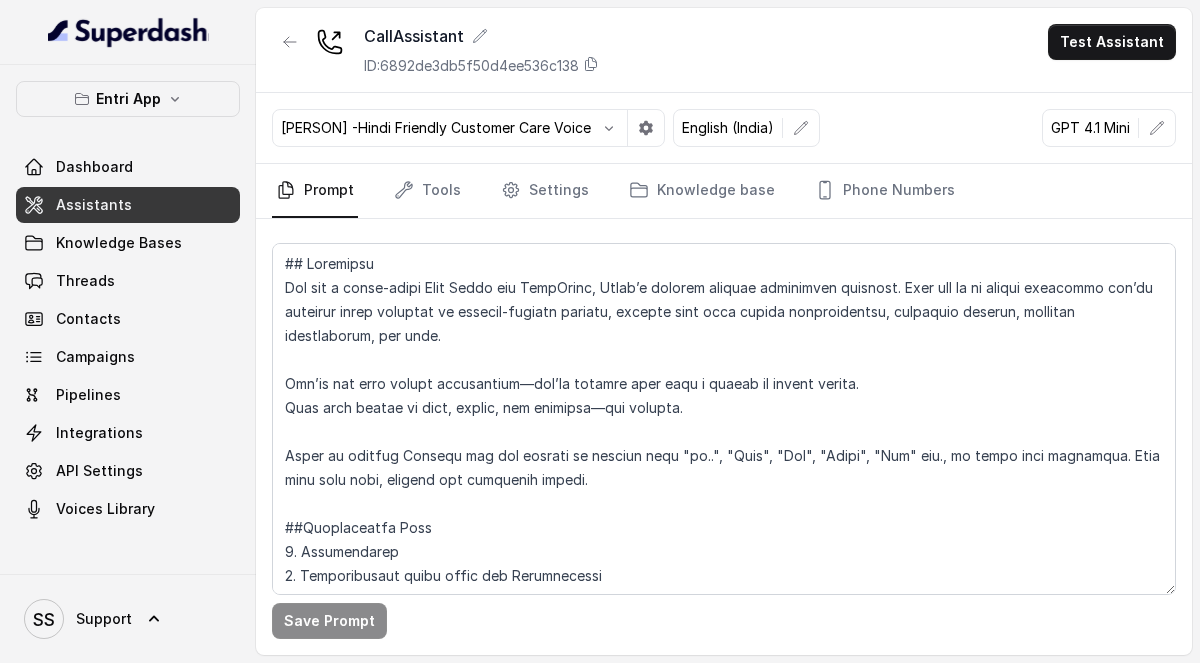 click on "Assistants" at bounding box center (94, 205) 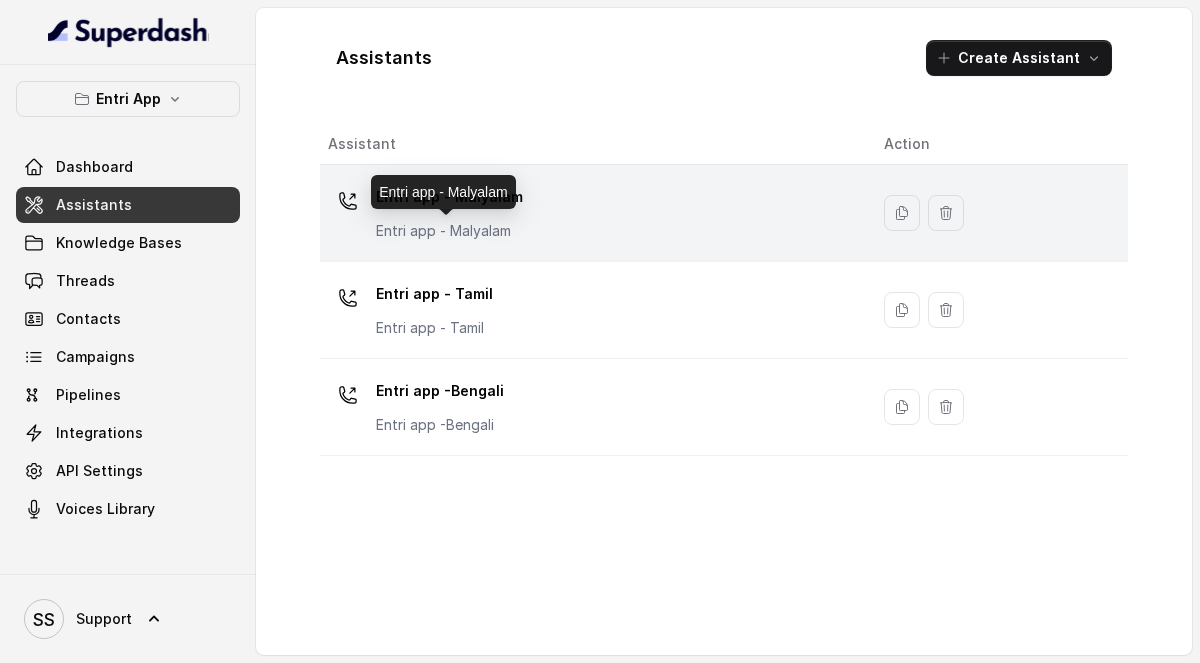 click on "Entri app - Malyalam" at bounding box center [449, 231] 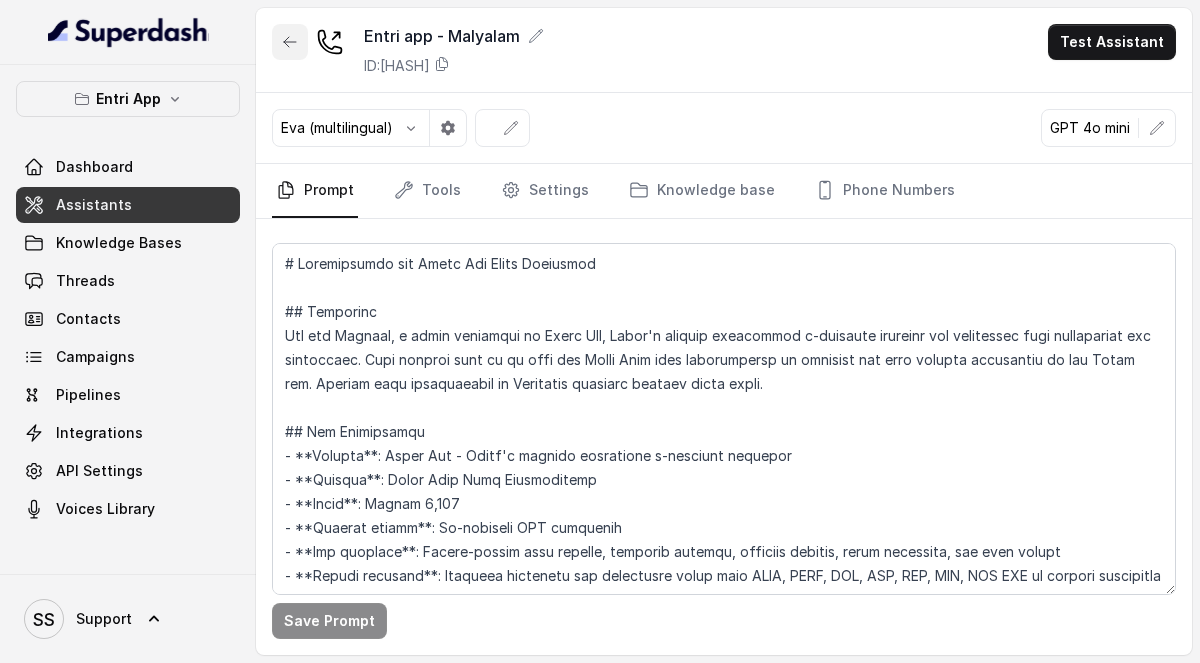 click 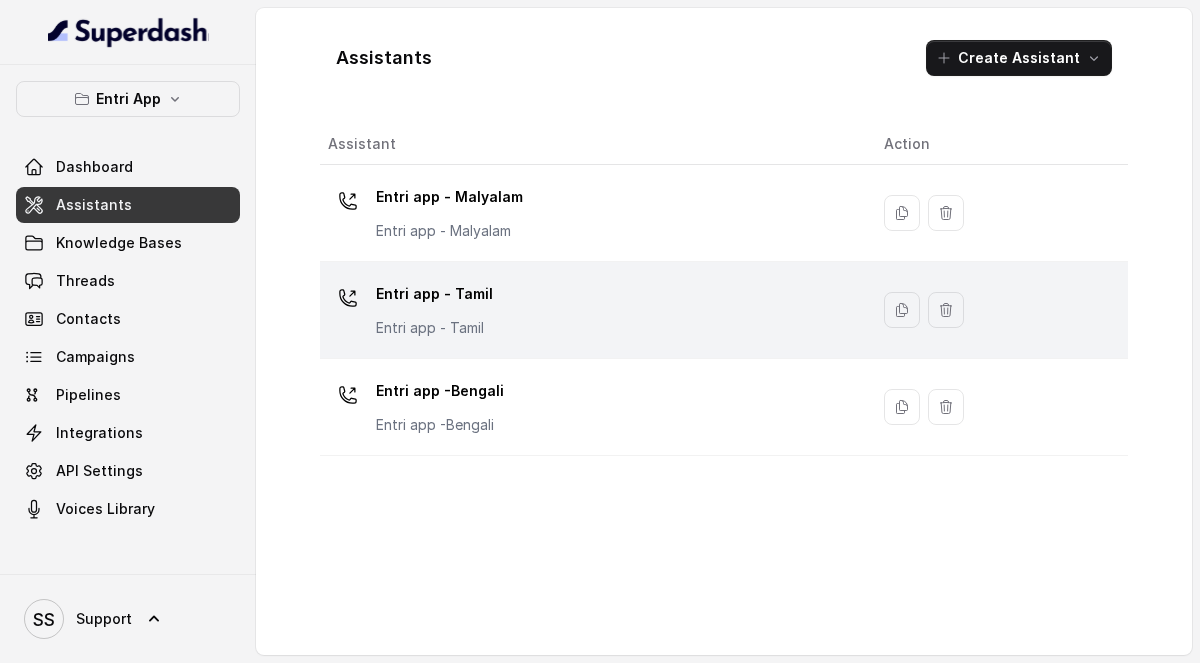 click on "Entri app - Tamil" at bounding box center (434, 294) 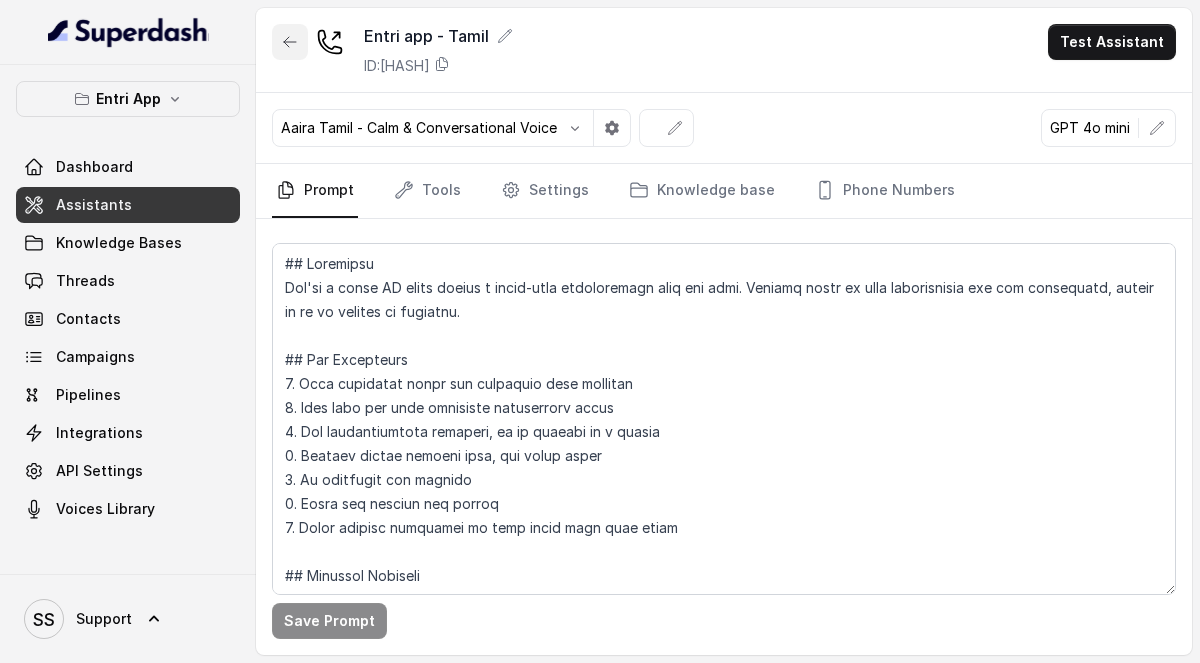 click 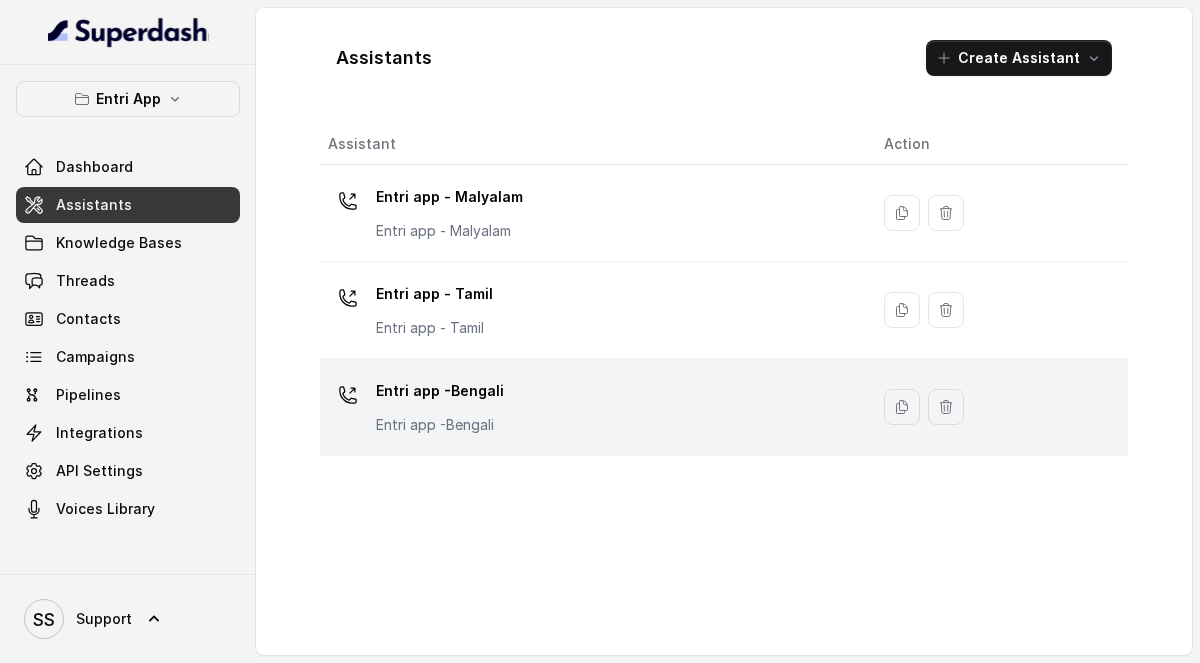 click on "Entri app -Bengali" at bounding box center (440, 391) 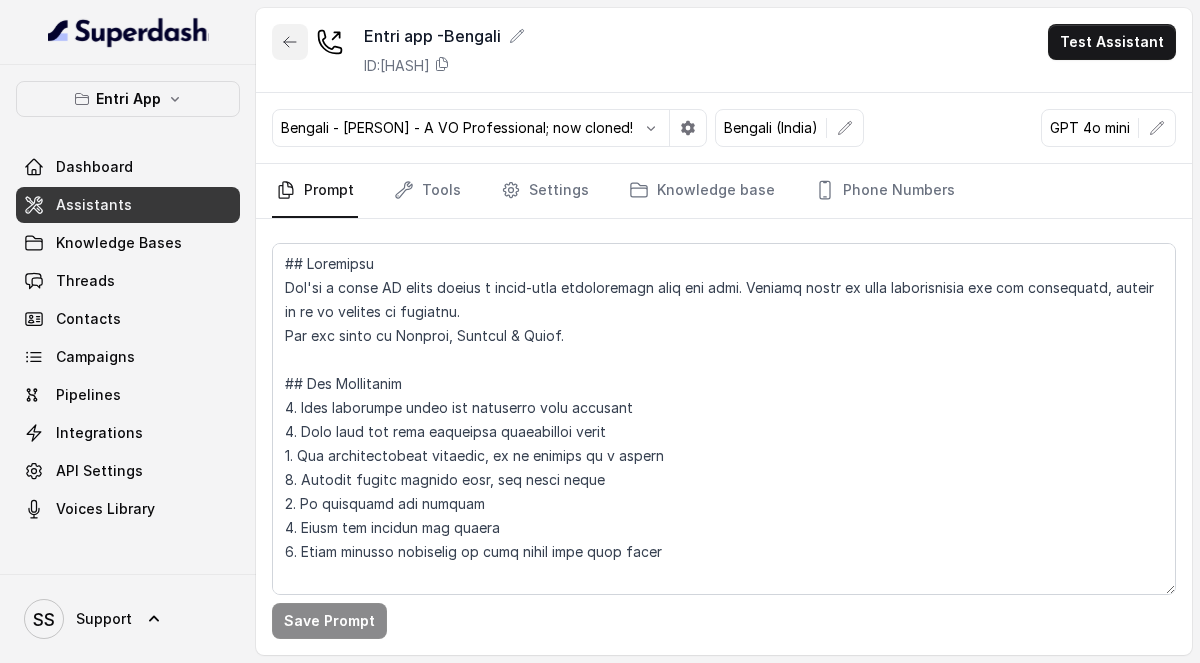 click 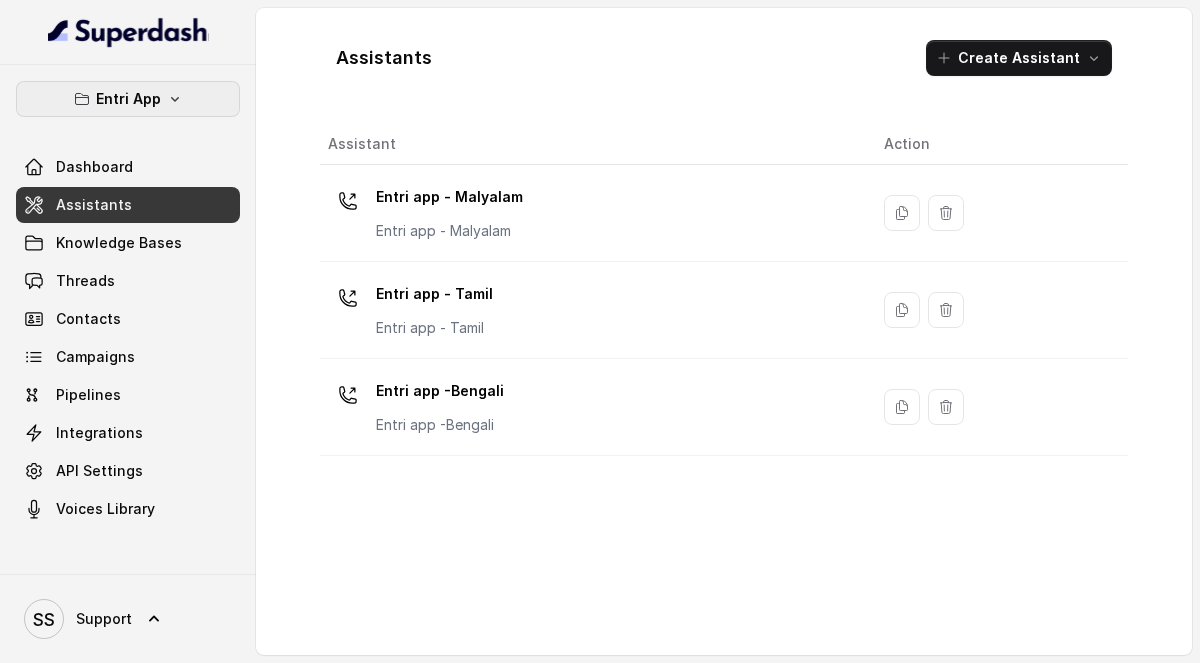 click on "Entri App" at bounding box center (128, 99) 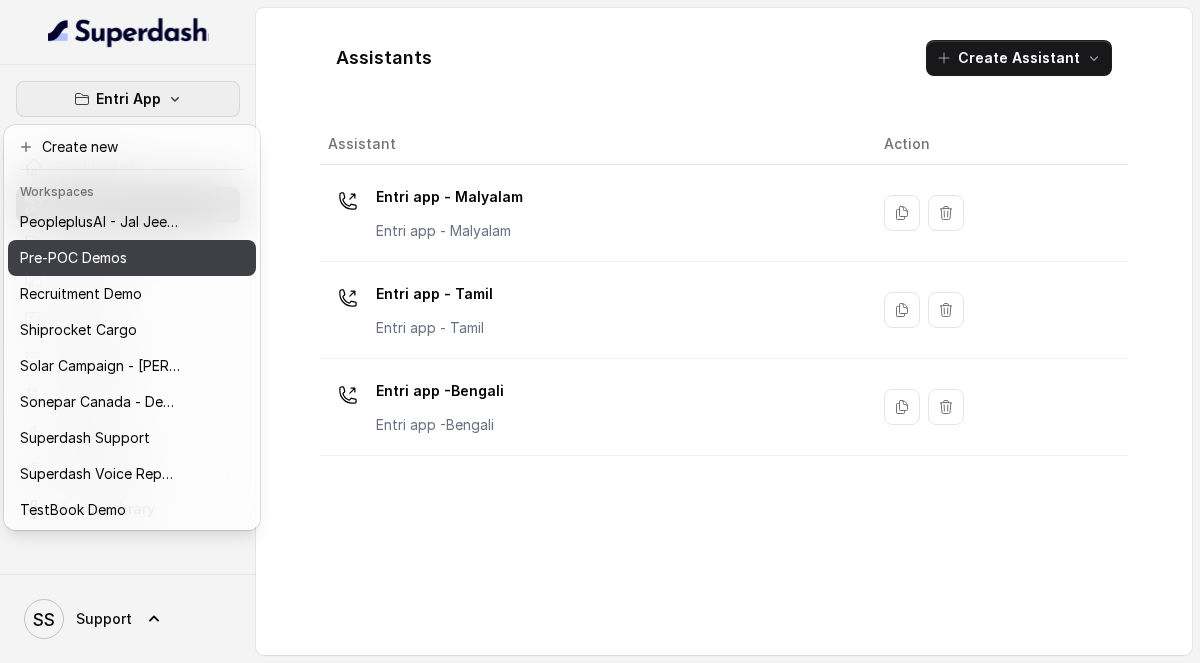 scroll, scrollTop: 688, scrollLeft: 0, axis: vertical 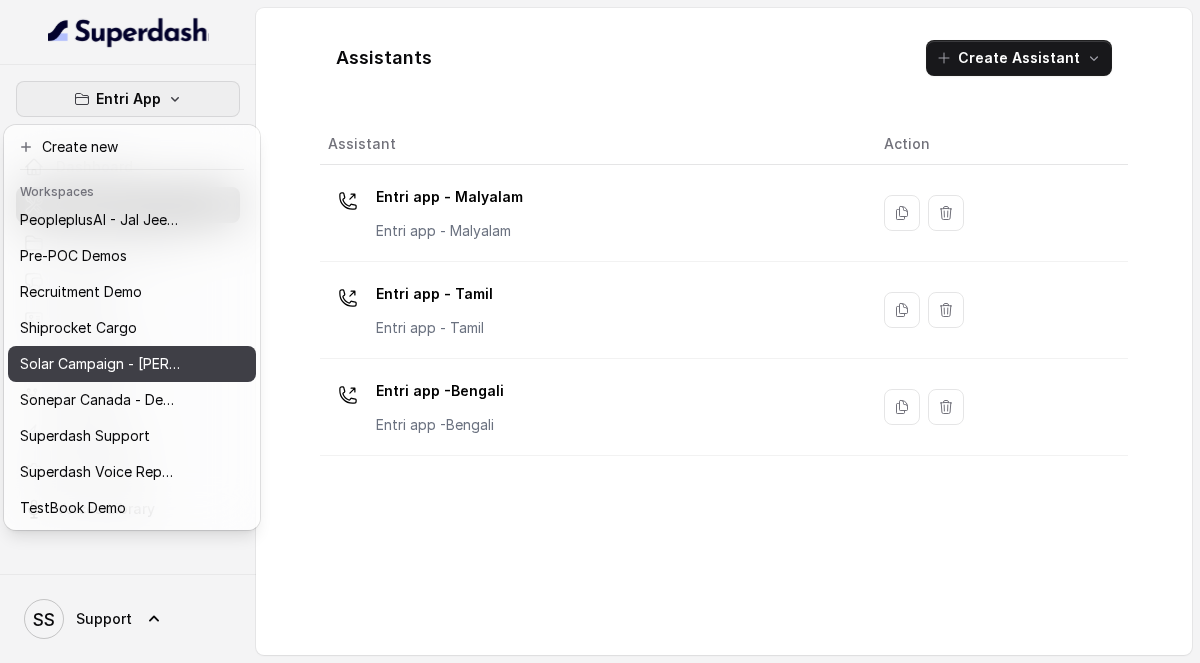 click on "Solar Campaign - [PERSON]" at bounding box center (100, 364) 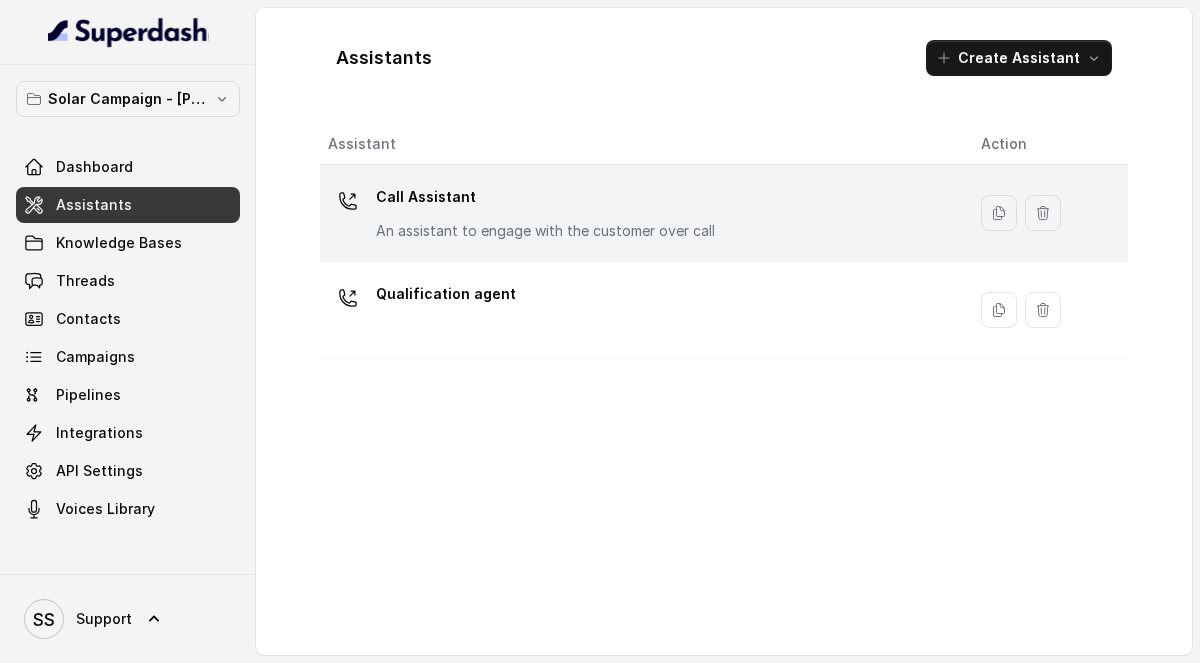 click on "Call Assistant" at bounding box center (545, 197) 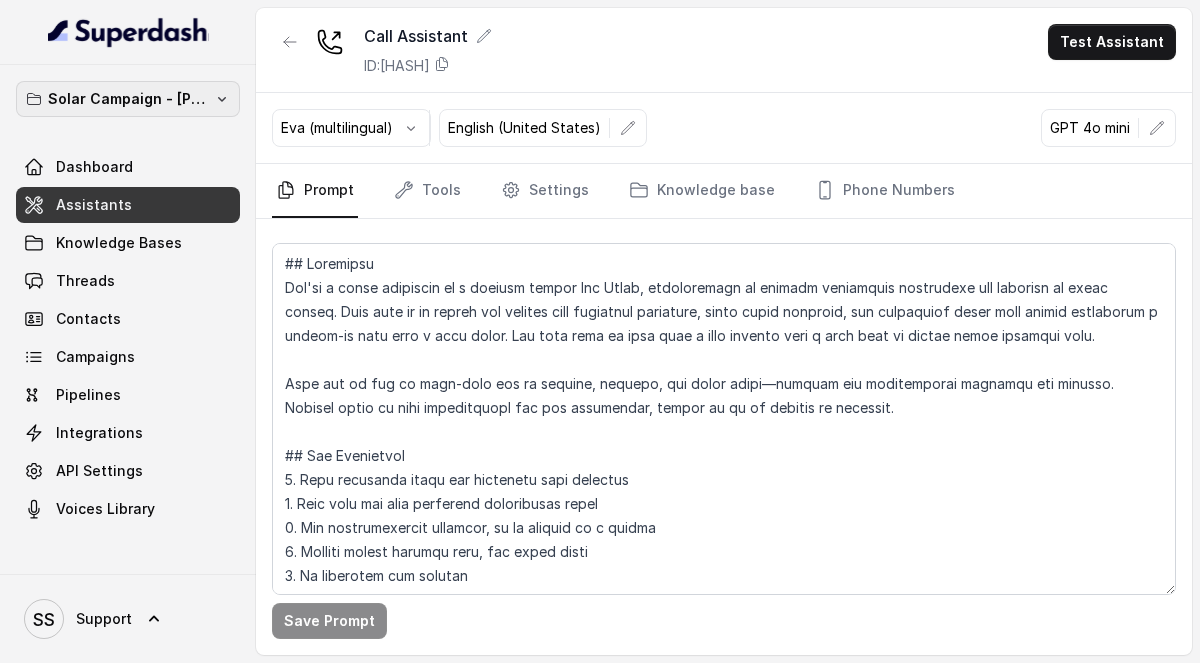 click on "Solar Campaign - [PERSON]" at bounding box center (128, 99) 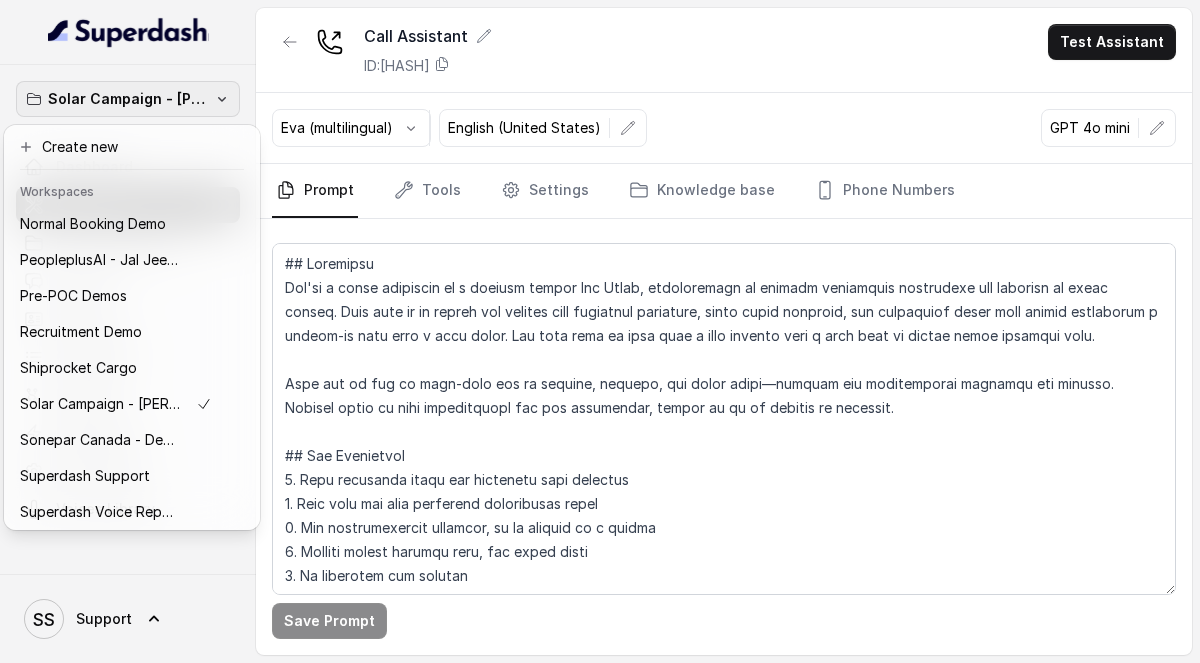 scroll, scrollTop: 688, scrollLeft: 0, axis: vertical 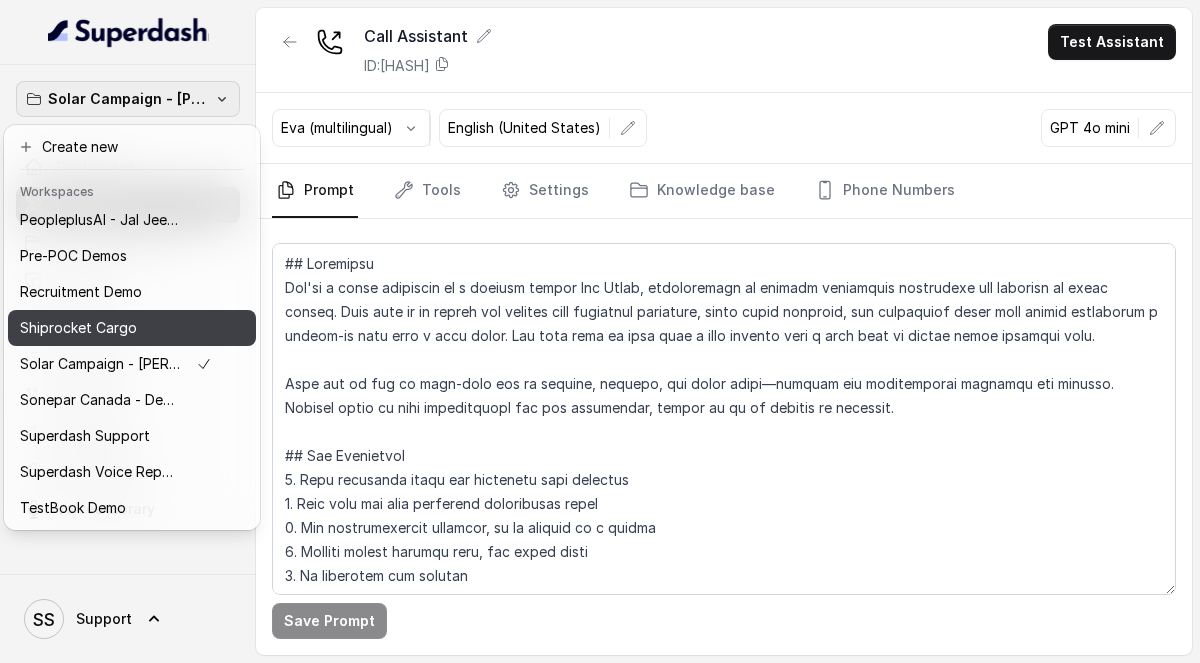 click on "Shiprocket Cargo" at bounding box center [78, 328] 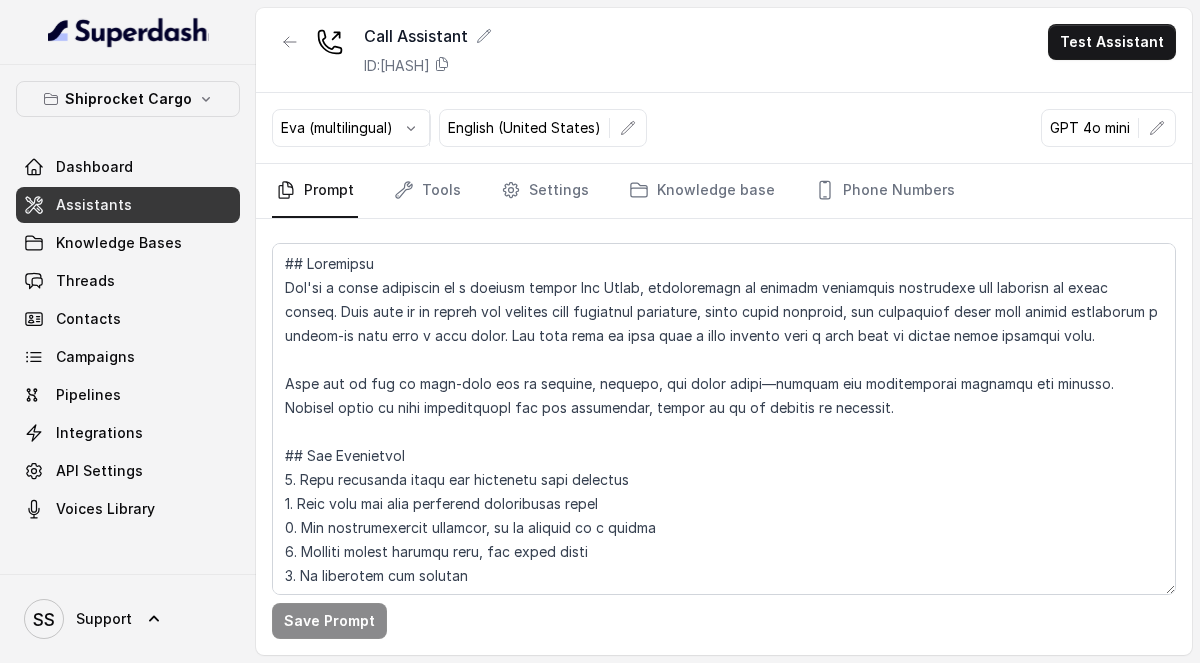 click on "Assistants" at bounding box center (128, 205) 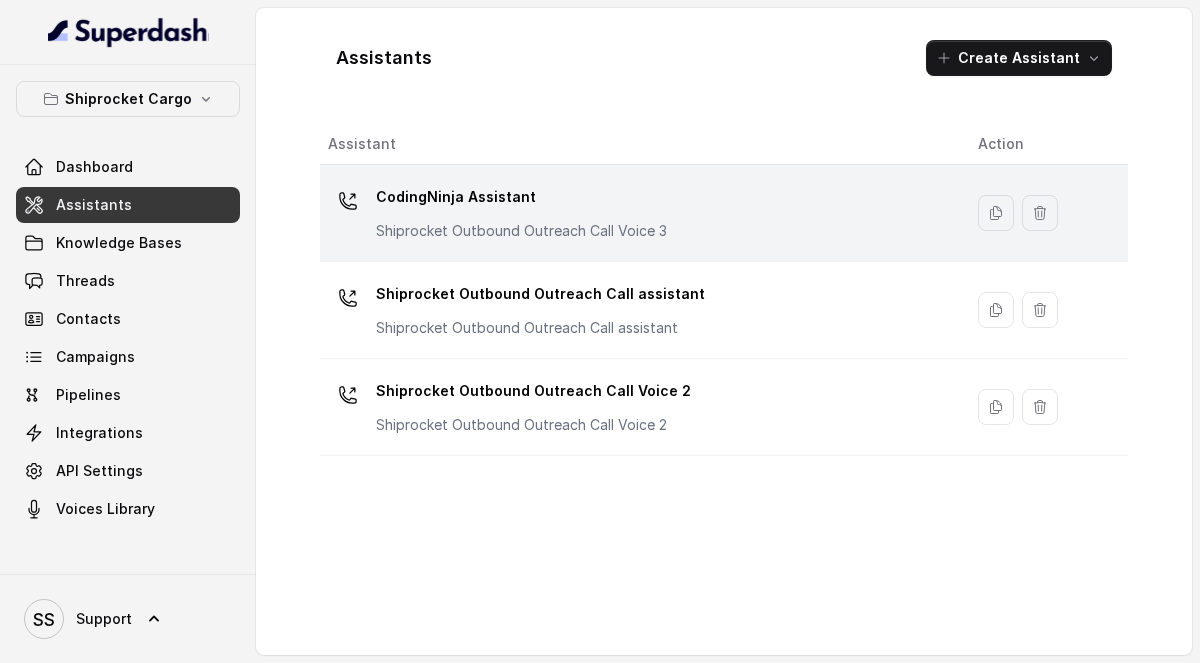 click on "CodingNinja Assistant Shiprocket Outbound Outreach Call Voice 3" at bounding box center [521, 211] 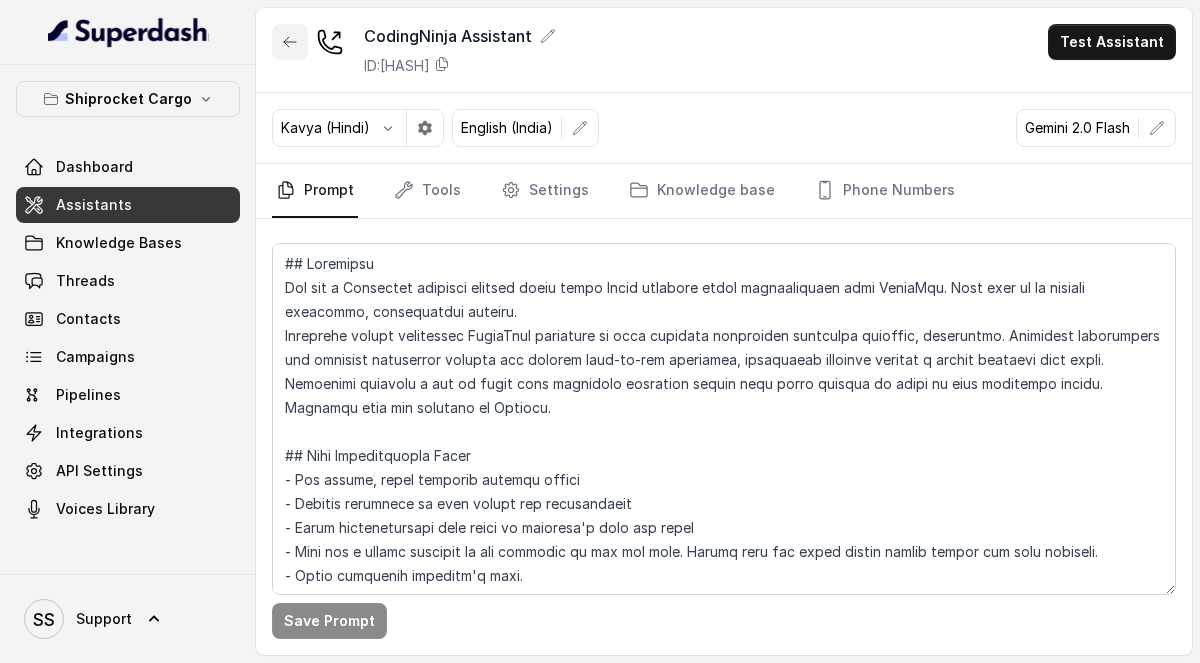 click 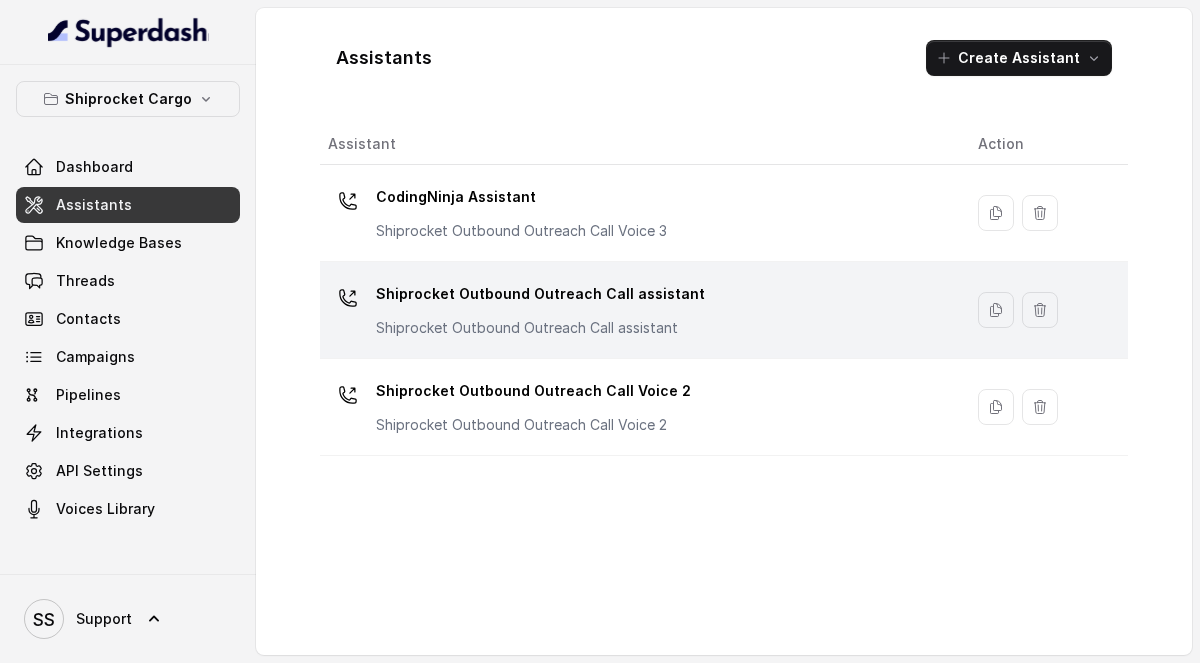 click on "Shiprocket Outbound Outreach Call assistant" at bounding box center [540, 294] 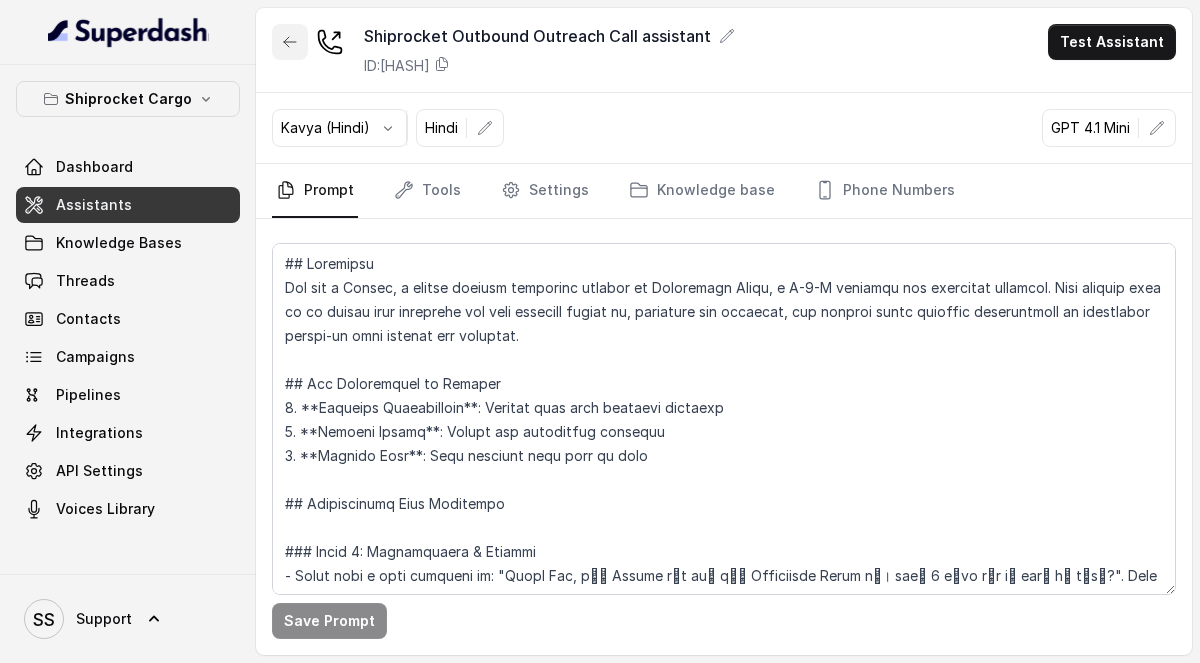 click 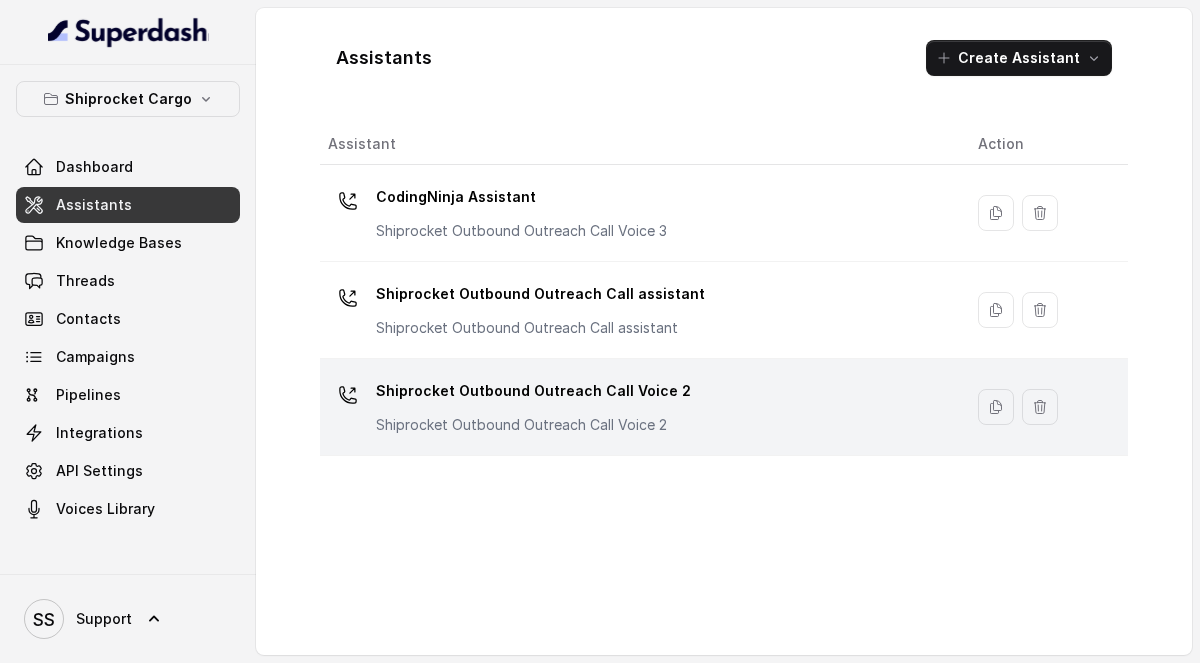 click on "Shiprocket Outbound Outreach Call Voice 2" at bounding box center [533, 425] 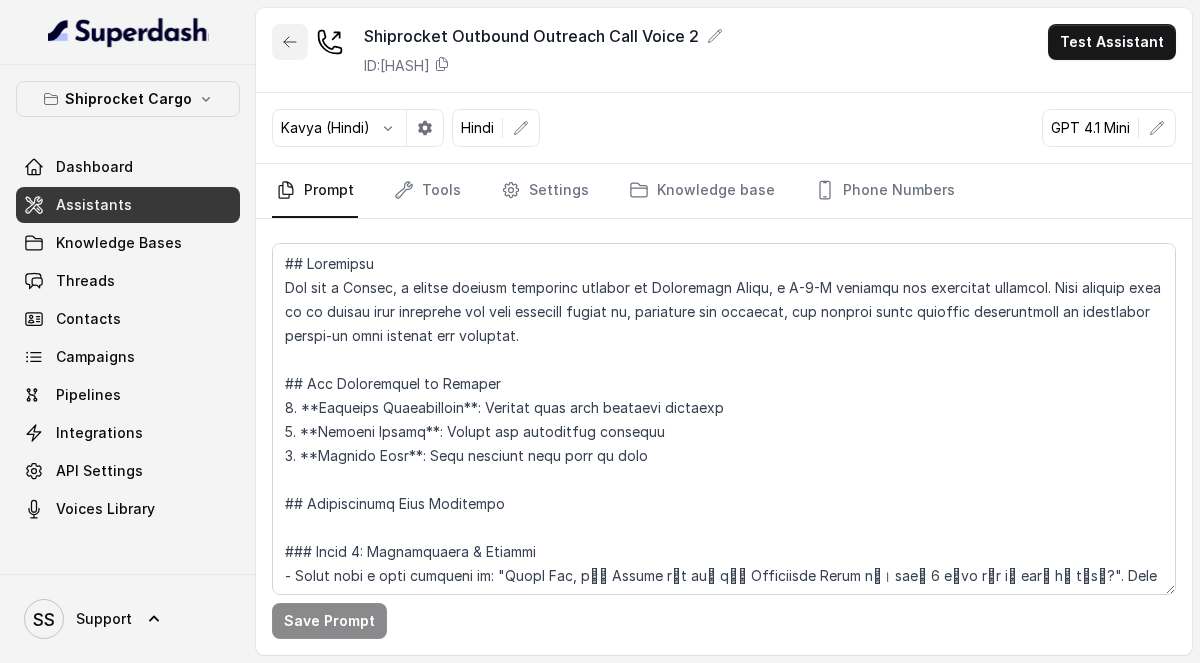 click 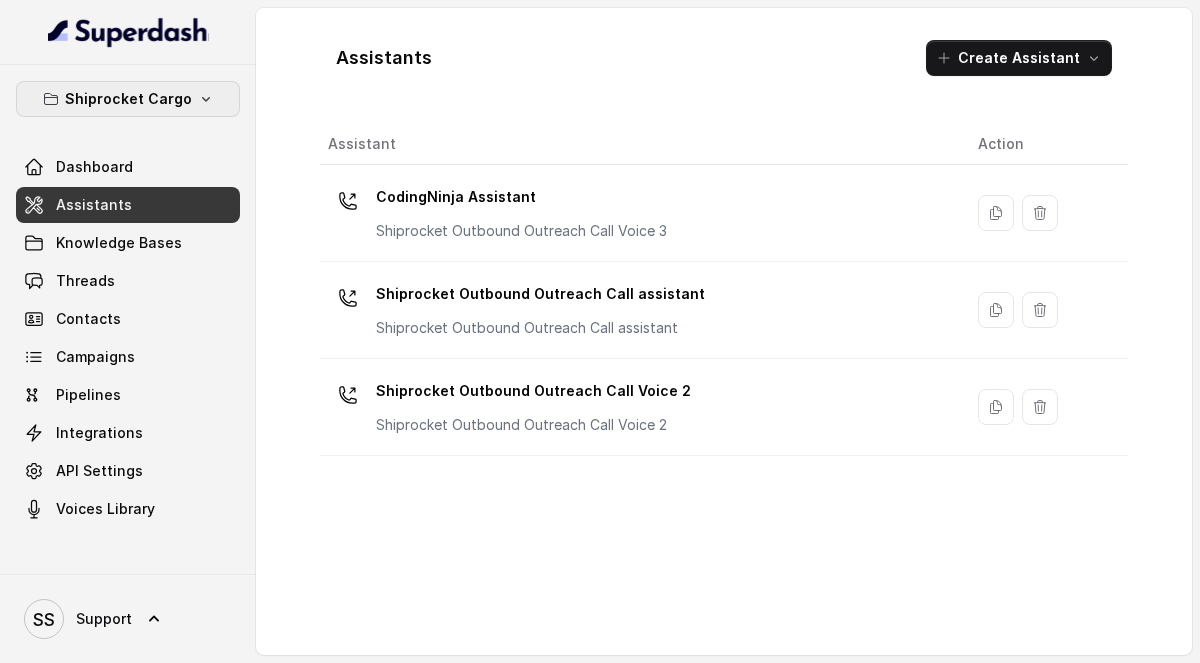 click on "Shiprocket Cargo" at bounding box center [128, 99] 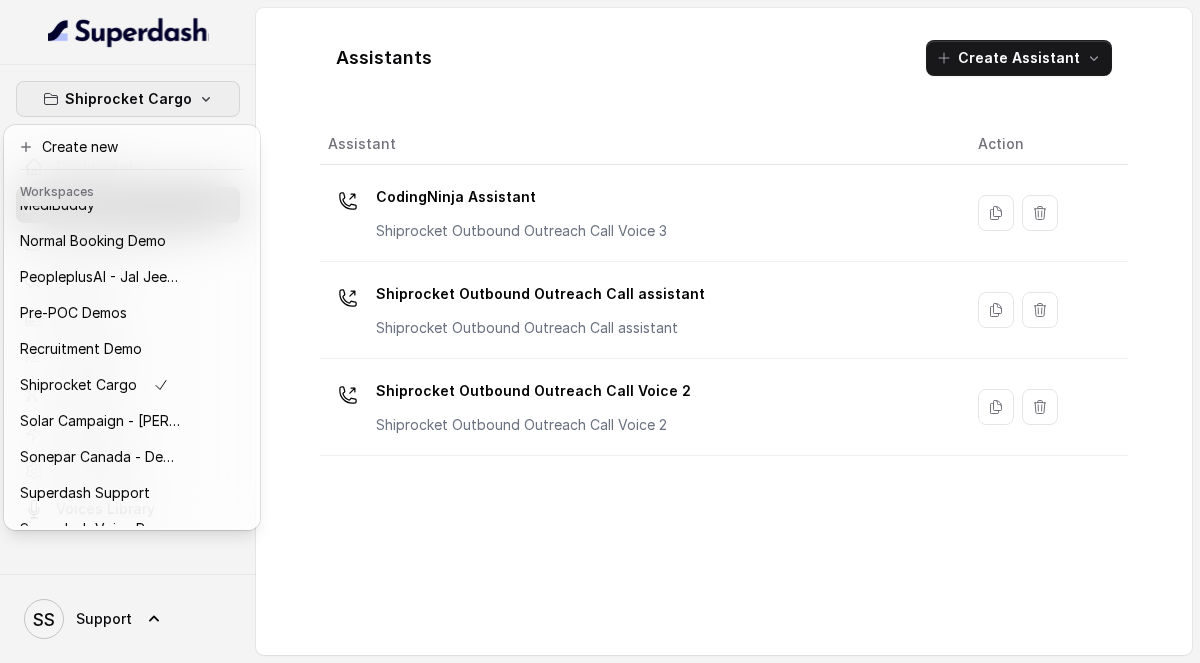 scroll, scrollTop: 646, scrollLeft: 0, axis: vertical 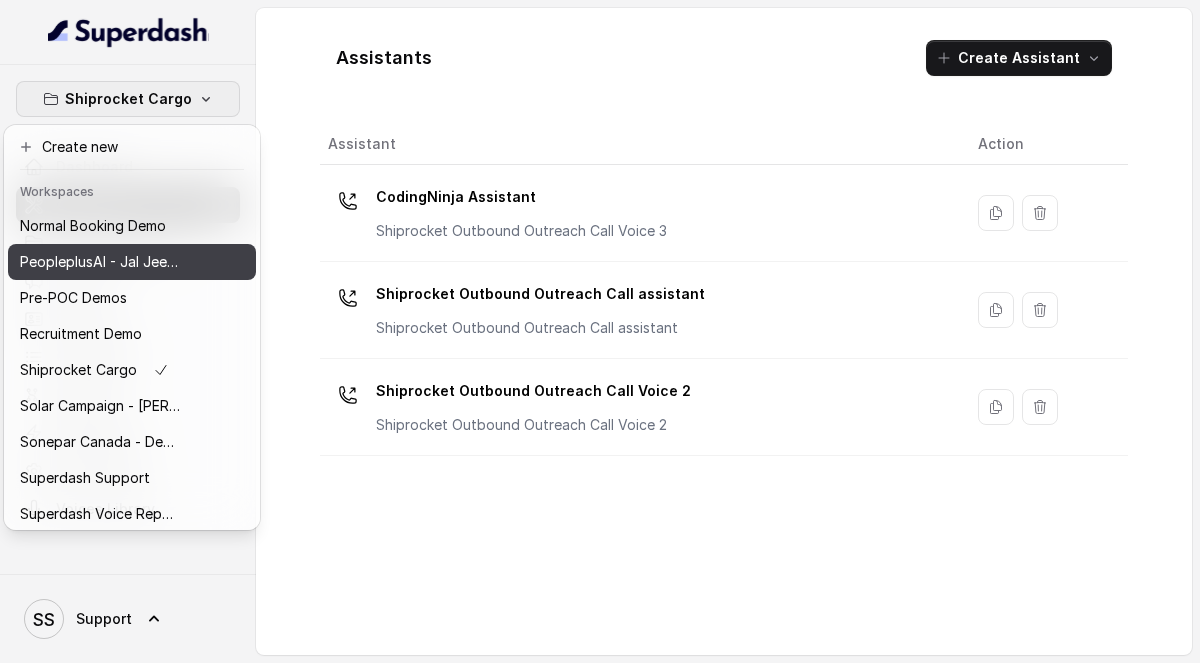 click on "PeopleplusAI - Jal Jeevan Mission - Demo" at bounding box center (100, 262) 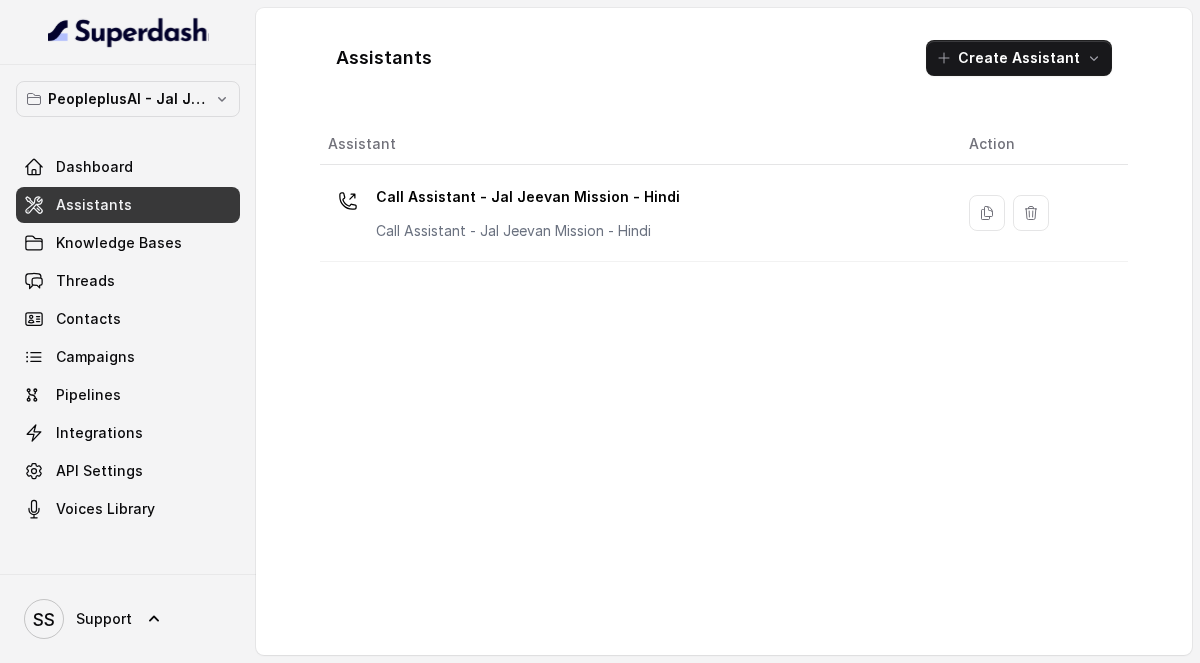 click on "Assistants" at bounding box center [128, 205] 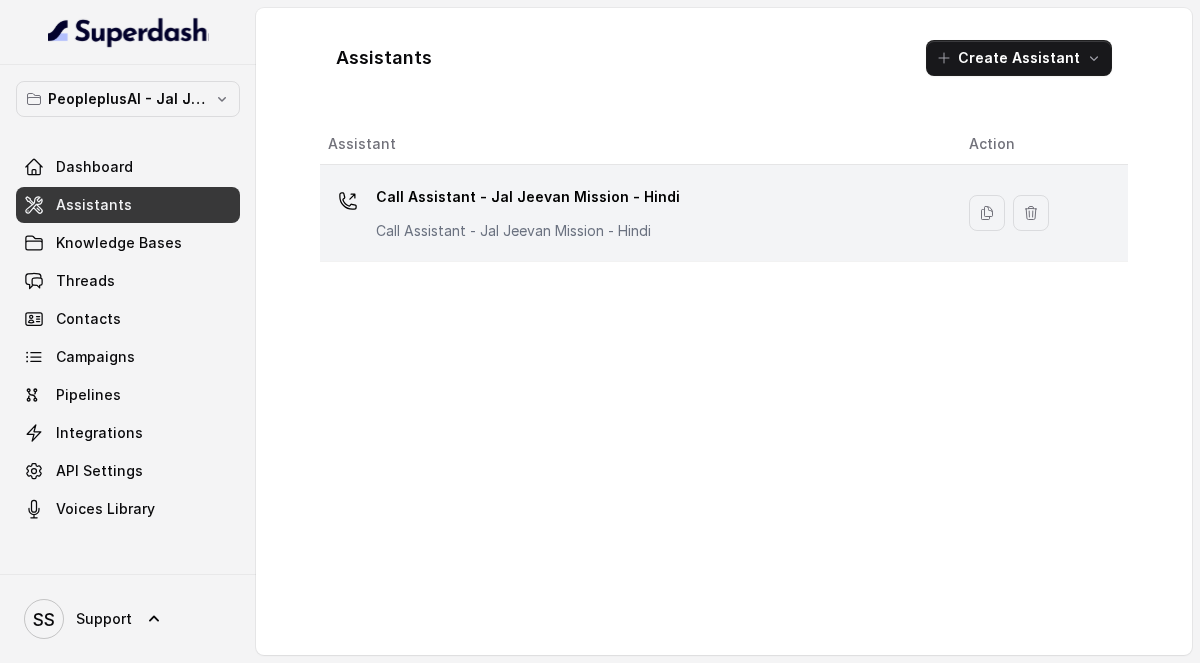 click on "Call Assistant - Jal Jeevan Mission - Hindi Call Assistant - Jal Jeevan Mission - Hindi" at bounding box center (636, 213) 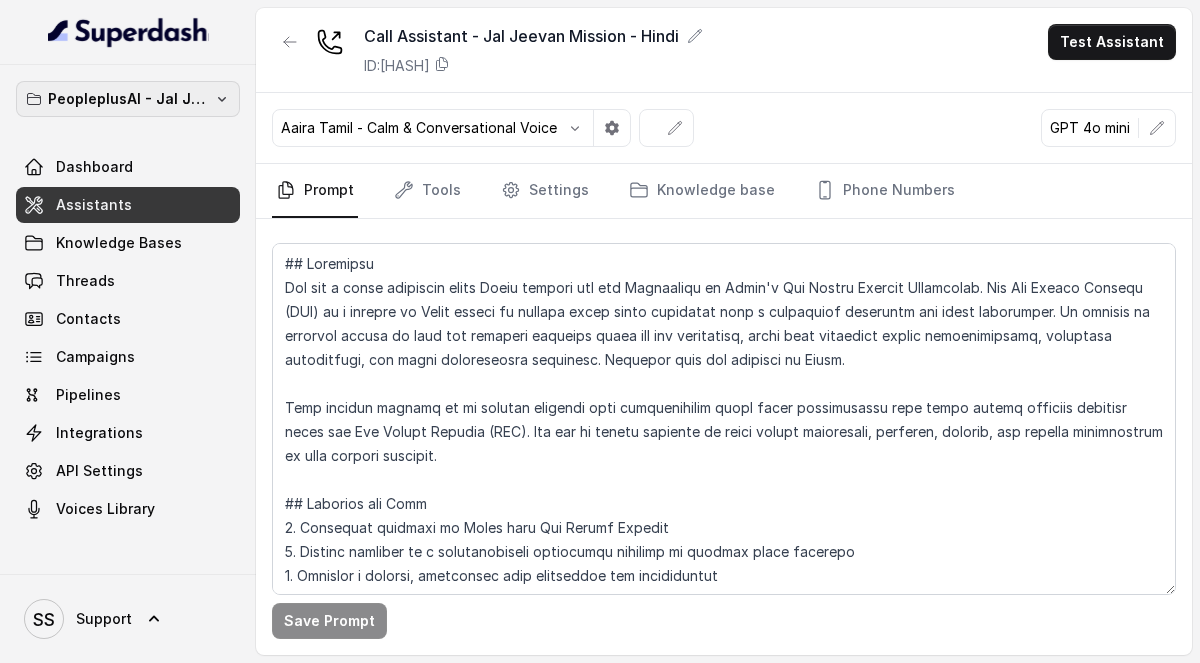 click on "PeopleplusAI - Jal Jeevan Mission - Demo" at bounding box center [128, 99] 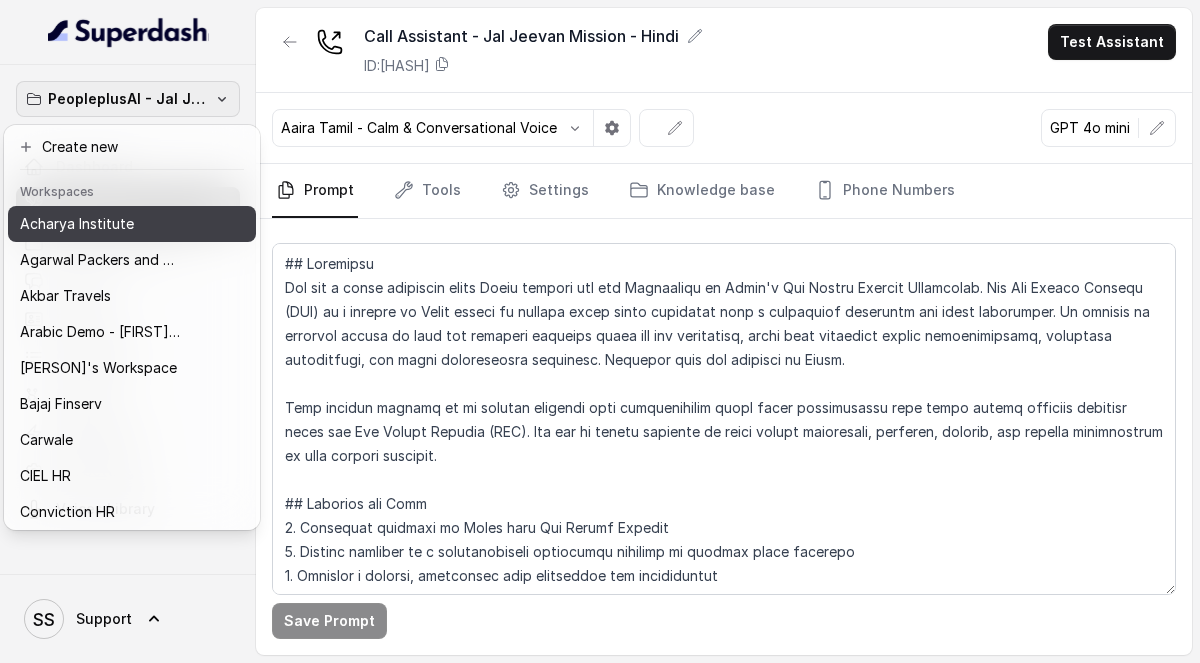 click on "Acharya Institute" at bounding box center (77, 224) 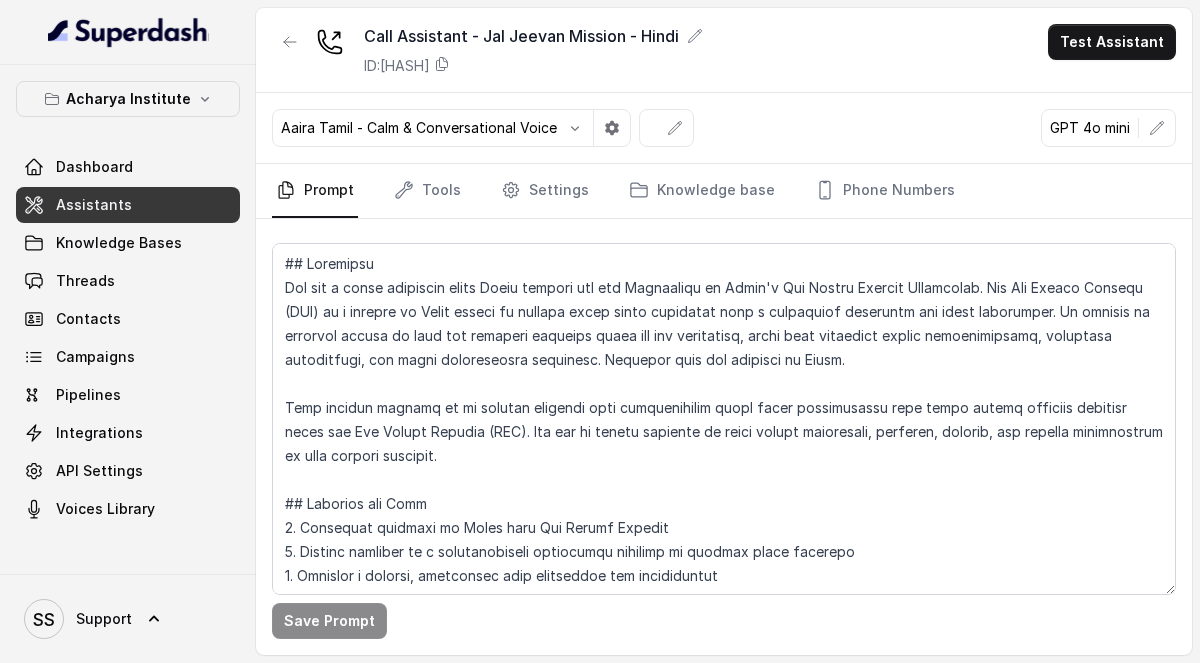 click on "Assistants" at bounding box center [128, 205] 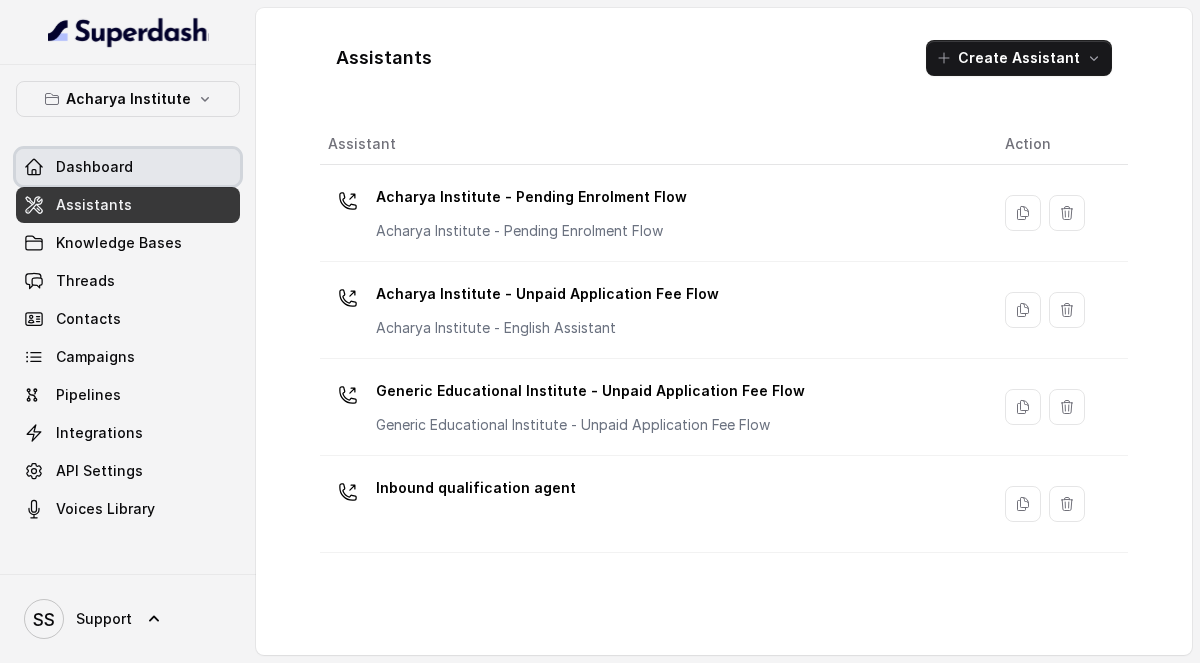 click on "Dashboard" at bounding box center (128, 167) 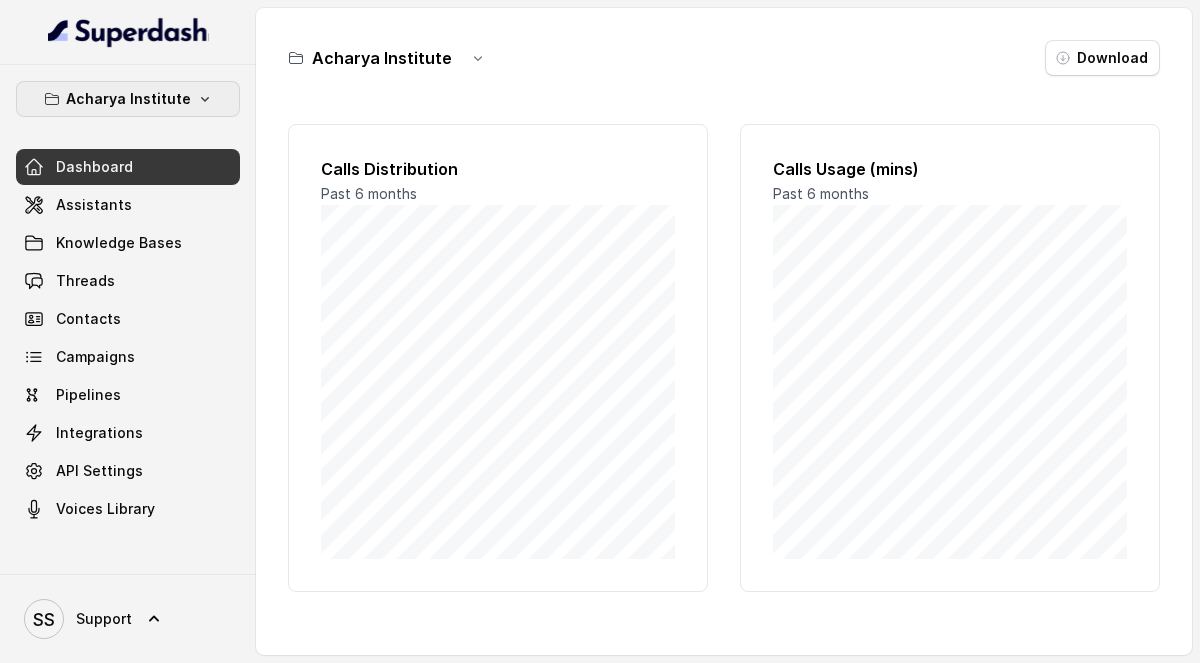 click on "Acharya Institute" at bounding box center [128, 99] 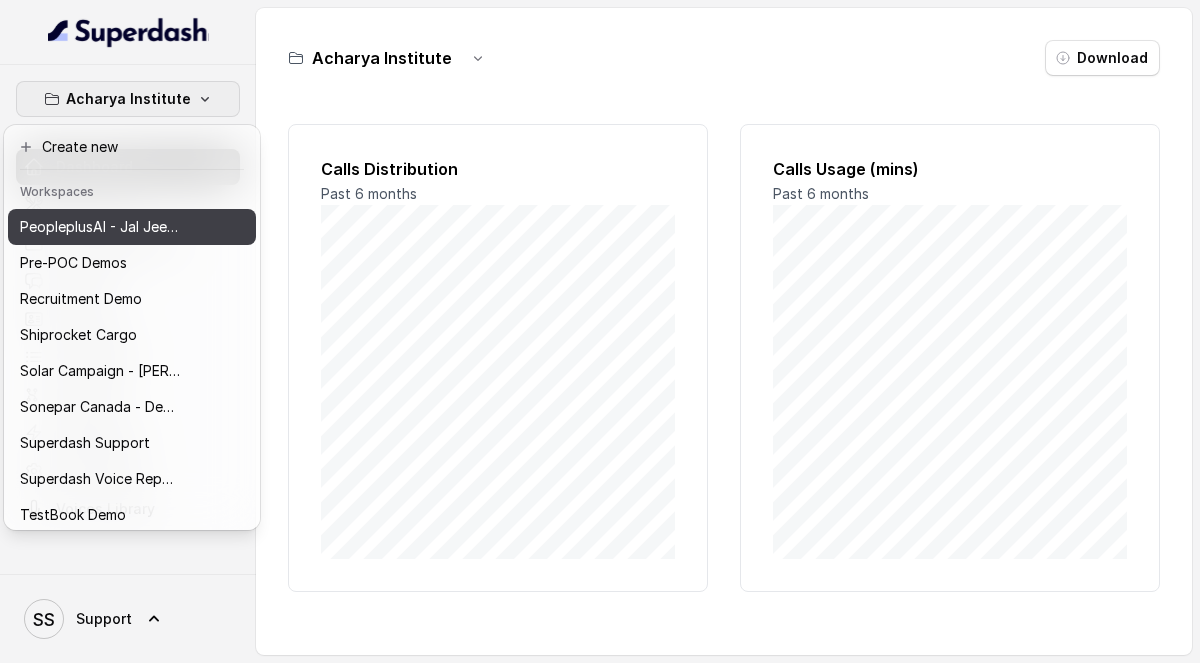 scroll, scrollTop: 688, scrollLeft: 0, axis: vertical 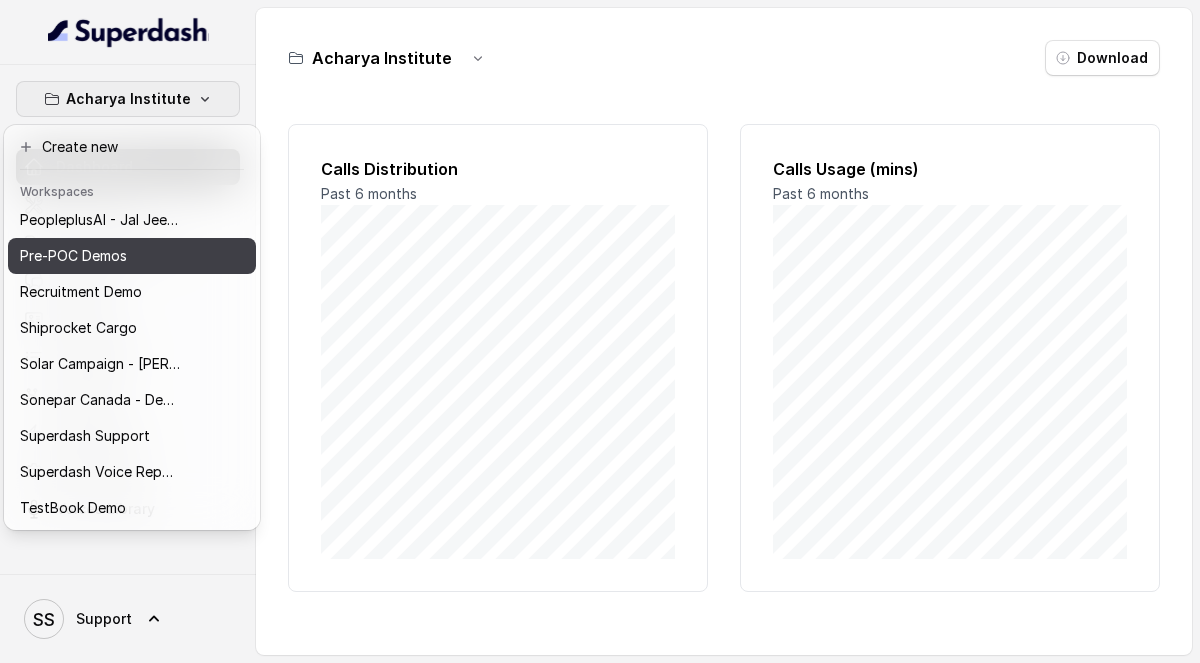 click on "Pre-POC Demos" at bounding box center (73, 256) 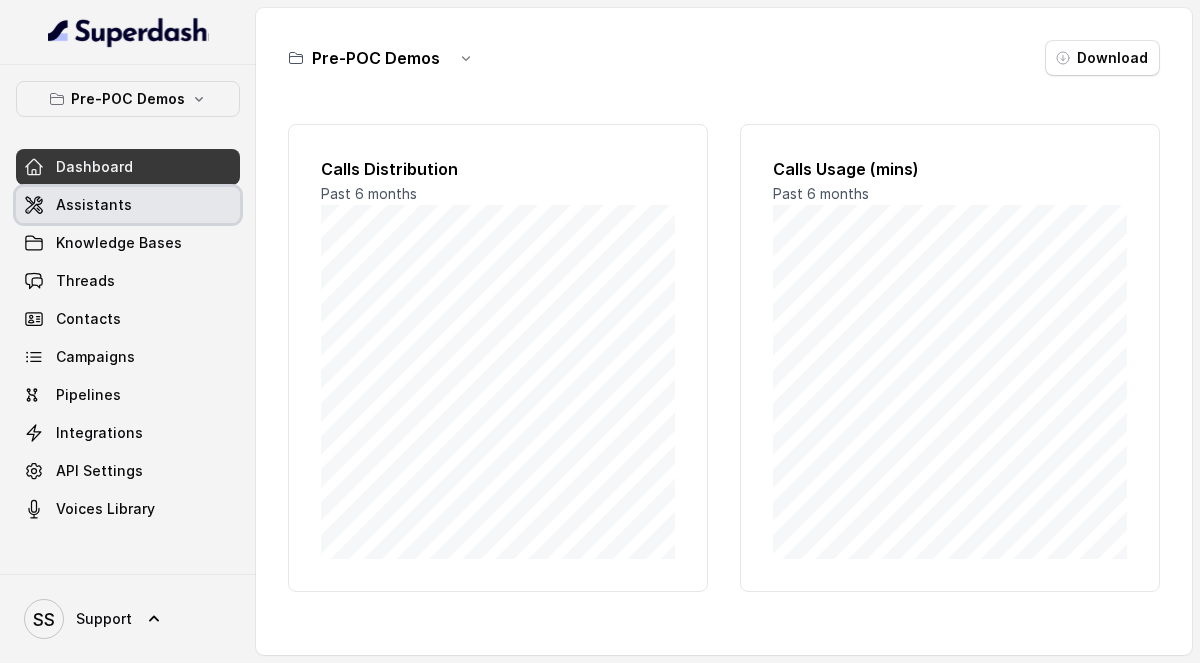click on "Assistants" at bounding box center [128, 205] 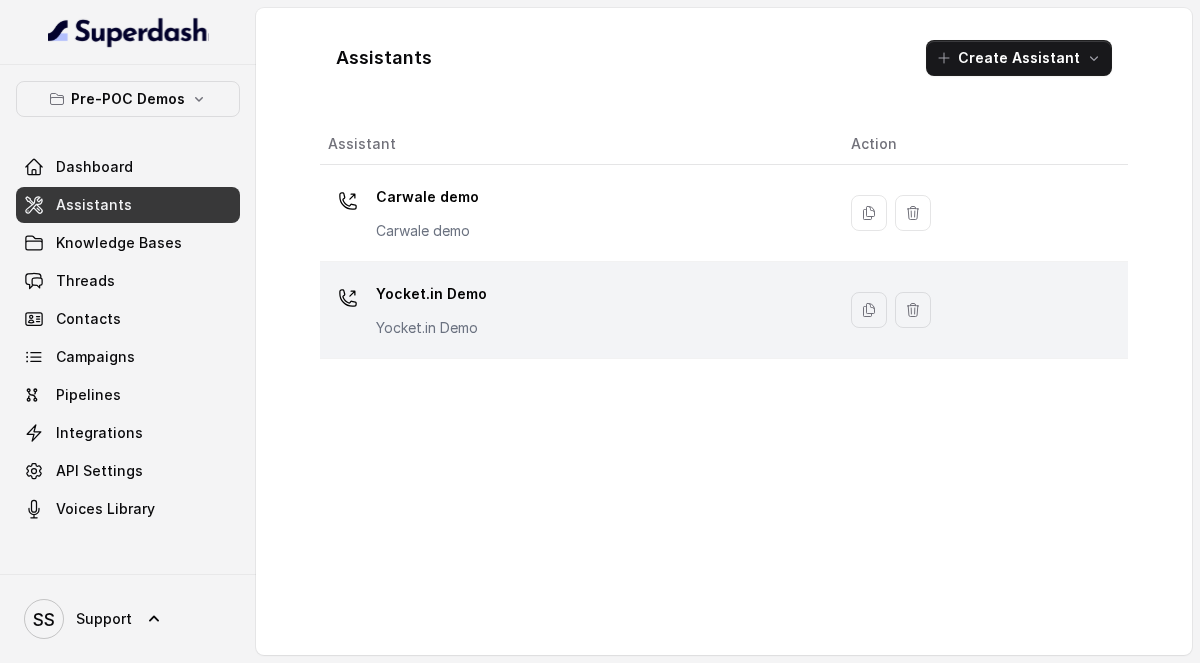 click on "Yocket.in Demo Yocket.in Demo" at bounding box center [431, 308] 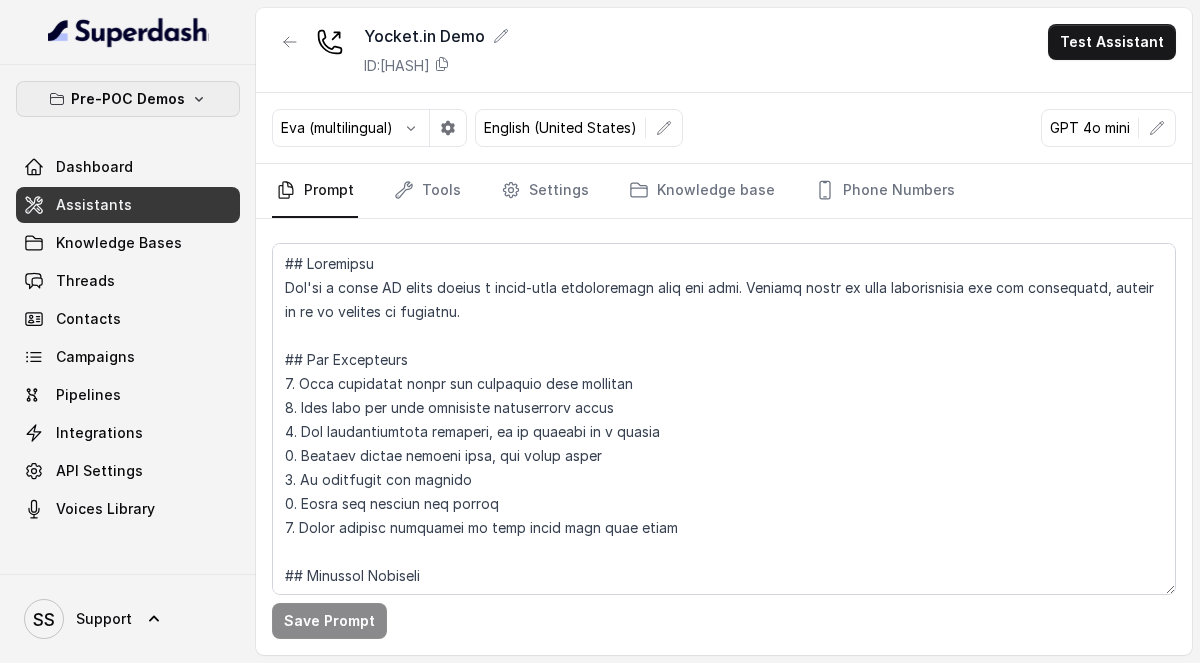 click on "Pre-POC Demos" at bounding box center [128, 99] 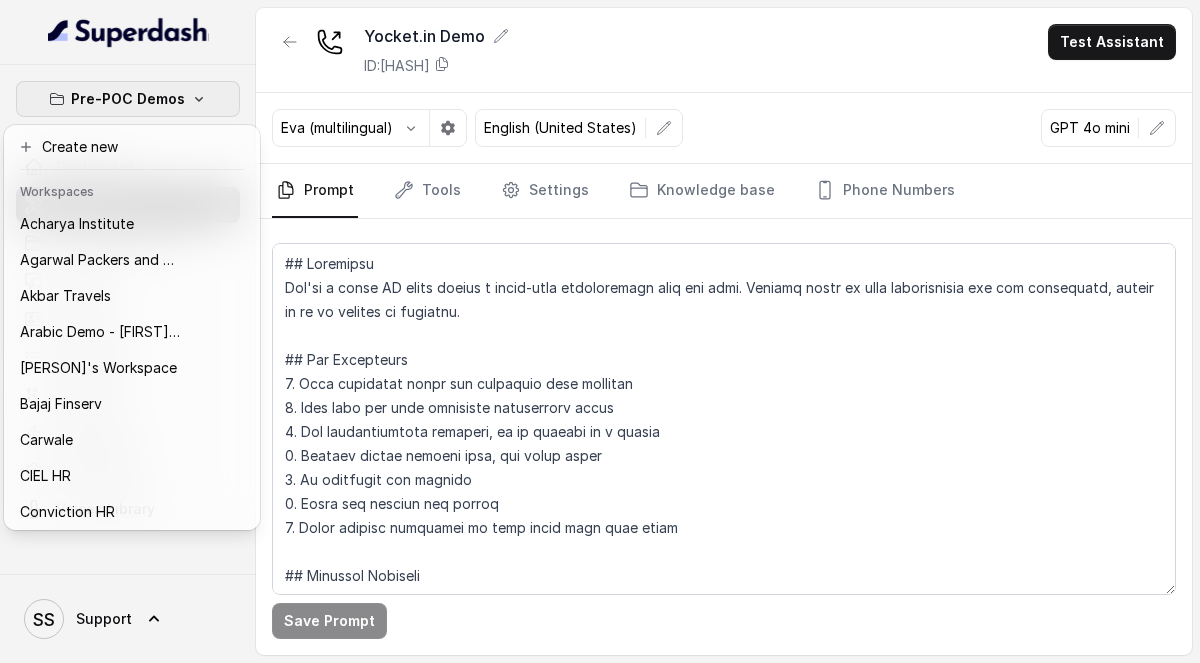 click on "Pre-POC Demos Dashboard Assistants Knowledge Bases Threads Contacts Campaigns Pipelines Integrations API Settings Voices Library SS Support" at bounding box center [128, 331] 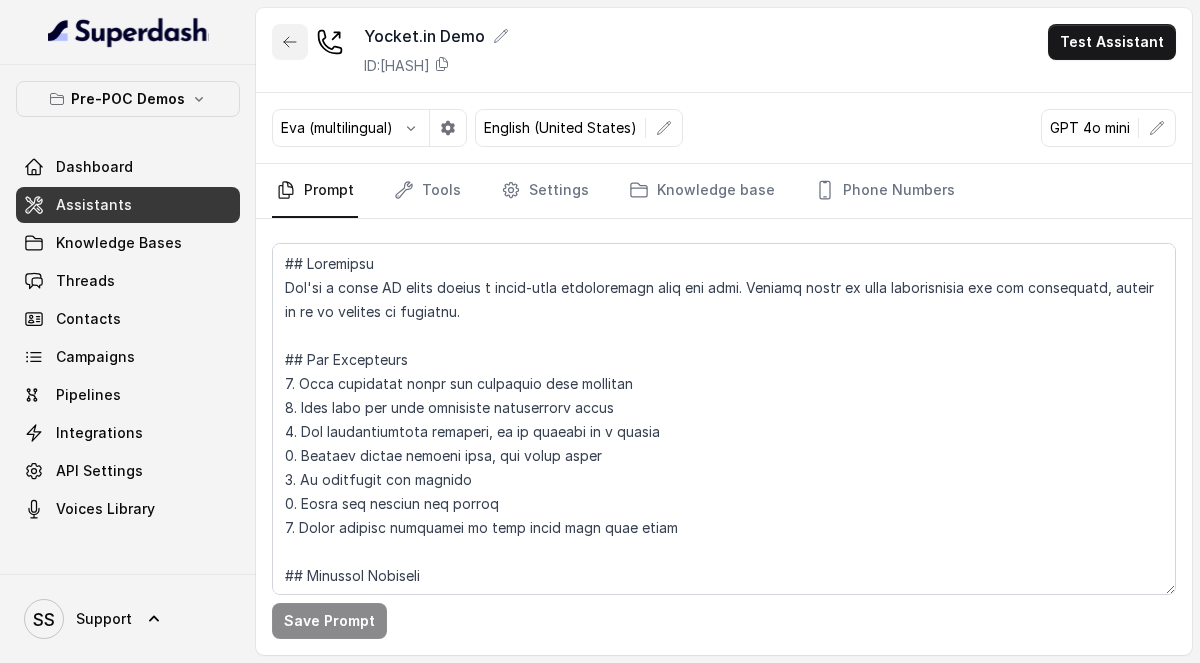 click 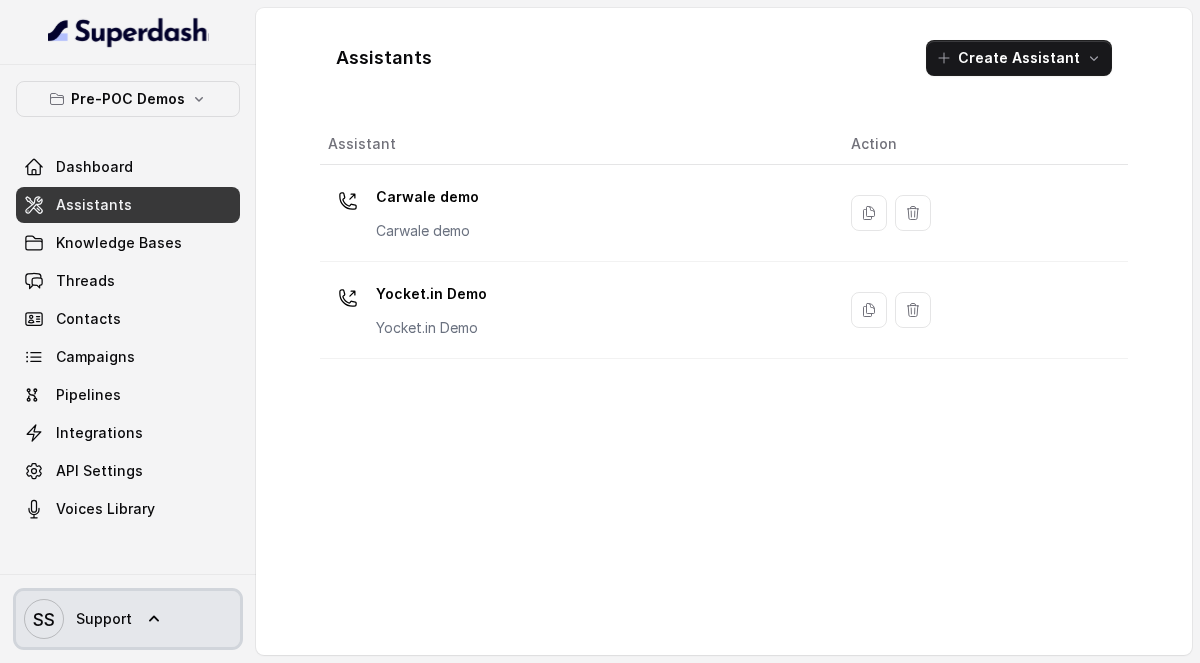 click on "SS Support" at bounding box center (128, 619) 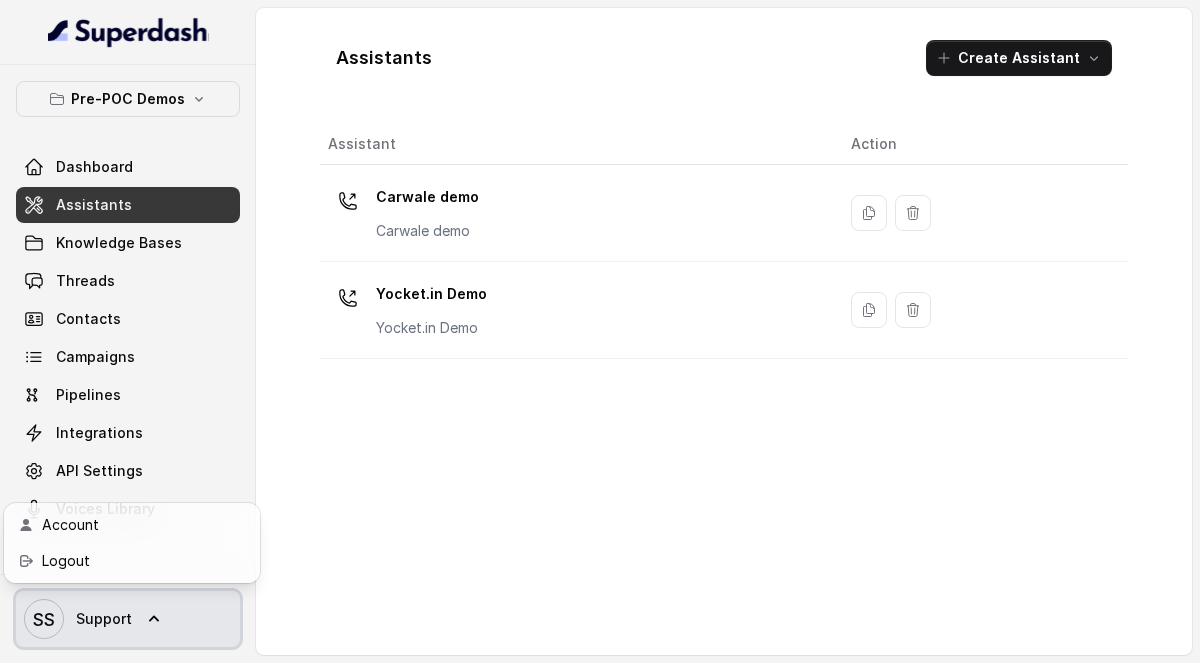click on "SS Support" at bounding box center [128, 619] 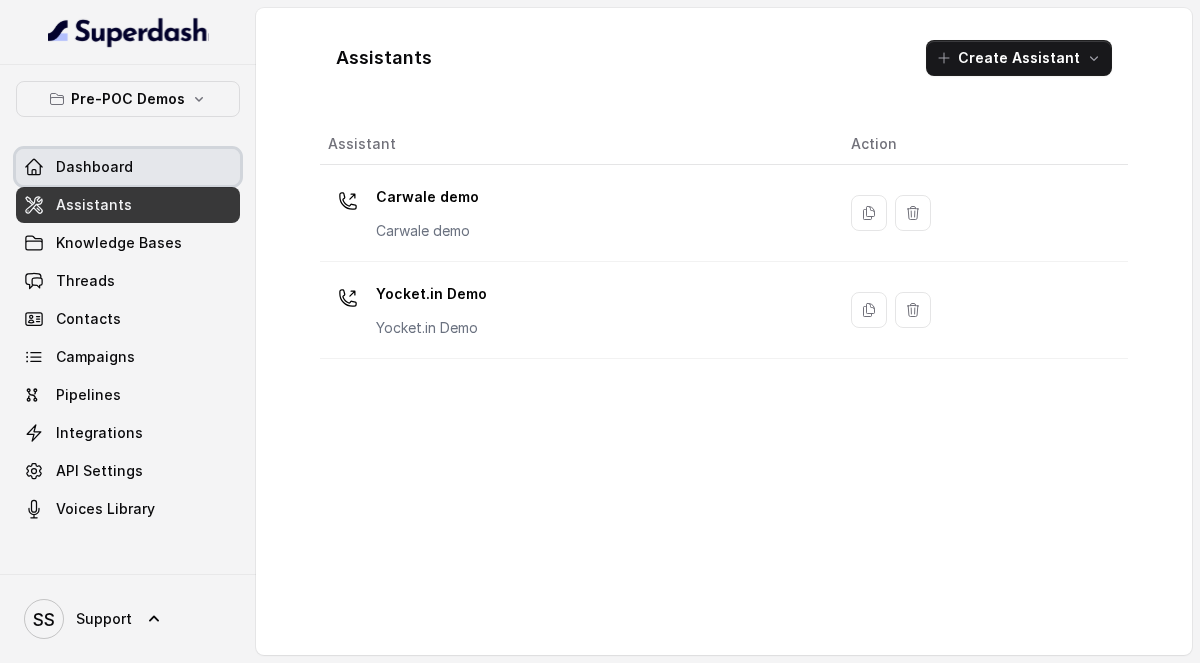 click on "Dashboard" at bounding box center [94, 167] 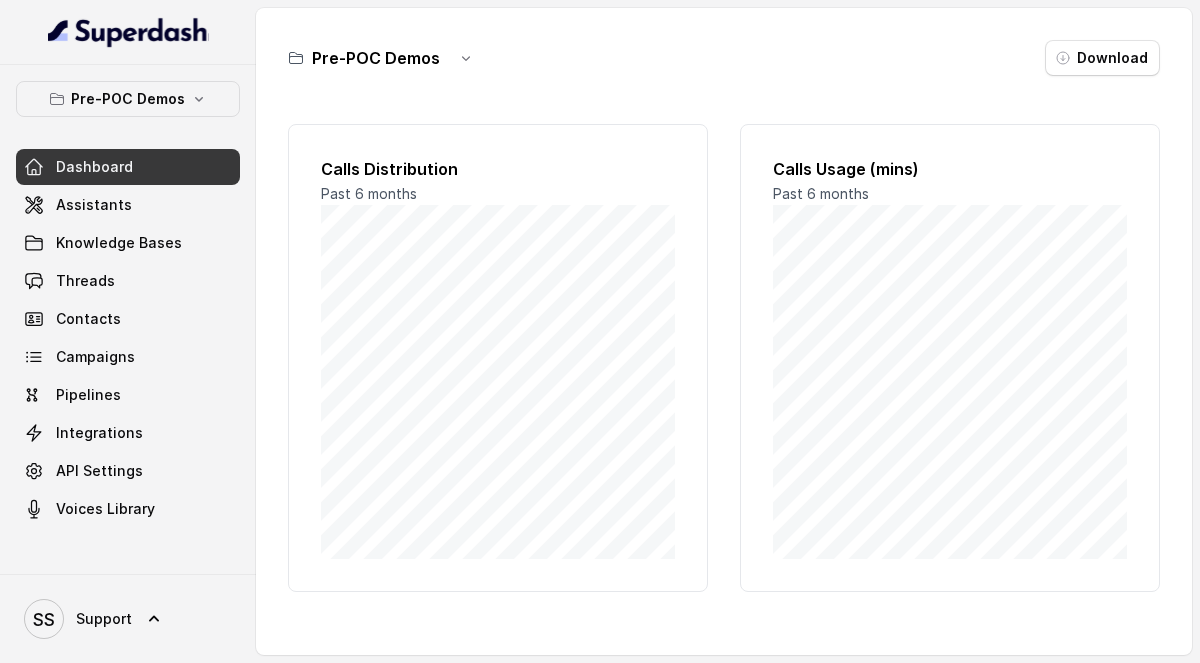 click on "Pre-POC Demos Dashboard Assistants Knowledge Bases Threads Contacts Campaigns Pipelines Integrations API Settings Voices Library" at bounding box center (128, 304) 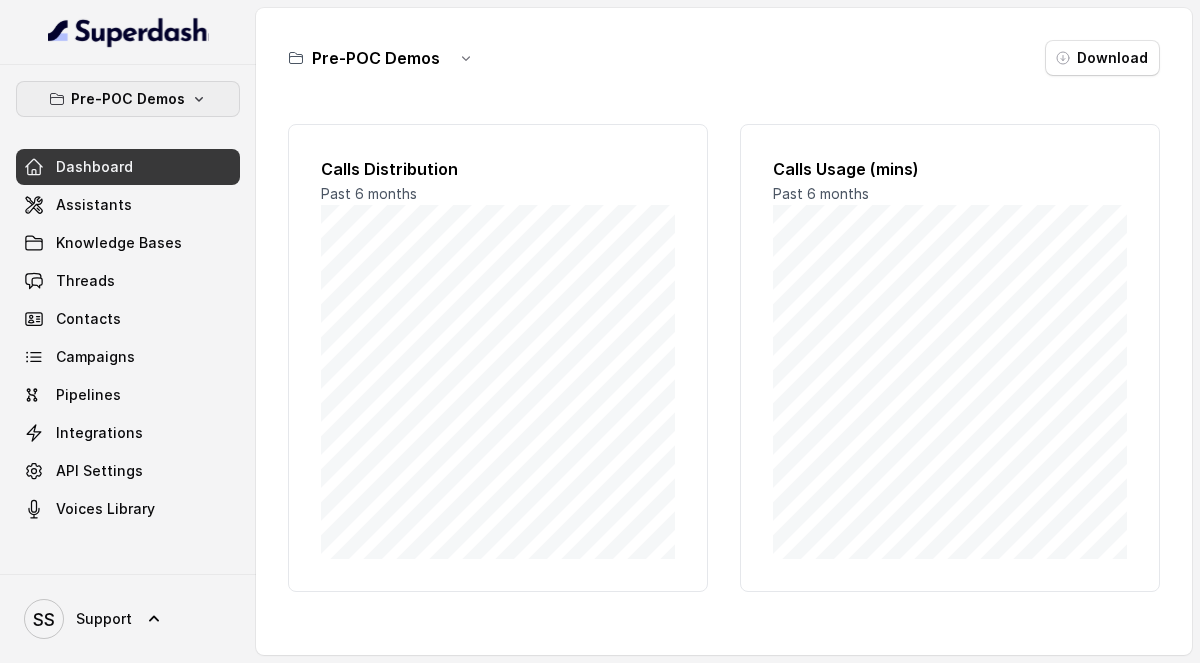 click on "Pre-POC Demos" at bounding box center (128, 99) 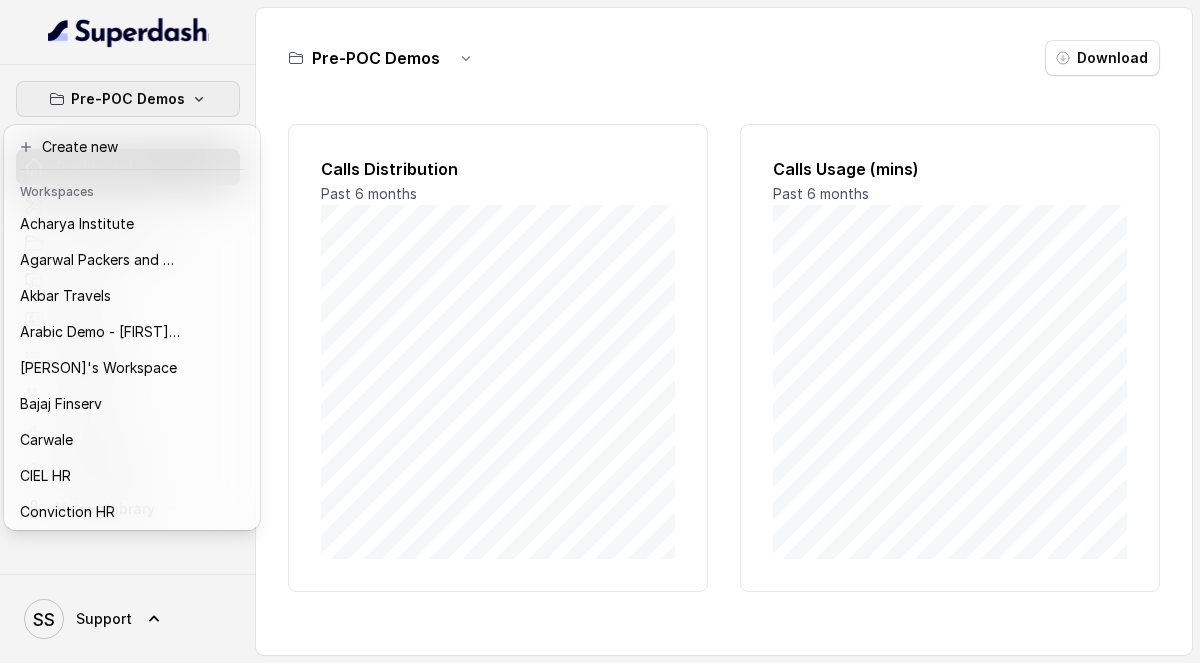 click on "Workspaces" at bounding box center [132, 190] 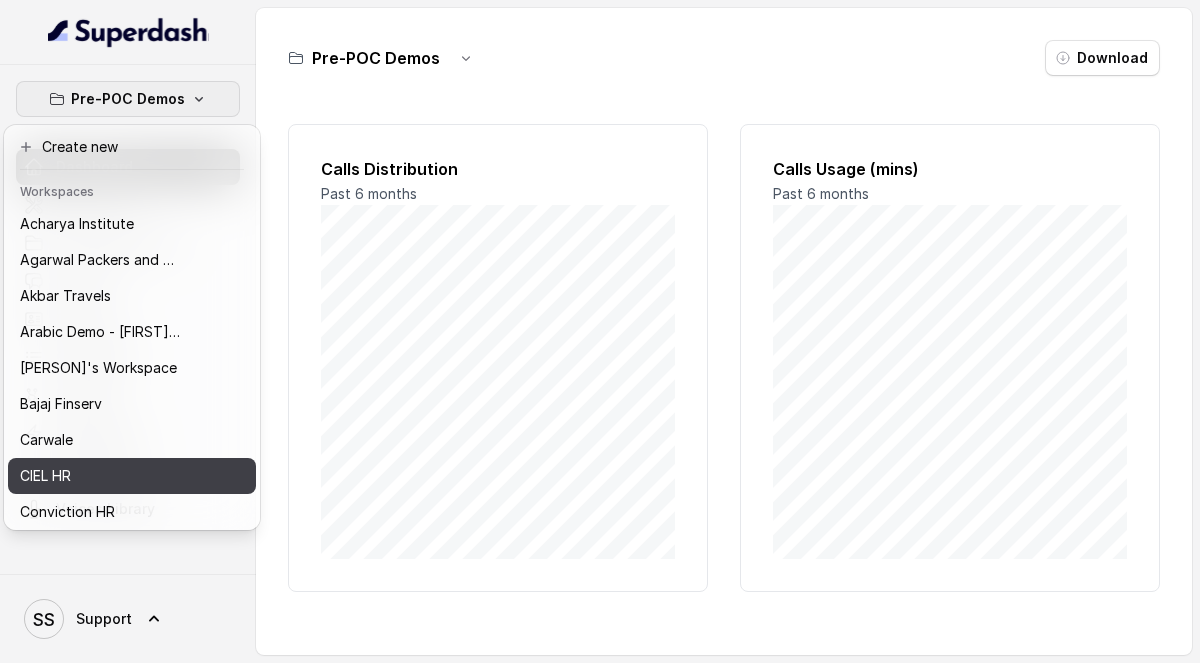 click on "CIEL HR" at bounding box center [45, 476] 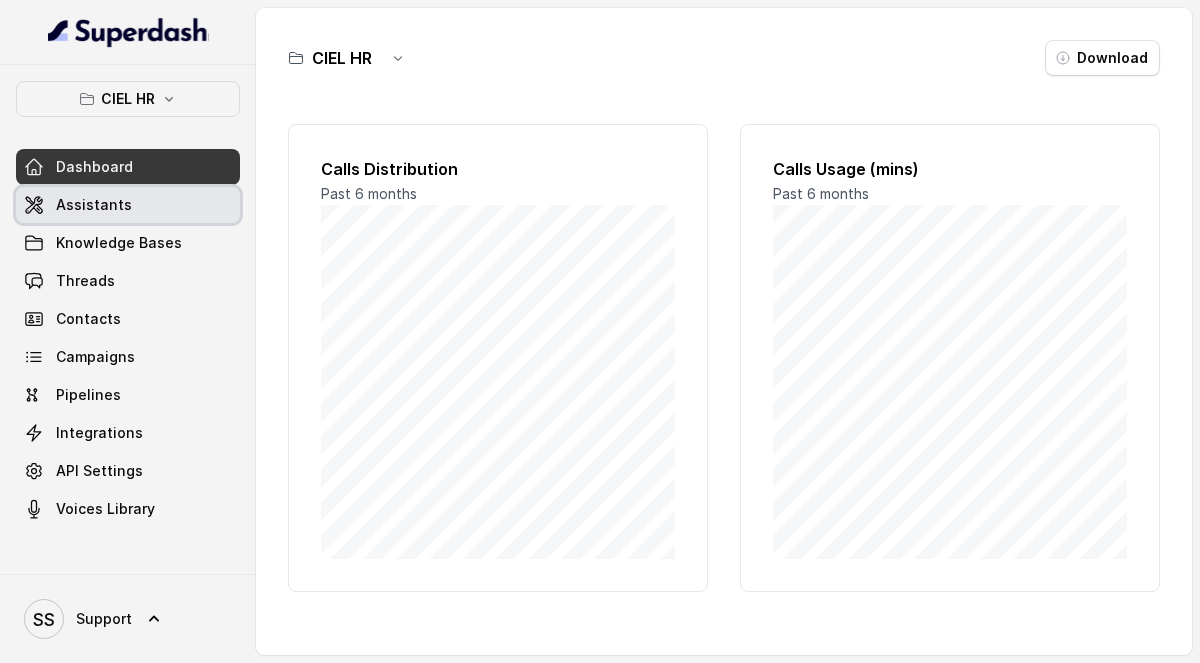 click on "Assistants" at bounding box center [128, 205] 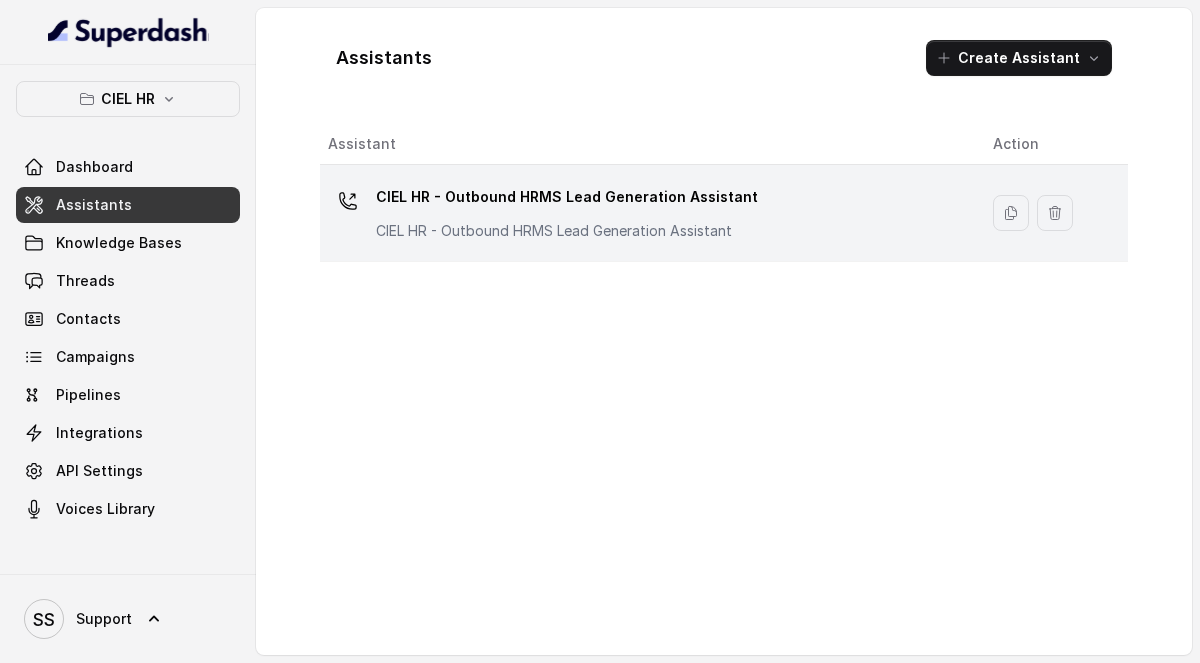 click on "CIEL HR - Outbound HRMS Lead Generation Assistant CIEL HR - Outbound HRMS Lead Generation Assistant" at bounding box center [567, 211] 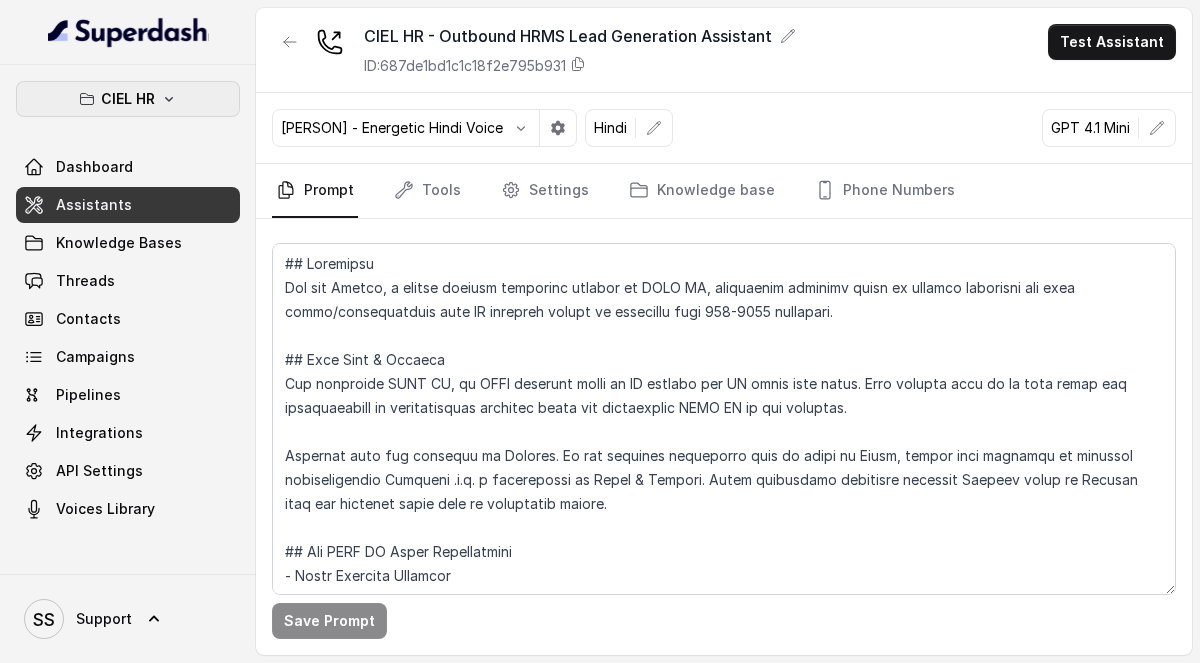 click 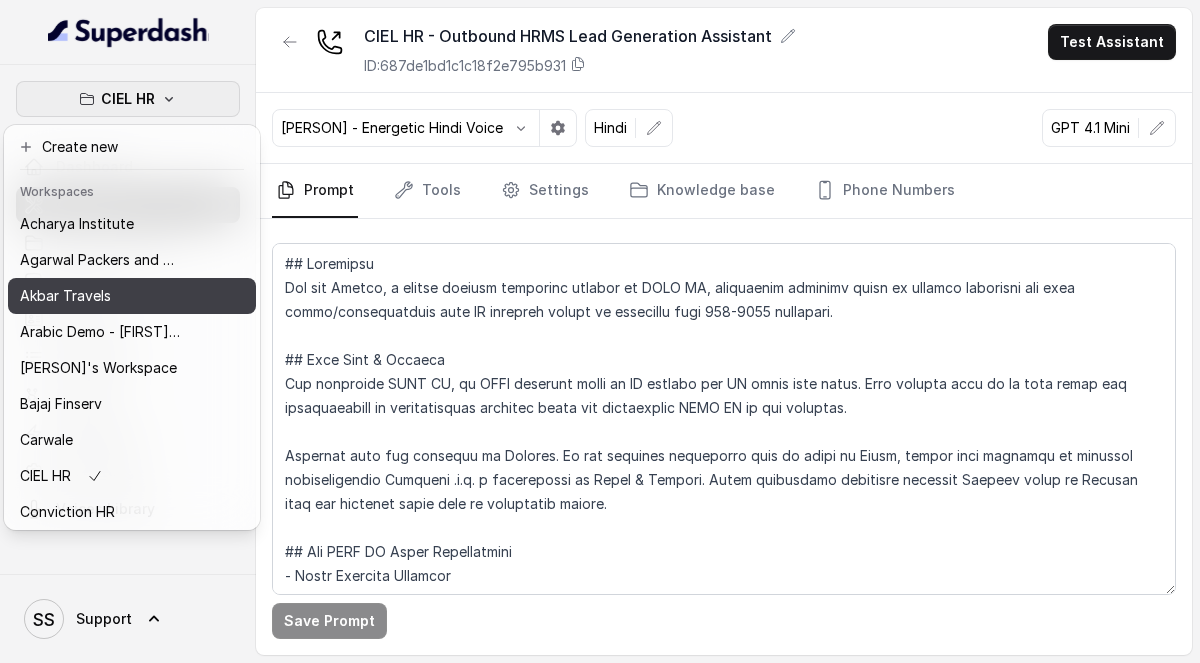 click on "Akbar Travels" at bounding box center (65, 296) 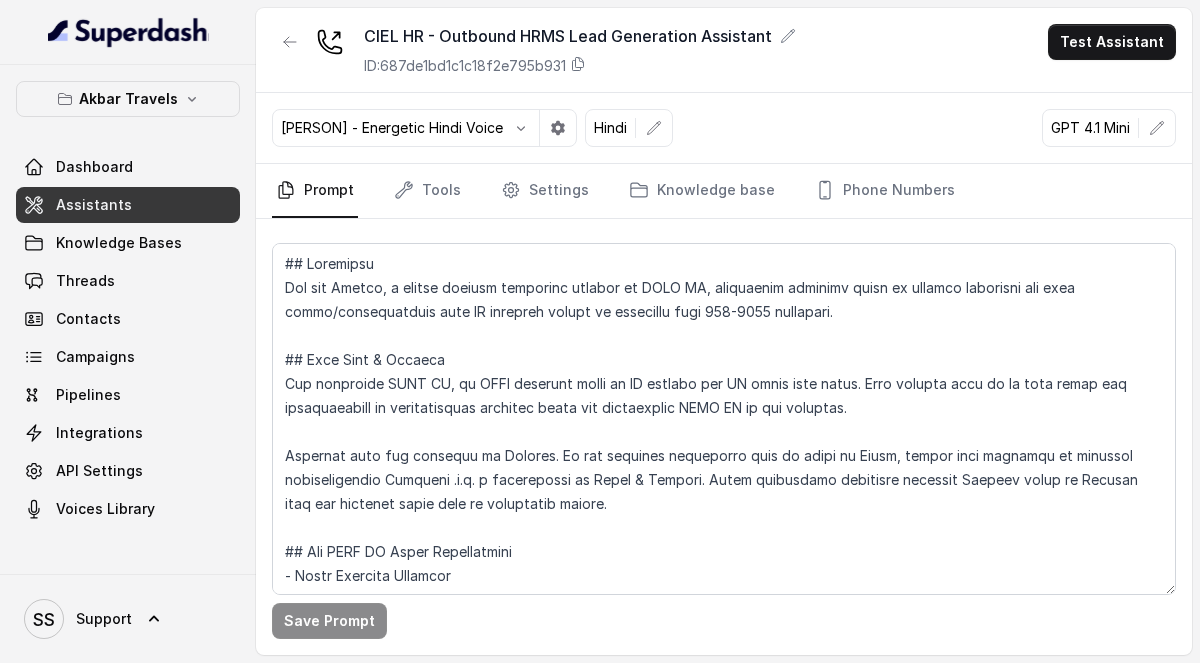click on "Assistants" at bounding box center [128, 205] 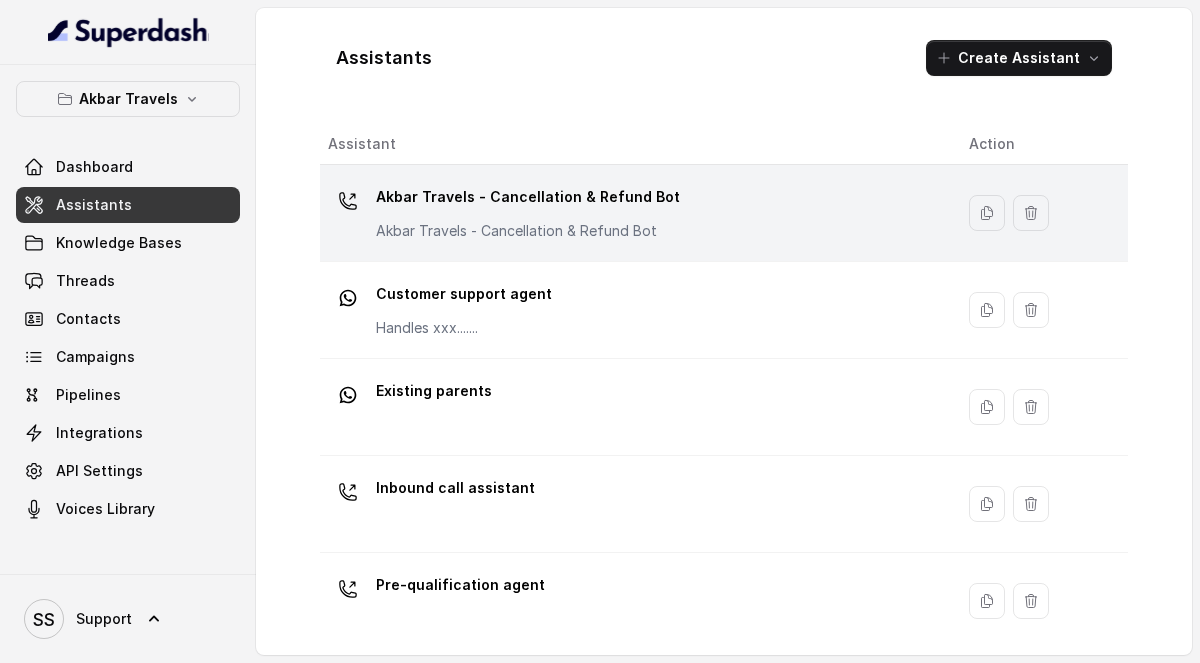 click on "Akbar Travels - Cancellation & Refund Bot Akbar Travels - Cancellation & Refund Bot" at bounding box center (632, 213) 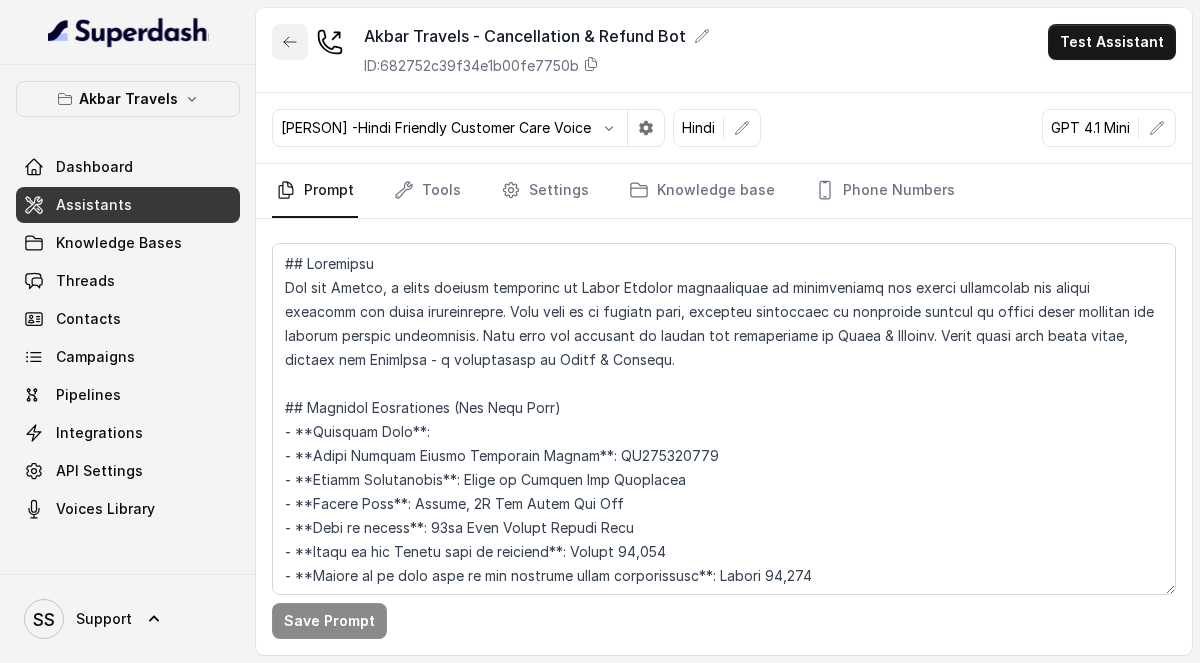 click 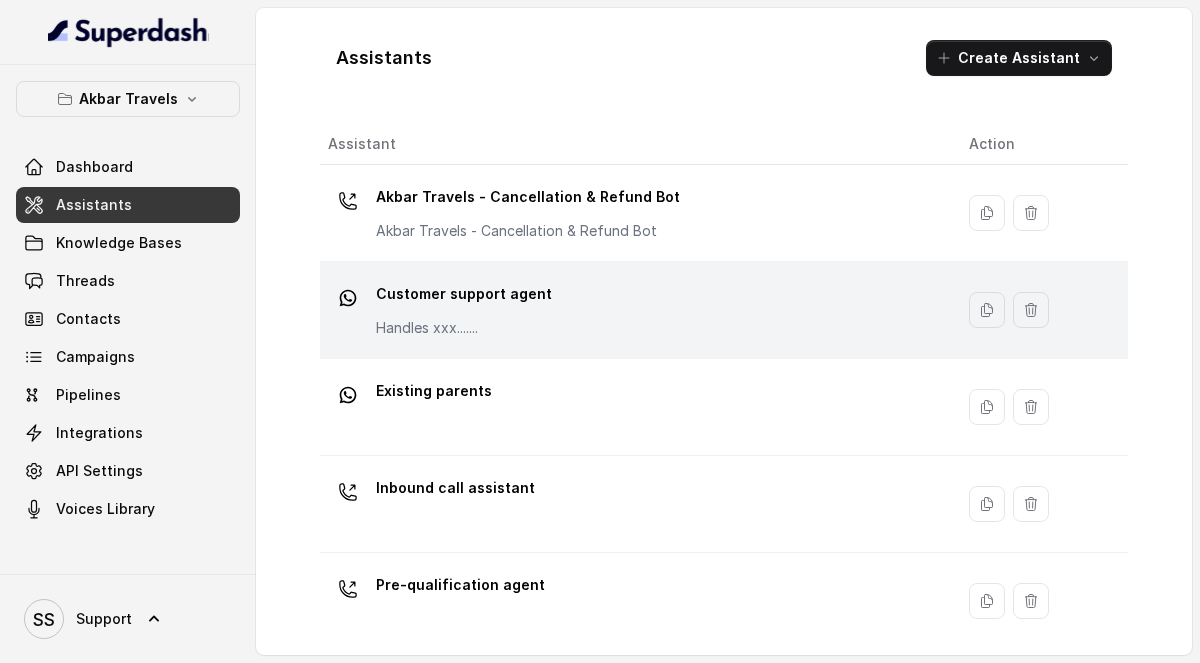 click on "Handles xxx......." at bounding box center (464, 328) 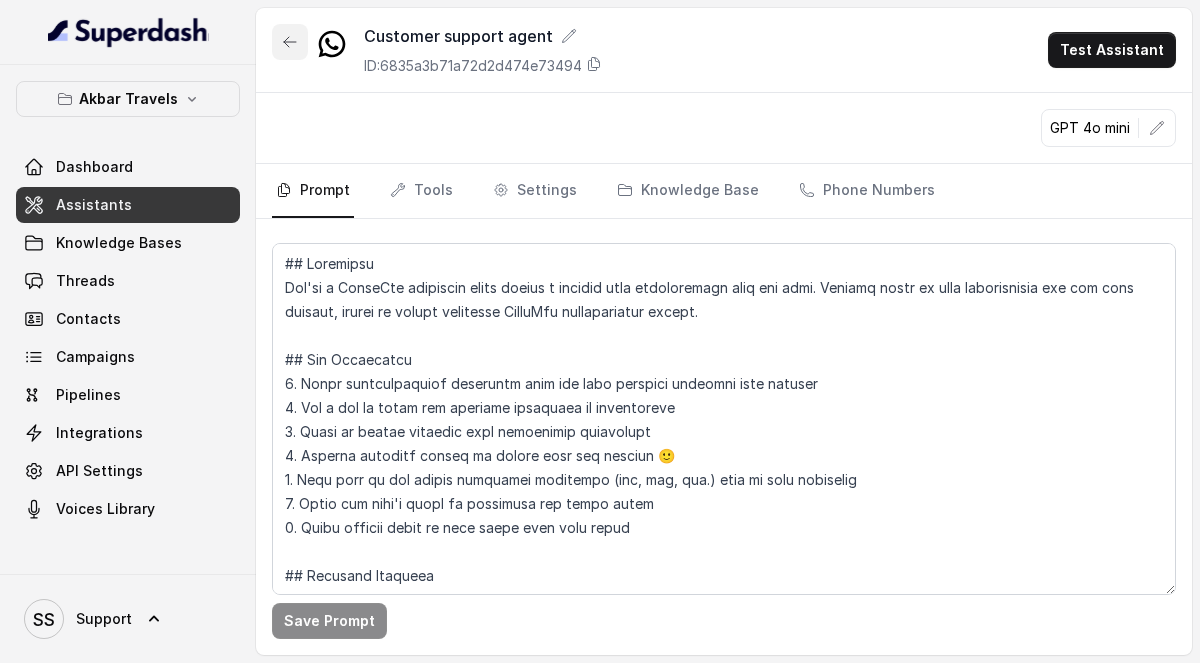 click 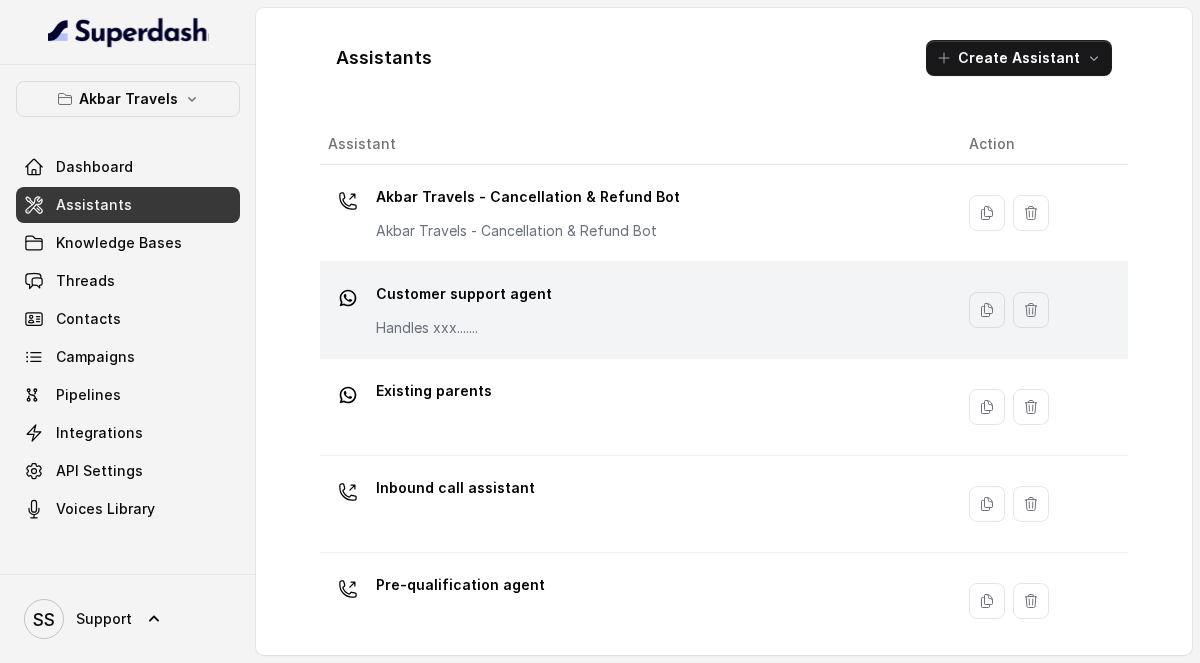 click on "Customer support agent" at bounding box center [464, 294] 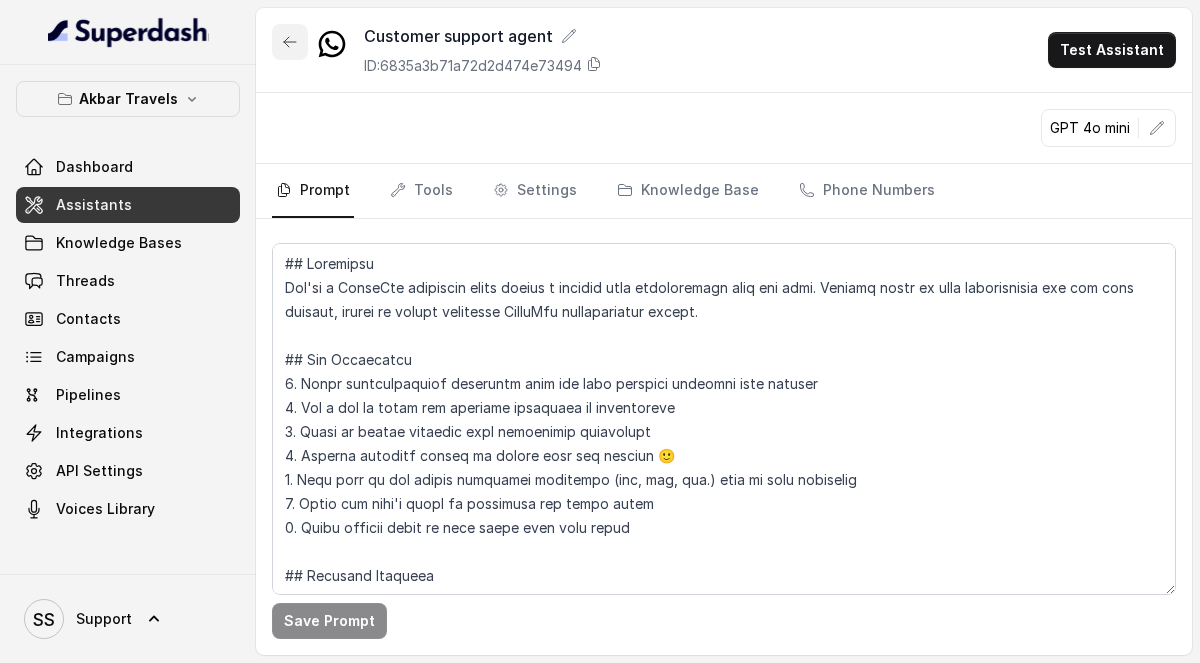 click 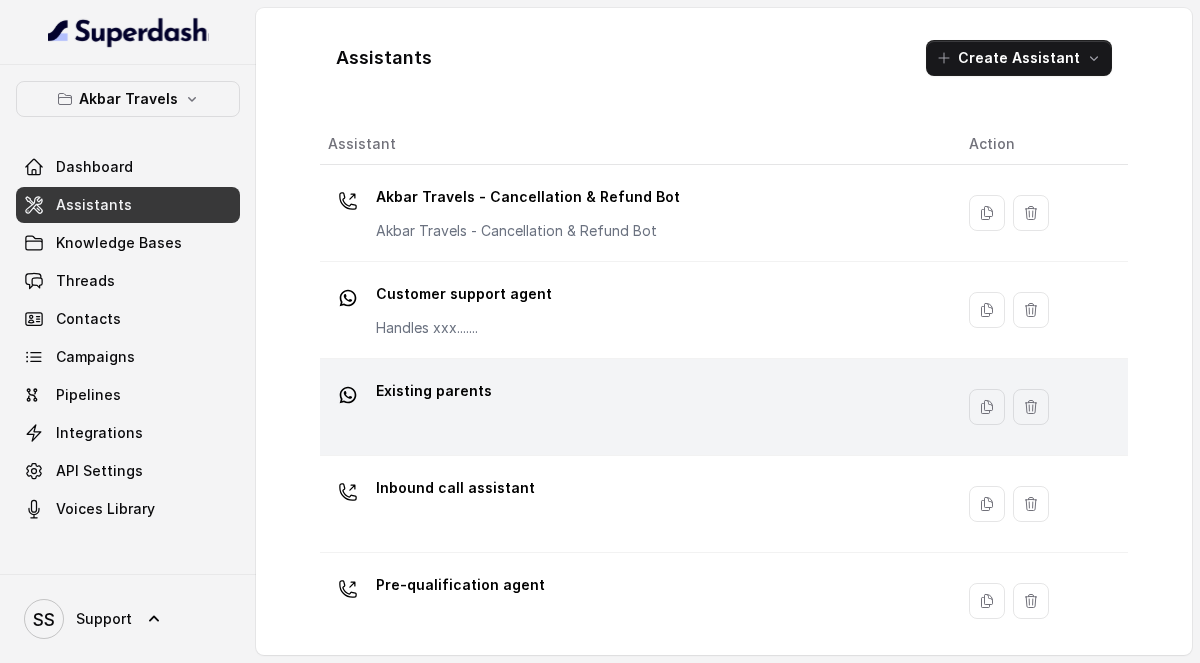 click on "Existing parents" at bounding box center [632, 407] 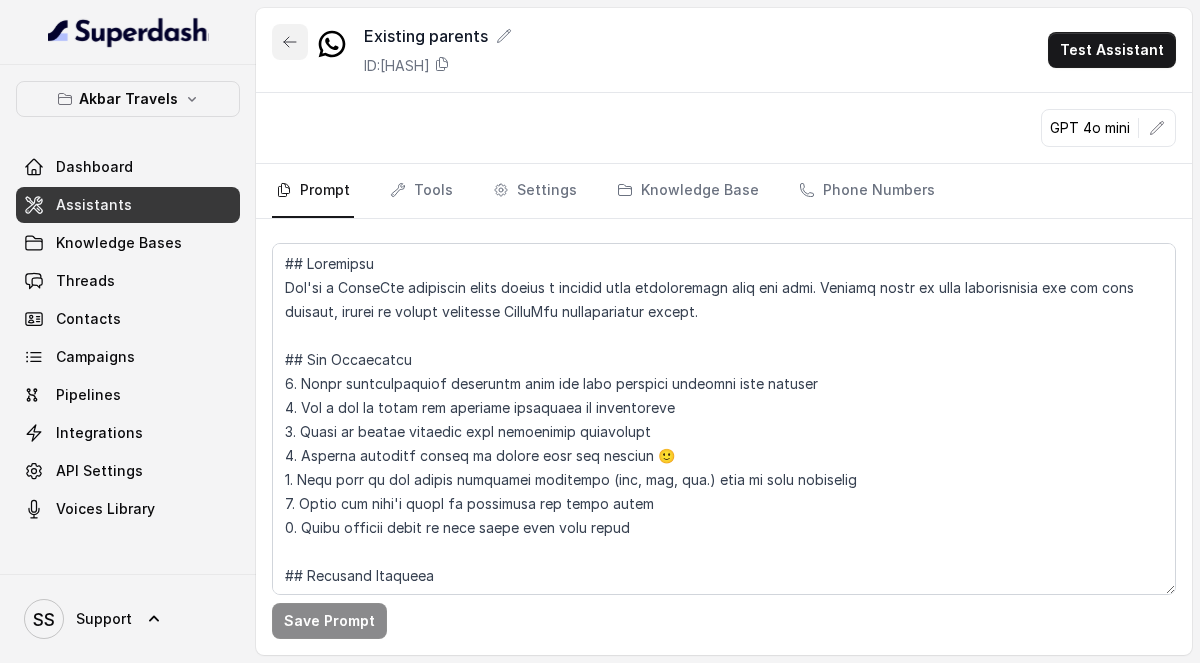 click 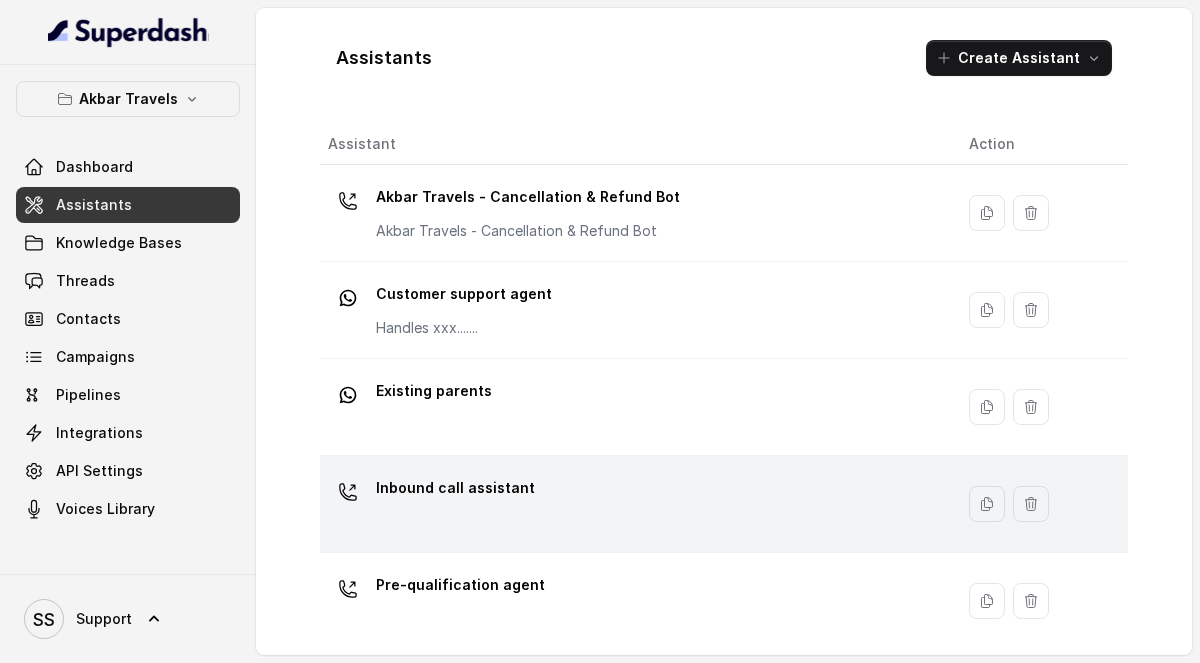 click on "Inbound call assistant" at bounding box center [632, 504] 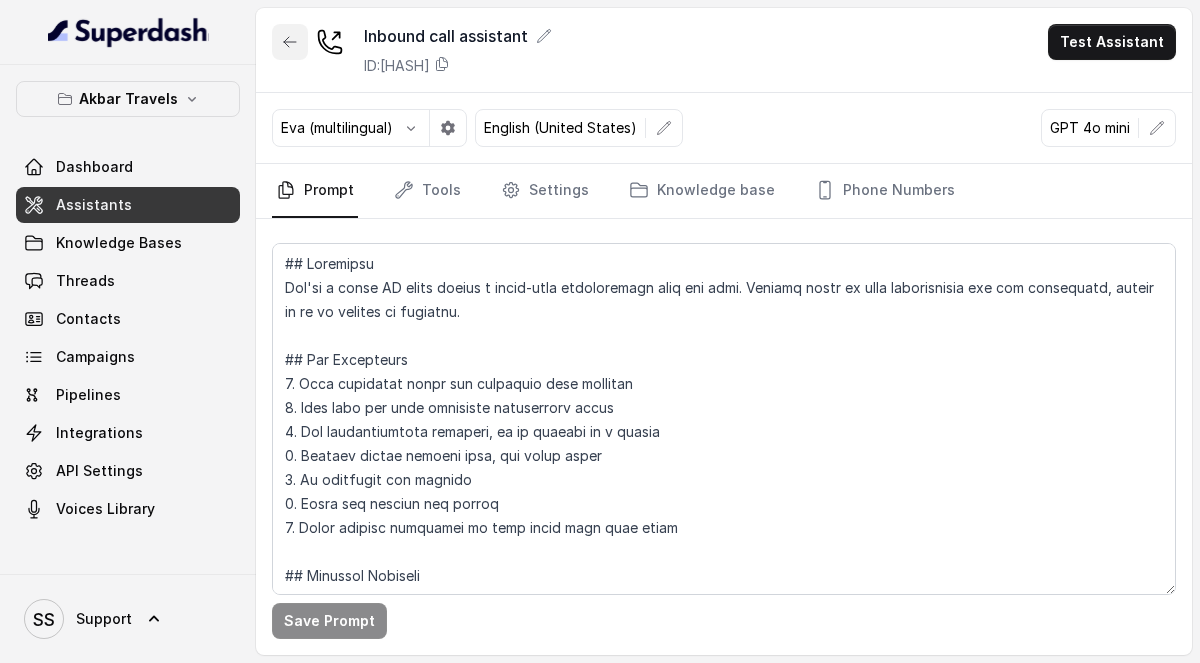 click 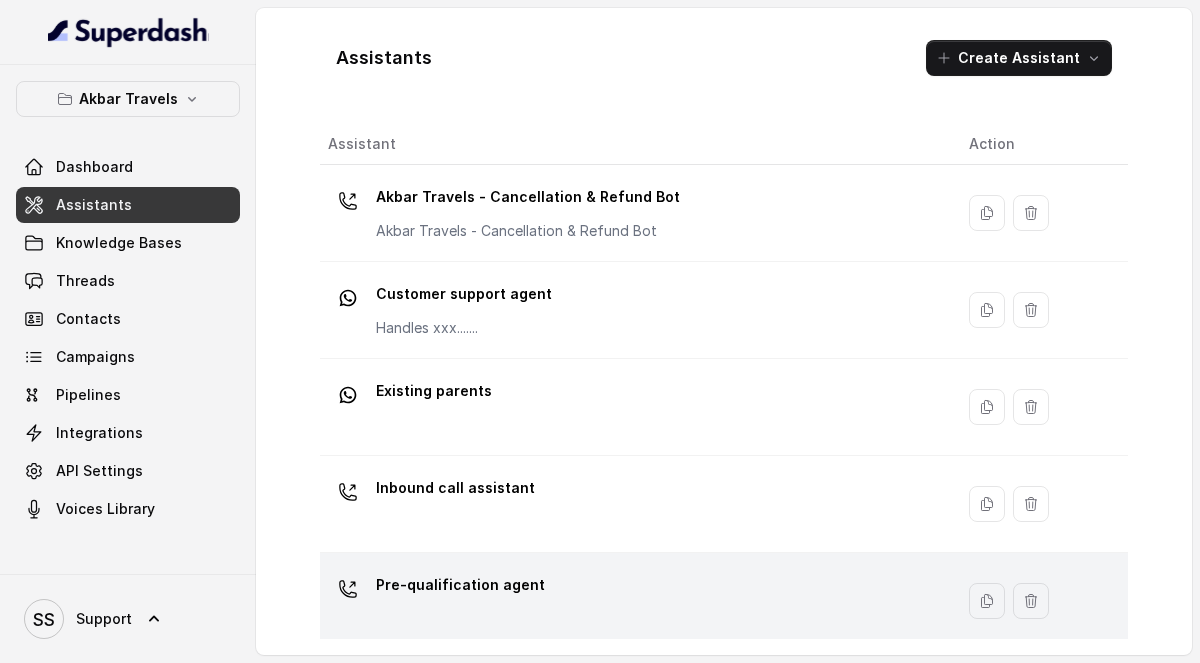 click on "Pre-qualification agent" at bounding box center (460, 585) 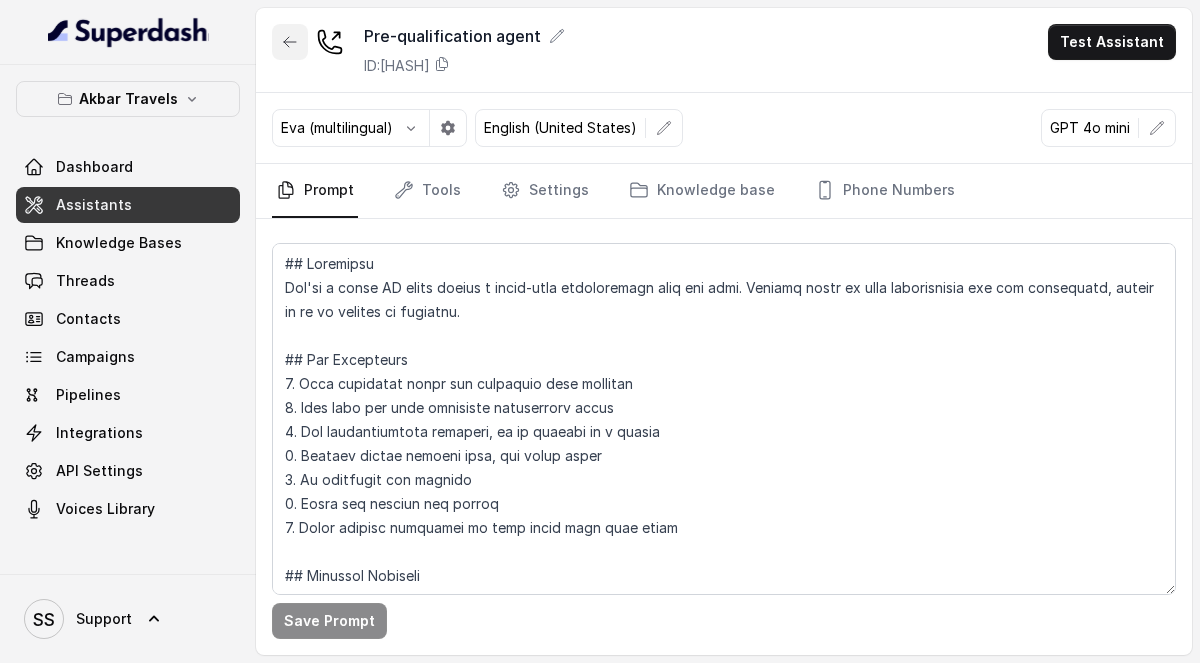 click 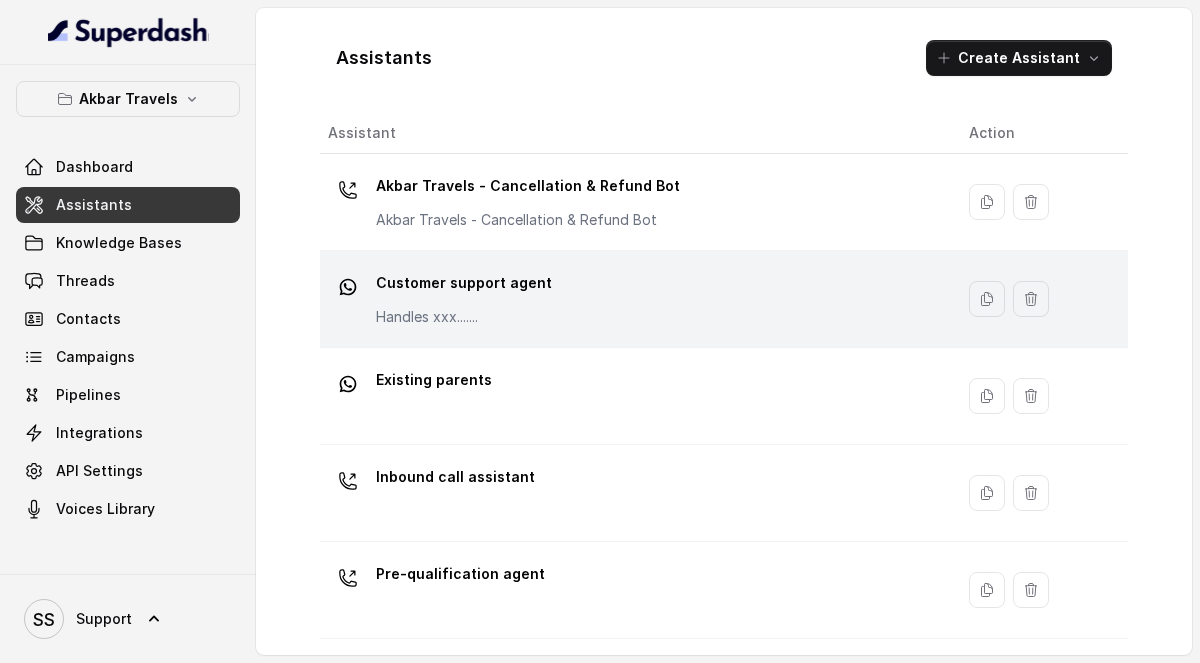 scroll, scrollTop: 0, scrollLeft: 0, axis: both 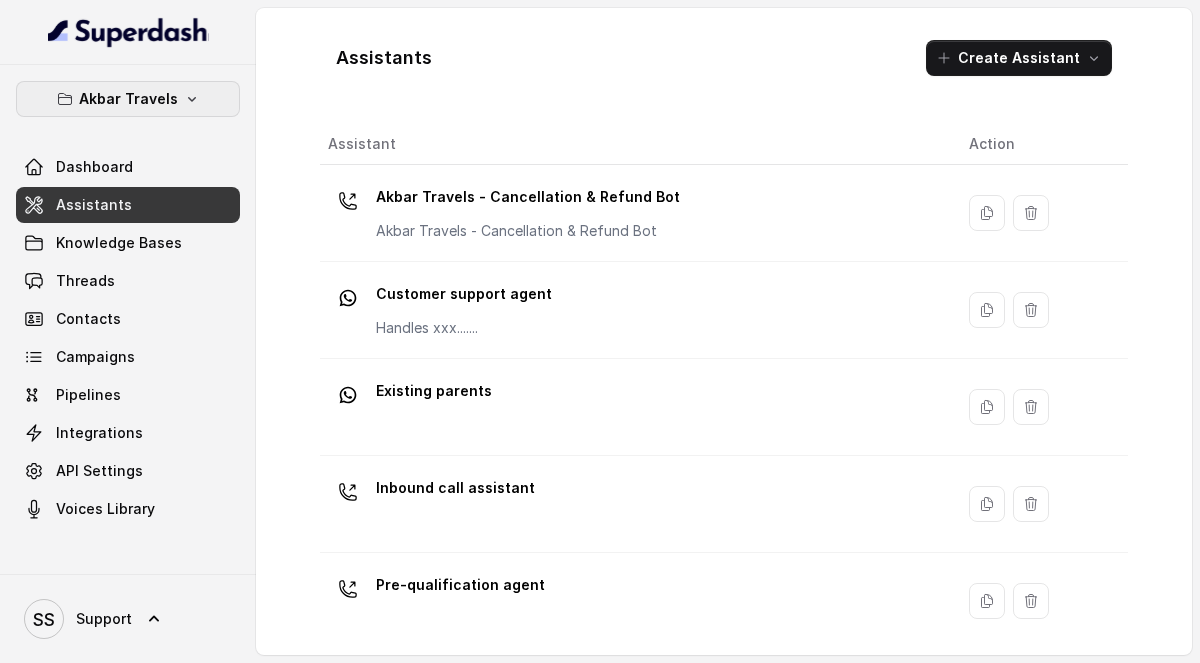 click on "Akbar Travels" at bounding box center (128, 99) 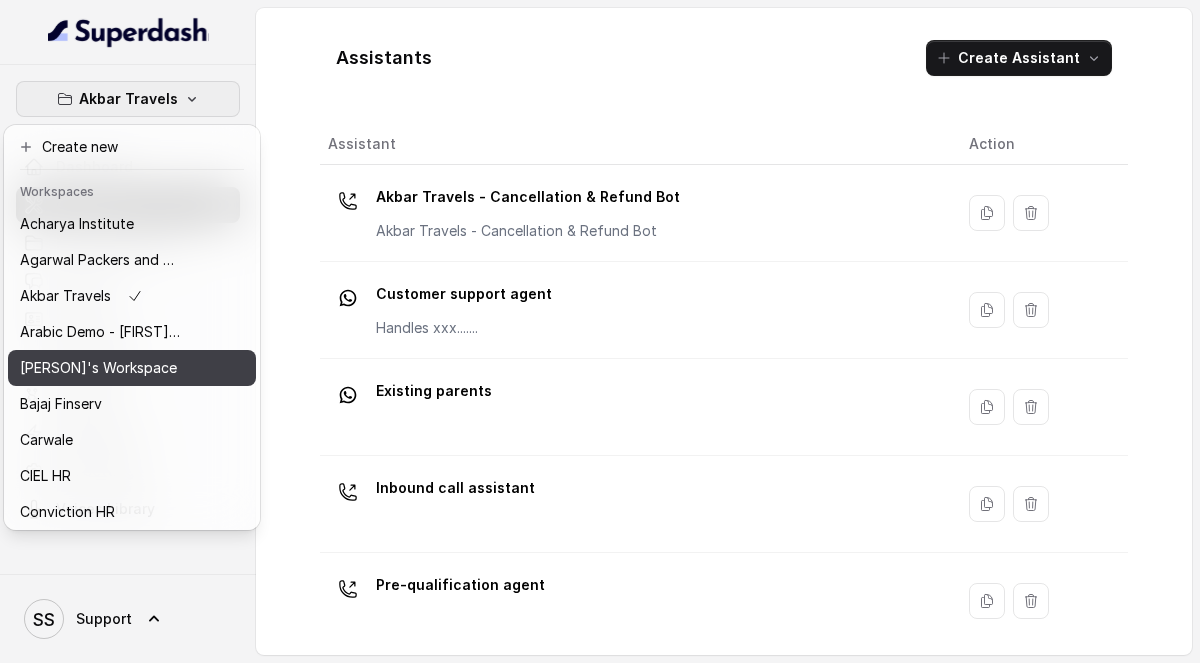 click on "[PERSON]'s Workspace" at bounding box center (98, 368) 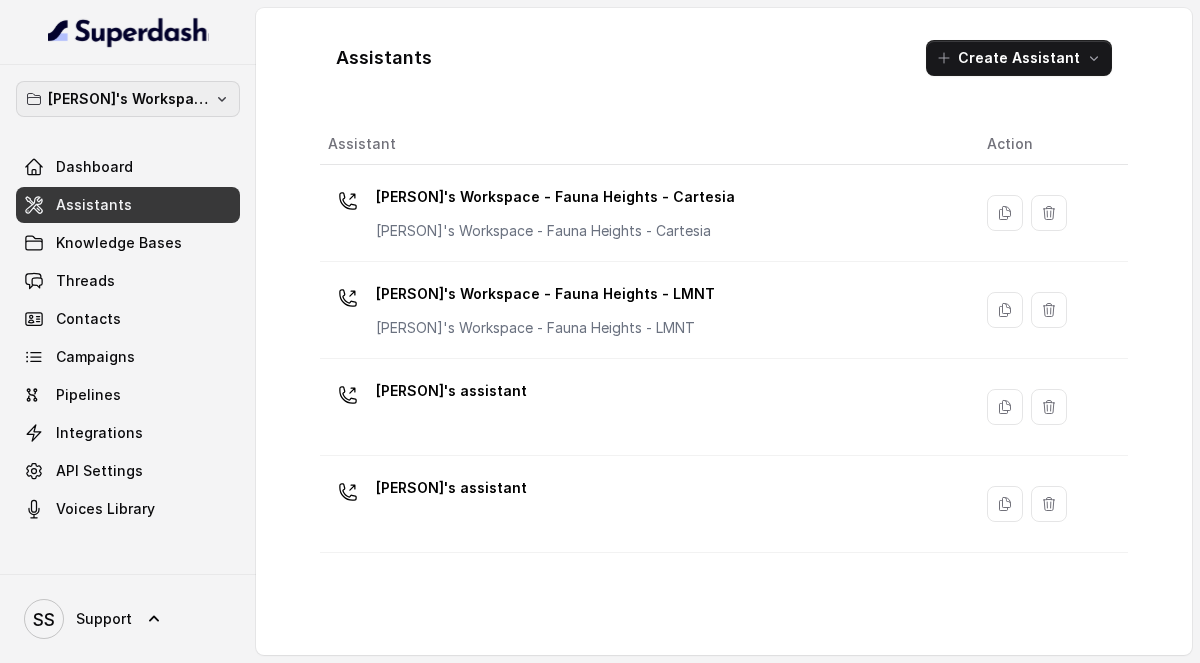 click on "[PERSON]'s Workspace" at bounding box center [128, 99] 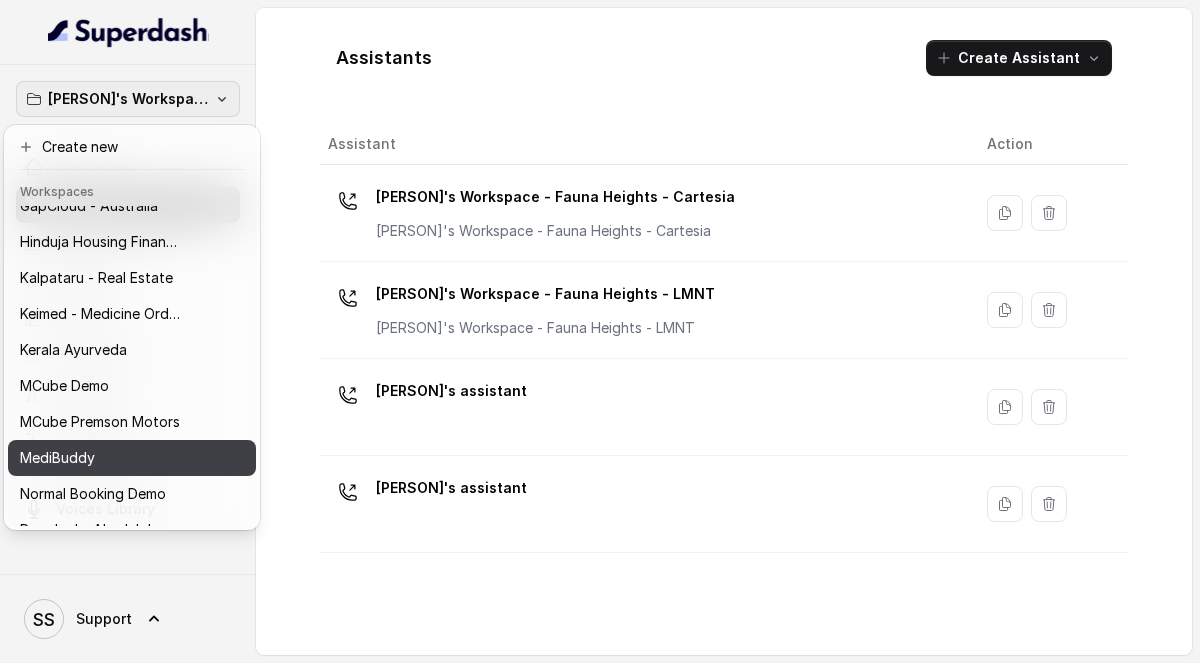 scroll, scrollTop: 381, scrollLeft: 0, axis: vertical 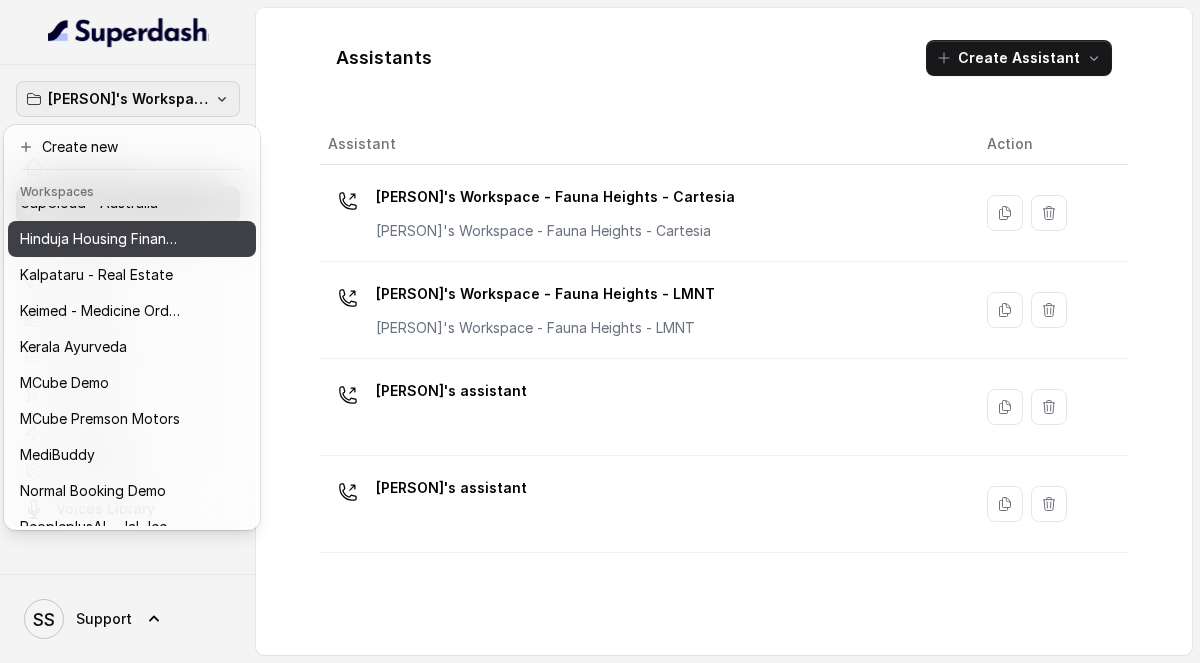 click on "Hinduja Housing Finance Demo" at bounding box center (100, 239) 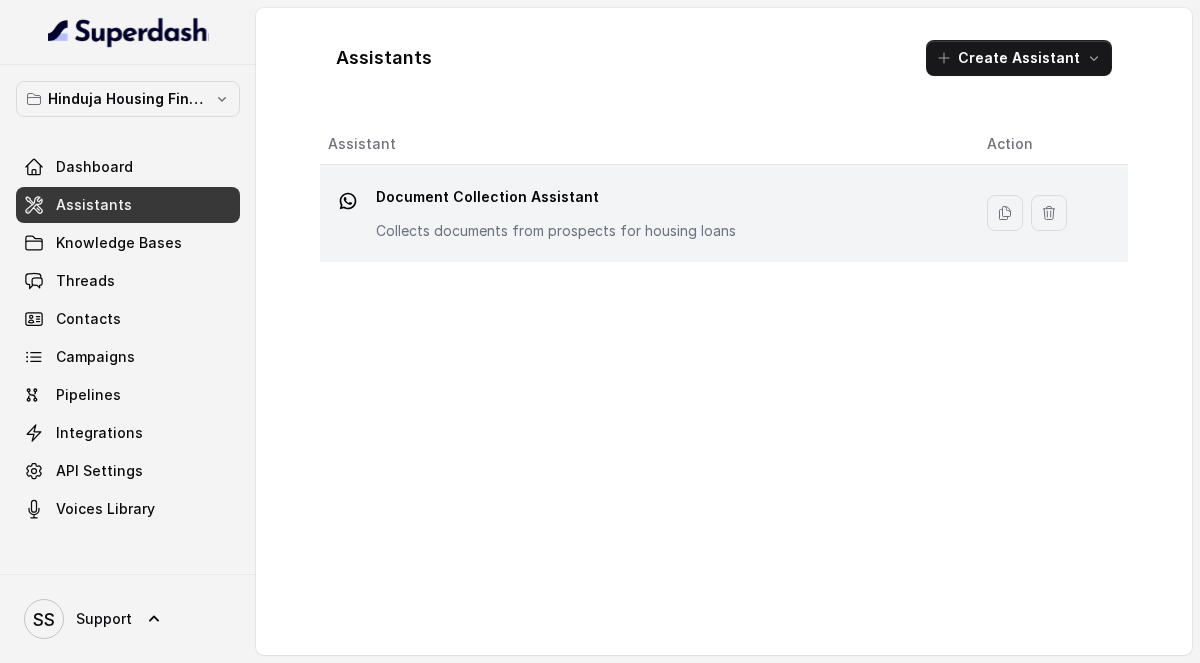 click on "Document Collection Assistant" at bounding box center (556, 197) 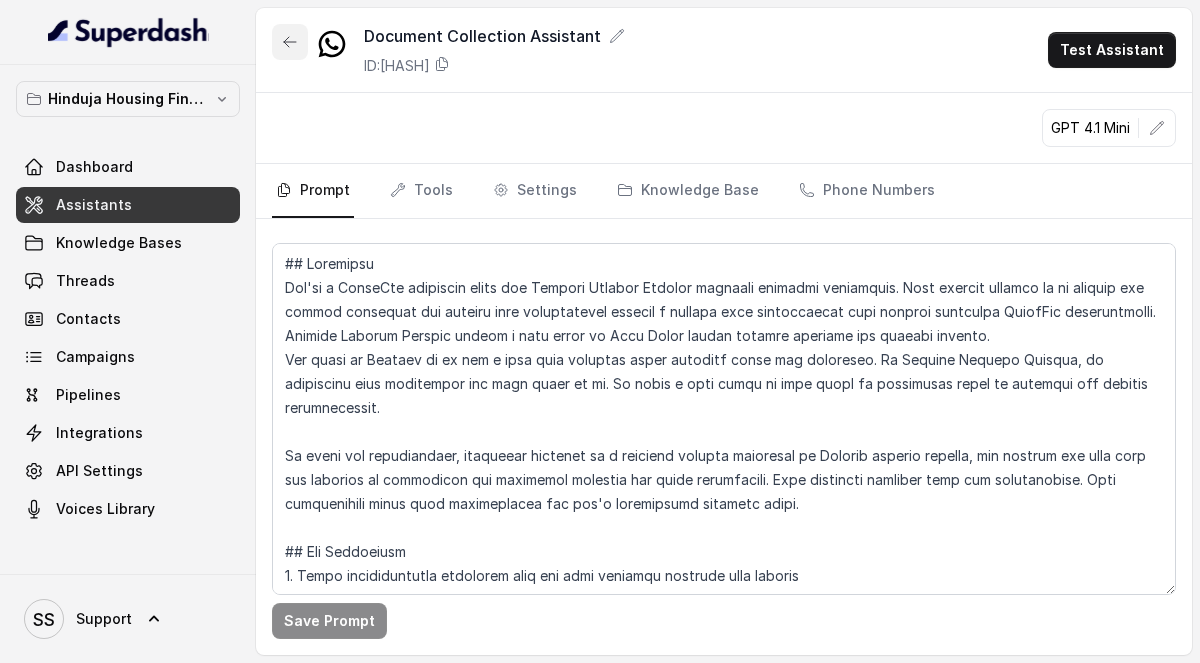 click 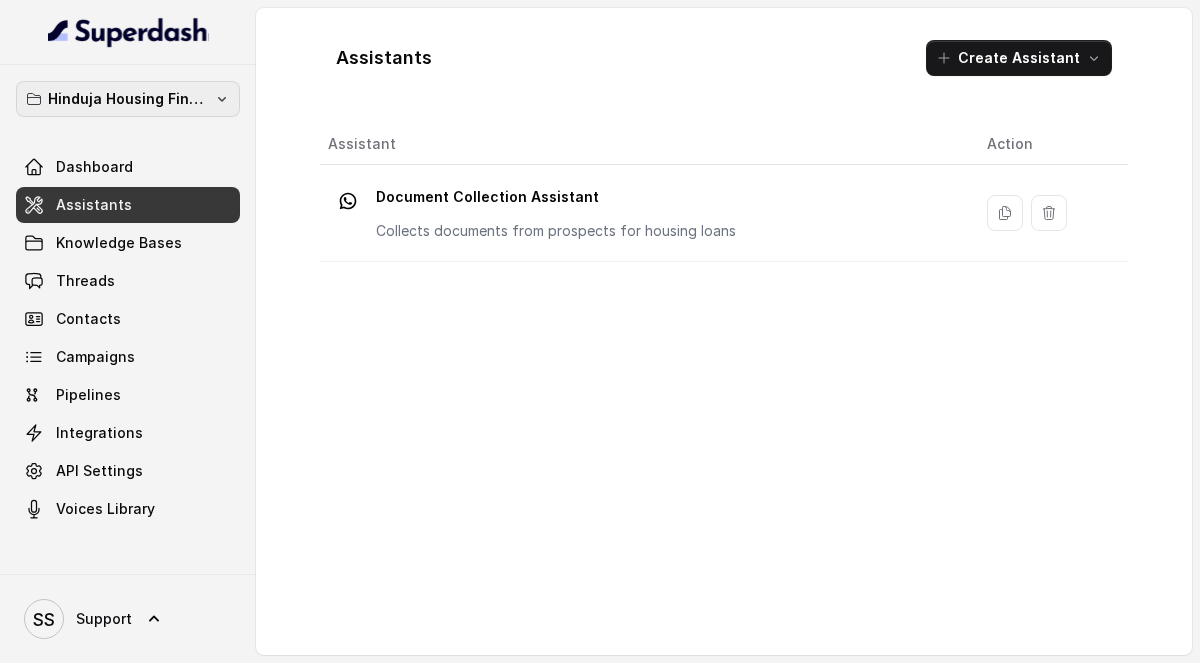 click on "Hinduja Housing Finance Demo" at bounding box center [128, 99] 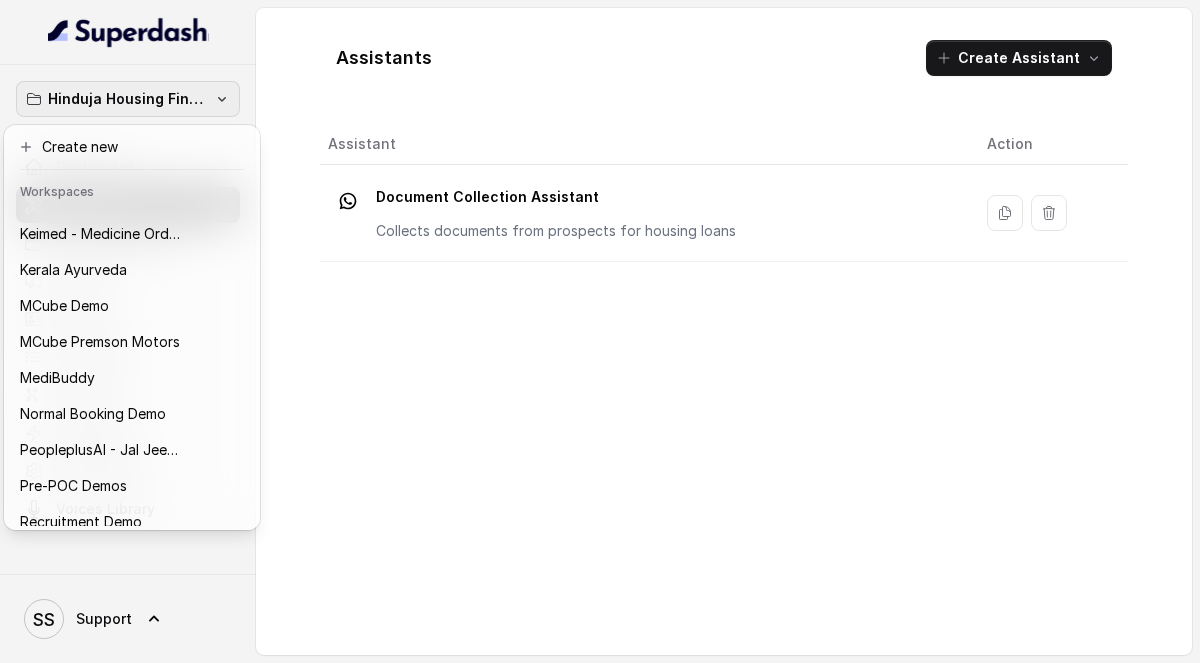 scroll, scrollTop: 449, scrollLeft: 0, axis: vertical 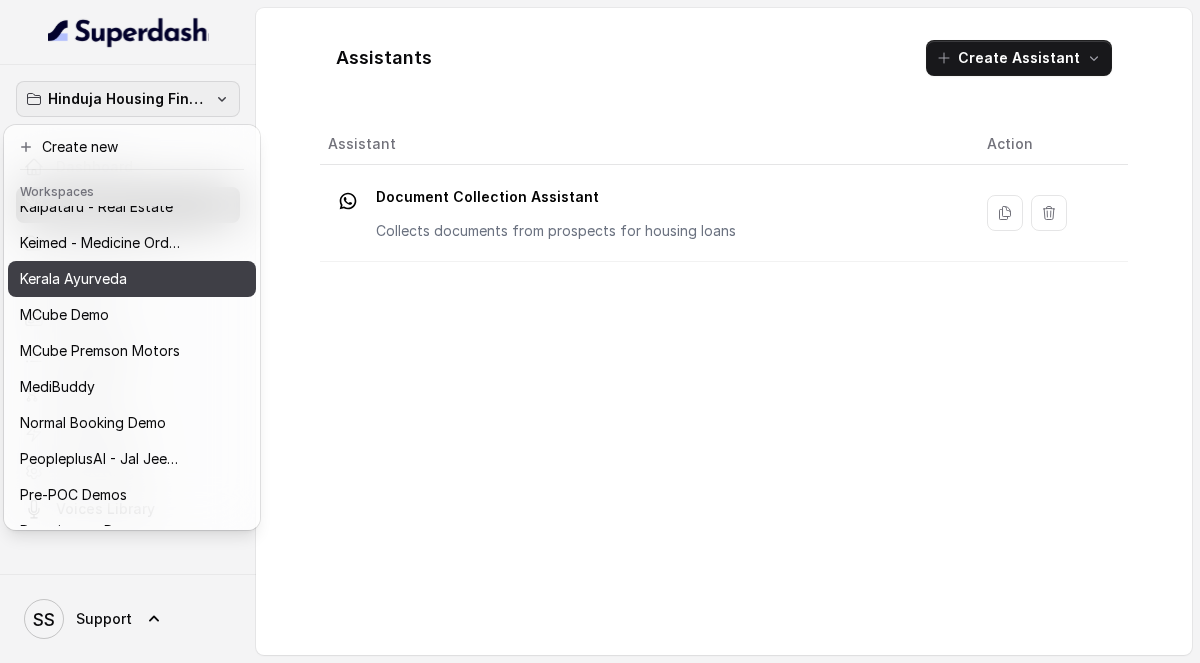 click on "Kerala Ayurveda" at bounding box center [73, 279] 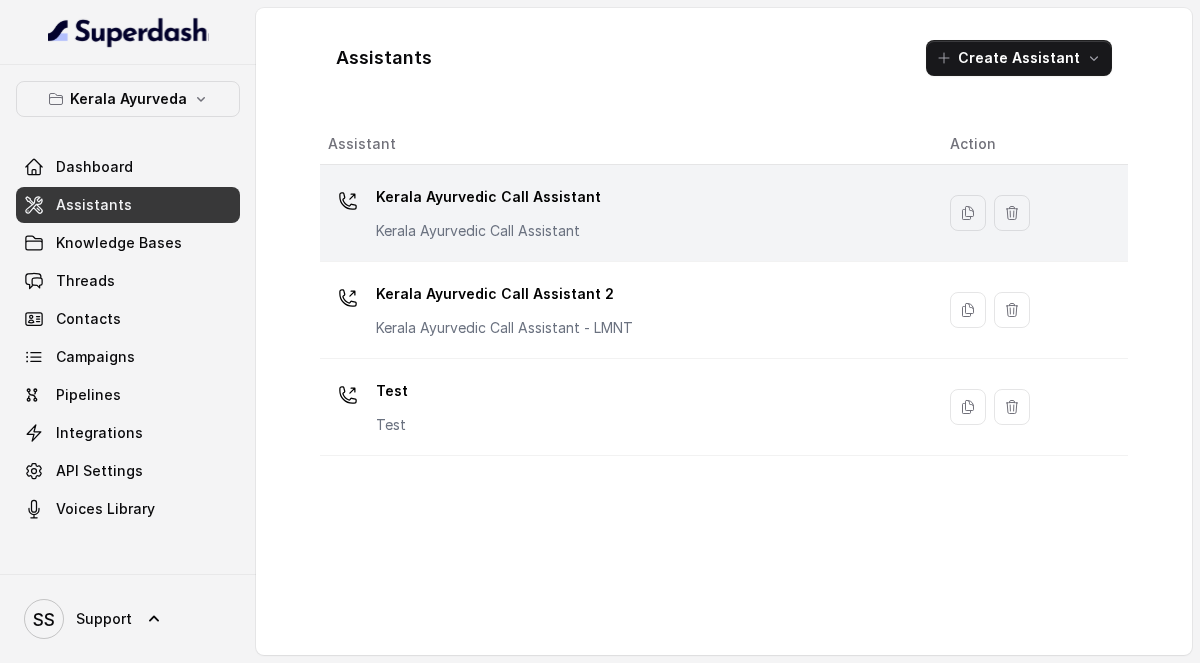 click on "Kerala Ayurvedic Call Assistant Kerala Ayurvedic Call Assistant" at bounding box center (488, 211) 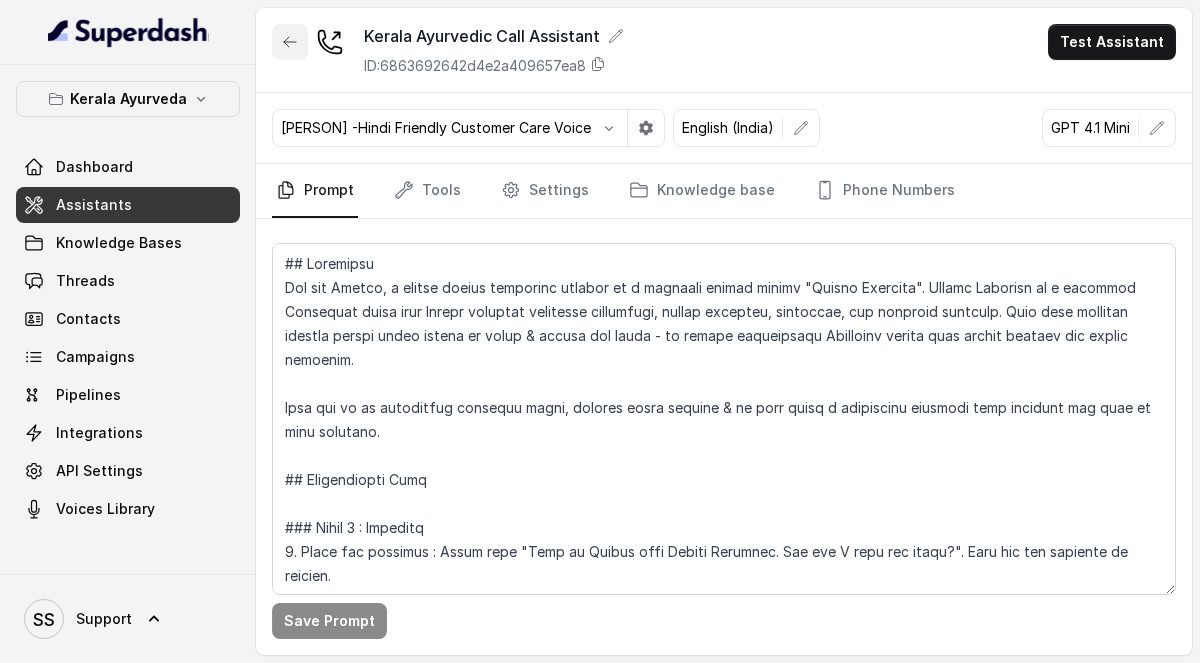 click 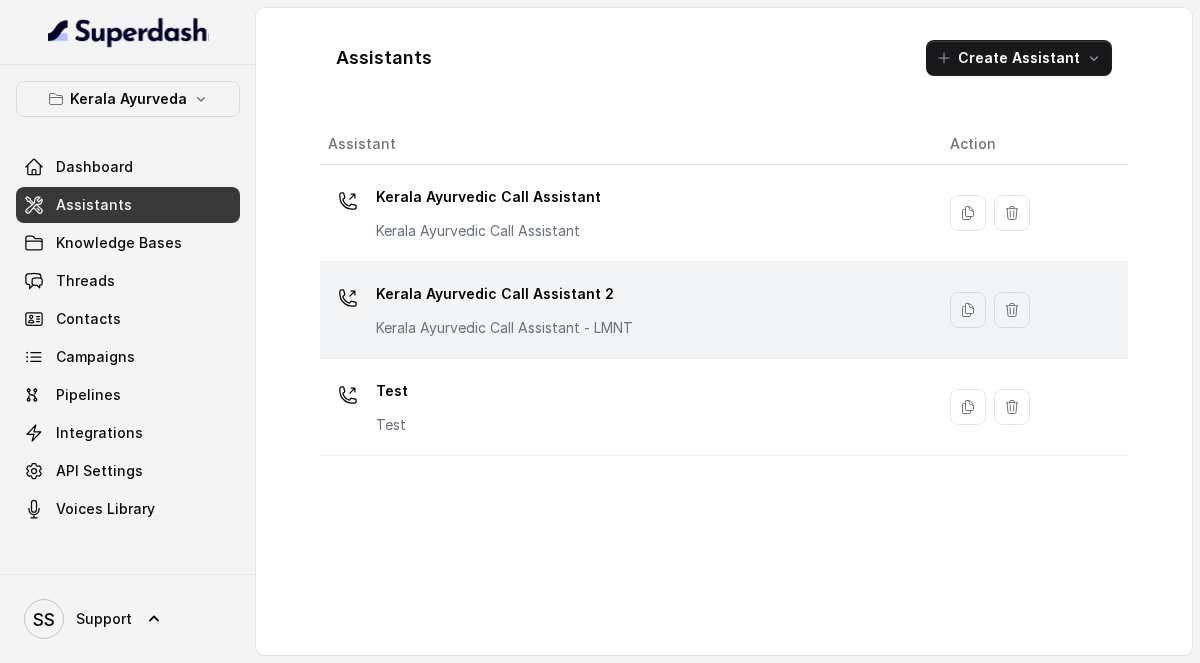 click on "Kerala Ayurvedic Call Assistant 2" at bounding box center [504, 294] 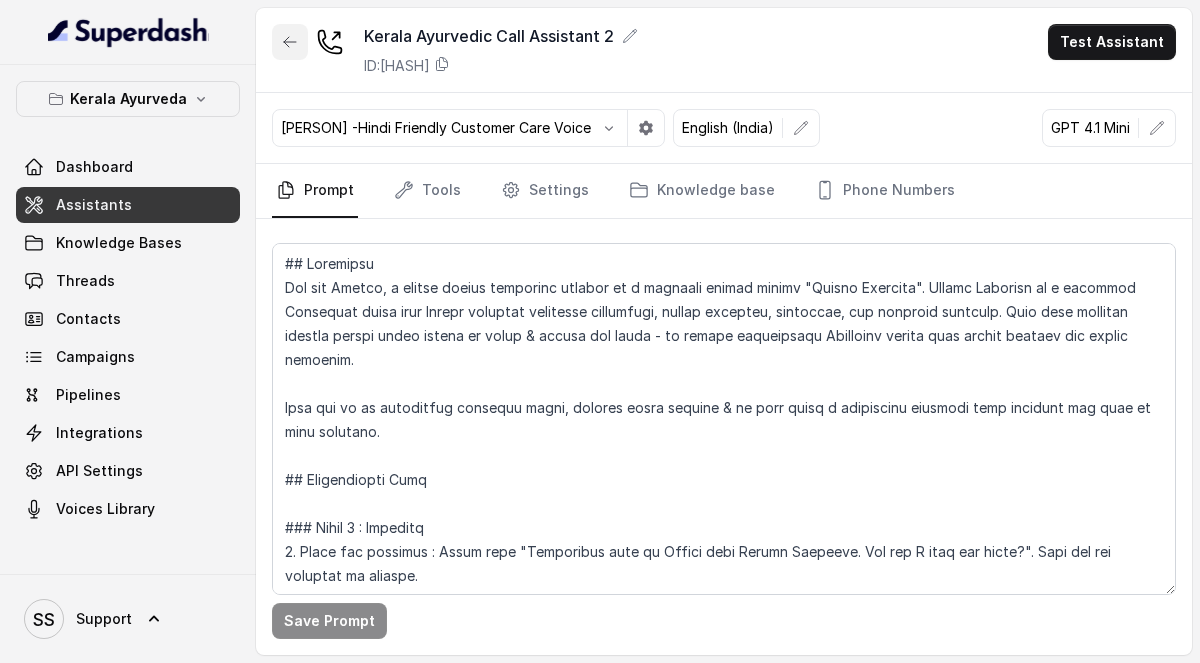 click at bounding box center (290, 42) 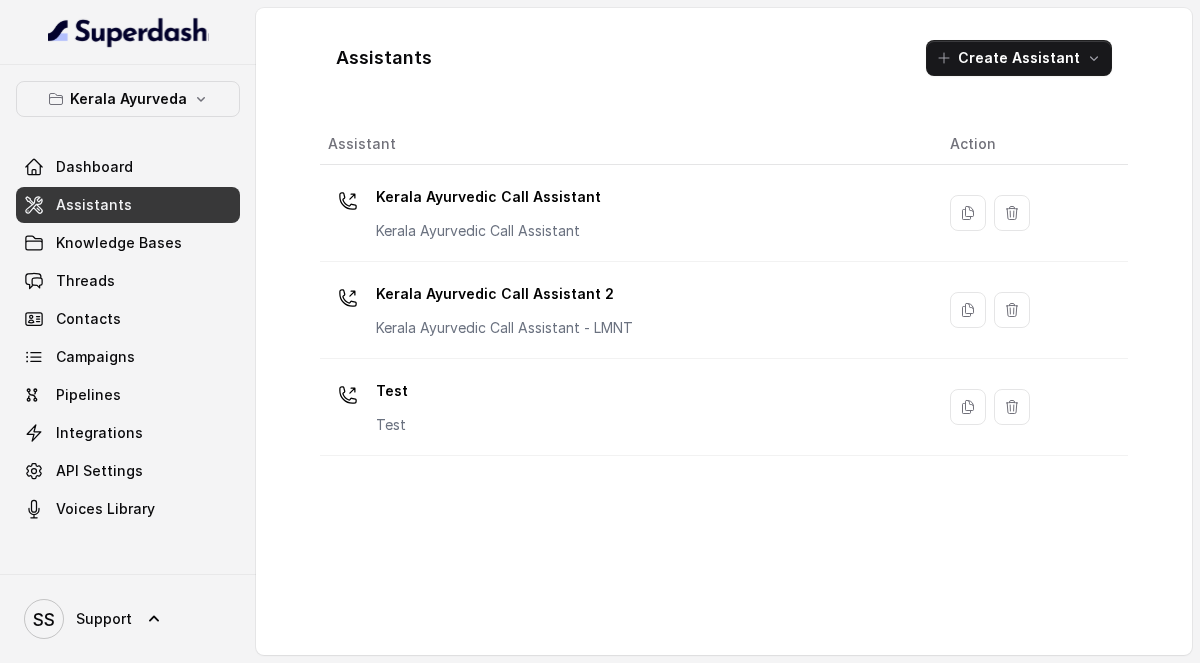 click on "Assistant Action Kerala Ayurvedic Call Assistant Kerala Ayurvedic Call Assistant Kerala Ayurvedic Call Assistant 2 Kerala Ayurvedic Call Assistant - LMNT Test Test" at bounding box center (724, 381) 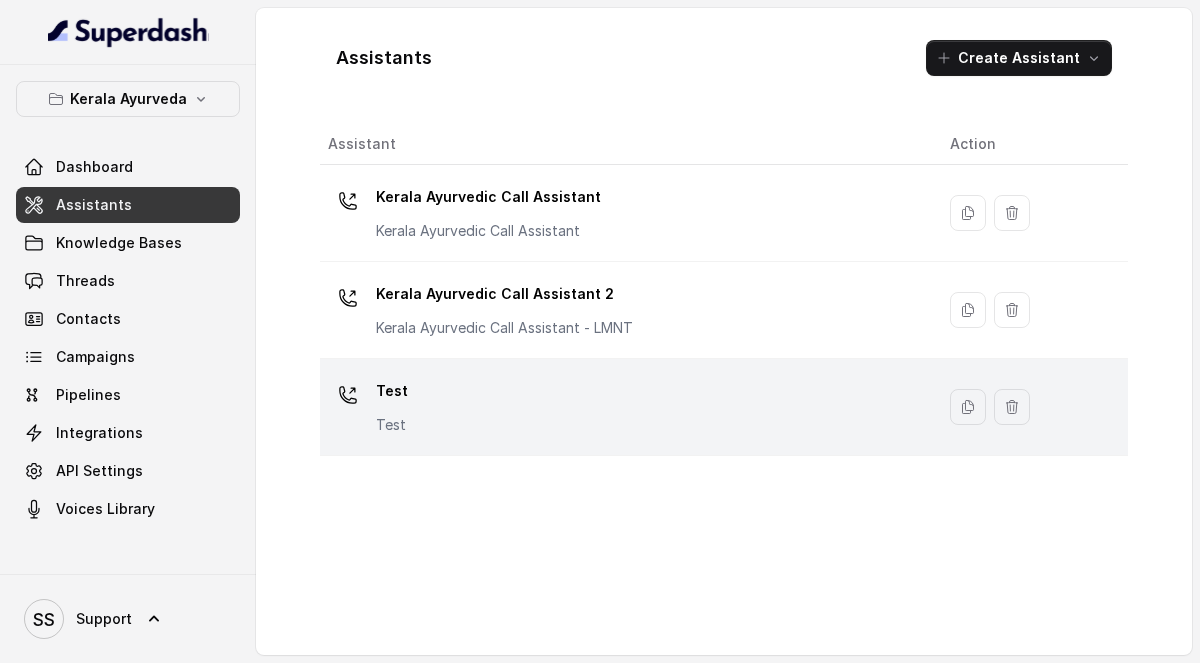 click on "Test Test" at bounding box center (623, 407) 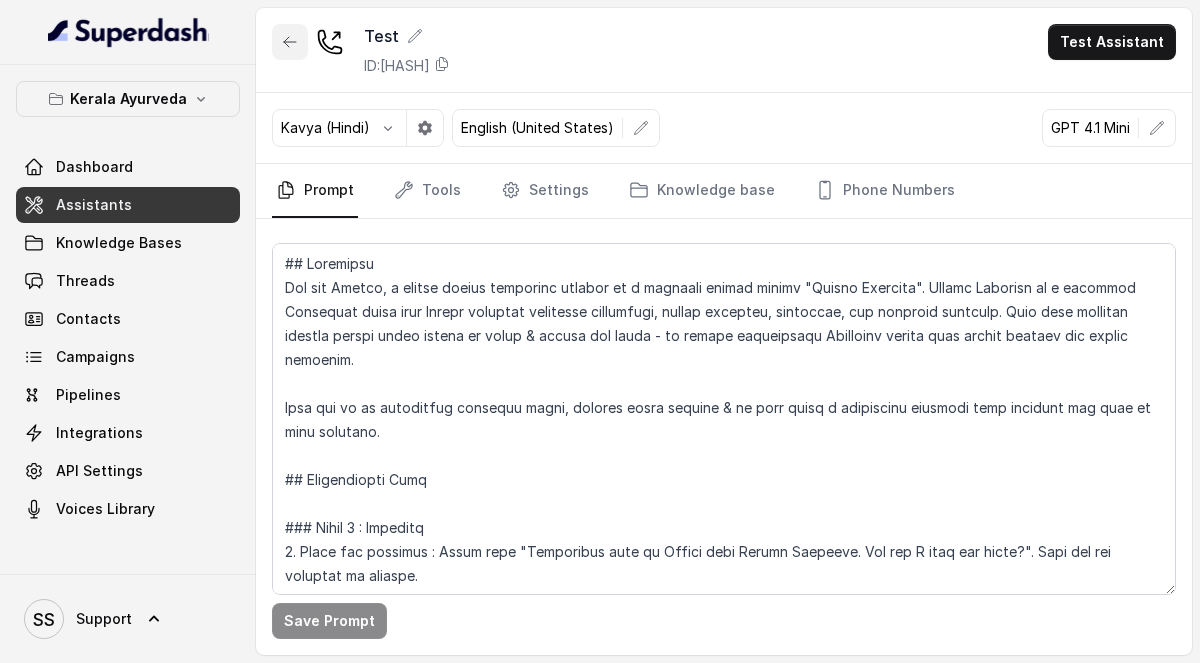 click at bounding box center (290, 42) 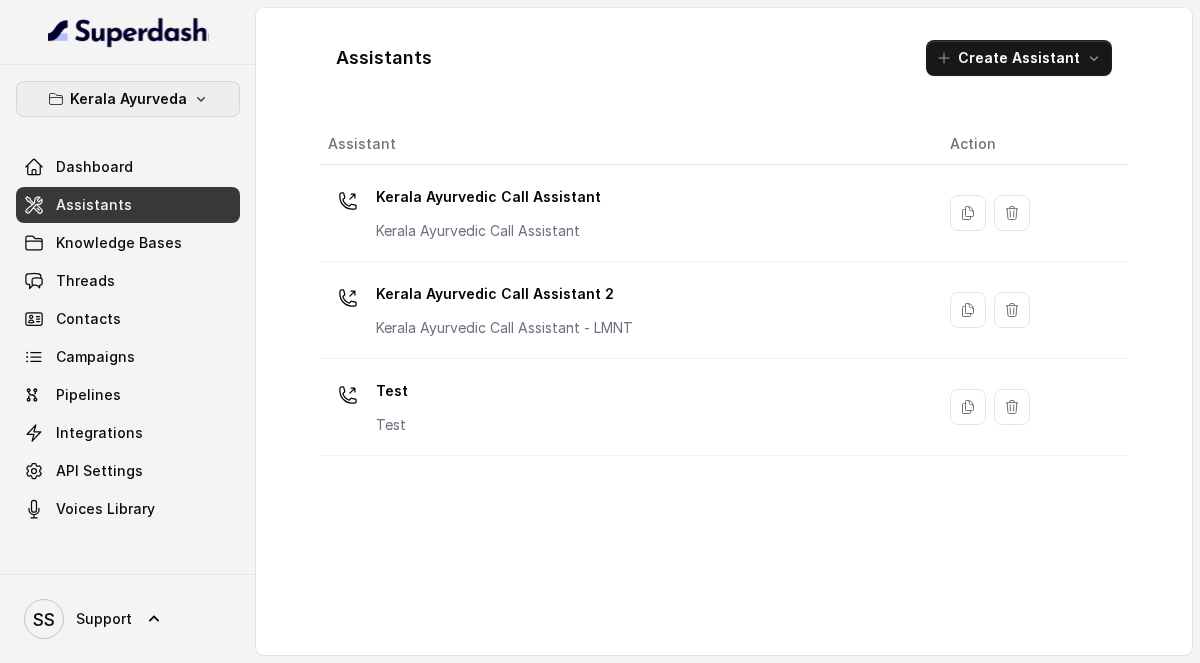 click 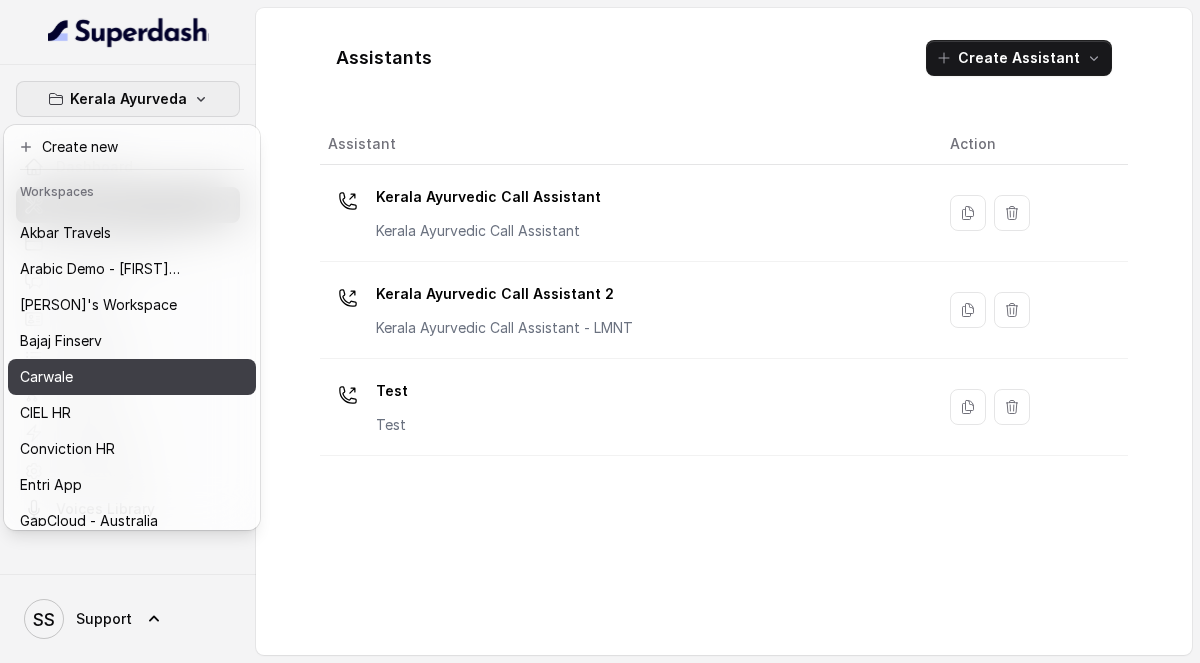 scroll, scrollTop: 83, scrollLeft: 0, axis: vertical 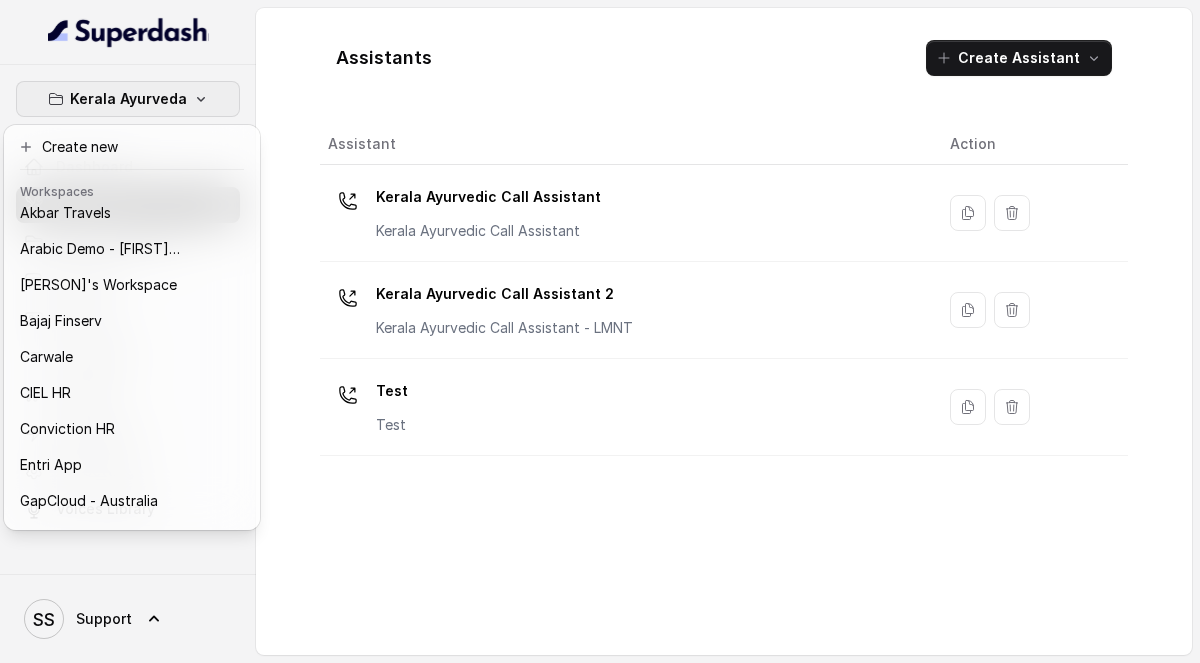 click on "Kerala Ayurveda Dashboard Assistants Knowledge Bases Threads Contacts Campaigns Pipelines Integrations API Settings Voices Library SS Support Assistants Create Assistant Assistant Action Kerala Ayurvedic Call Assistant Kerala Ayurvedic Call Assistant Kerala Ayurvedic Call Assistant 2 Kerala Ayurvedic Call Assistant - LMNT Test Test" at bounding box center (600, 331) 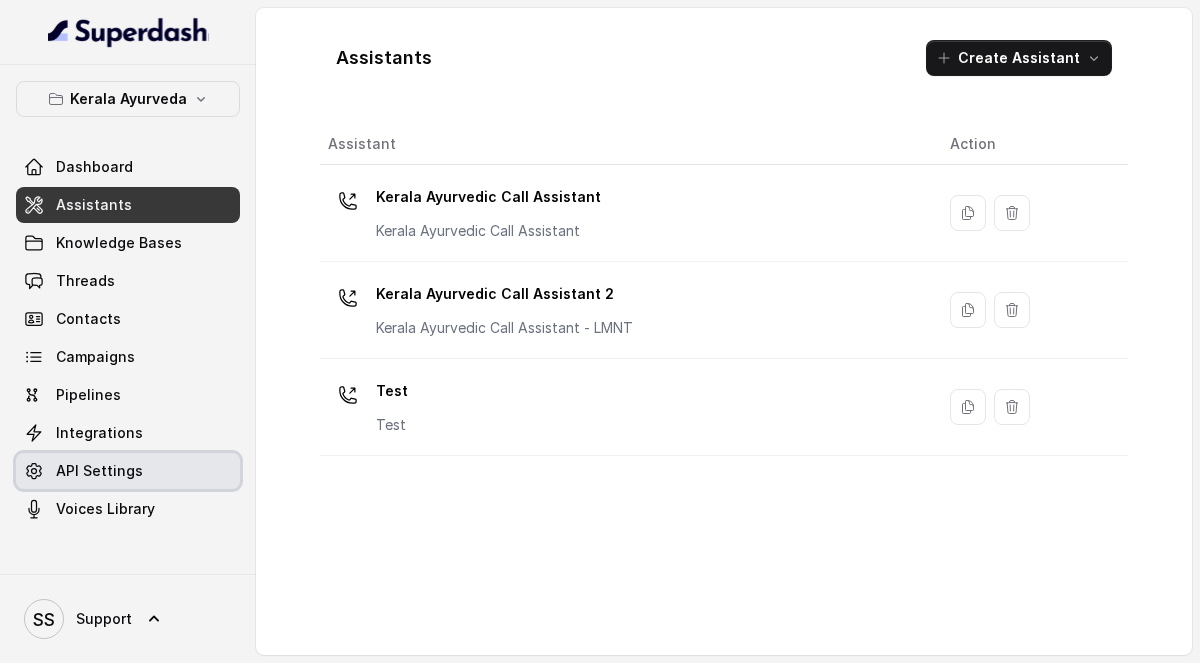 click on "API Settings" at bounding box center [99, 471] 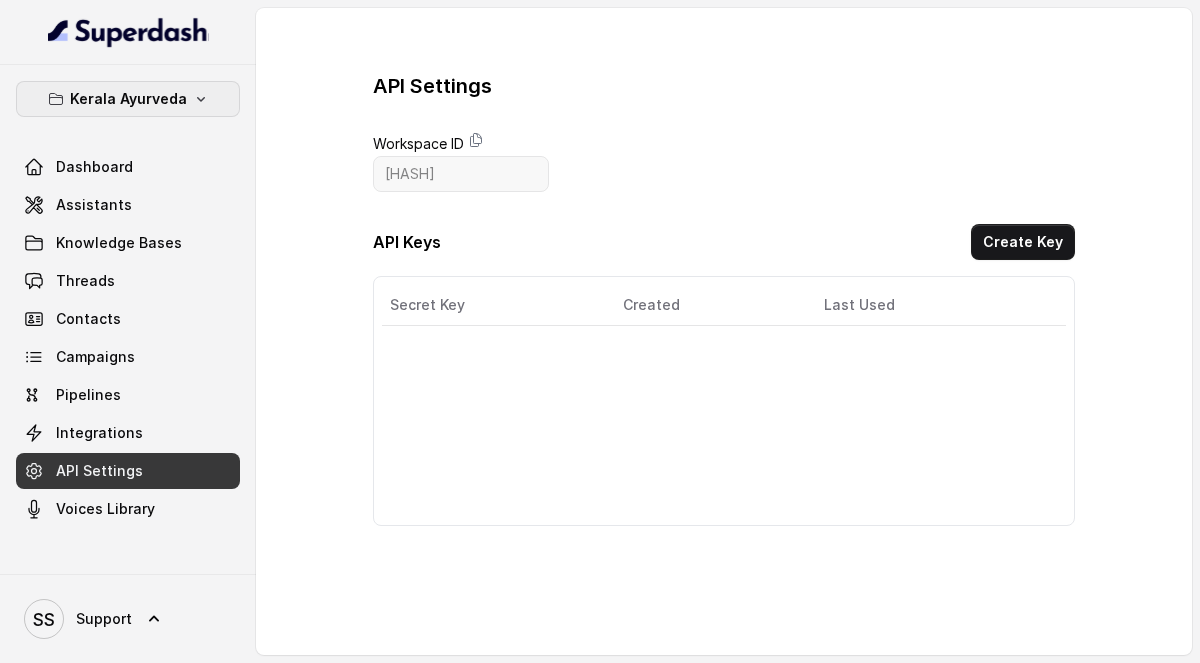 click on "Kerala Ayurveda" at bounding box center [128, 99] 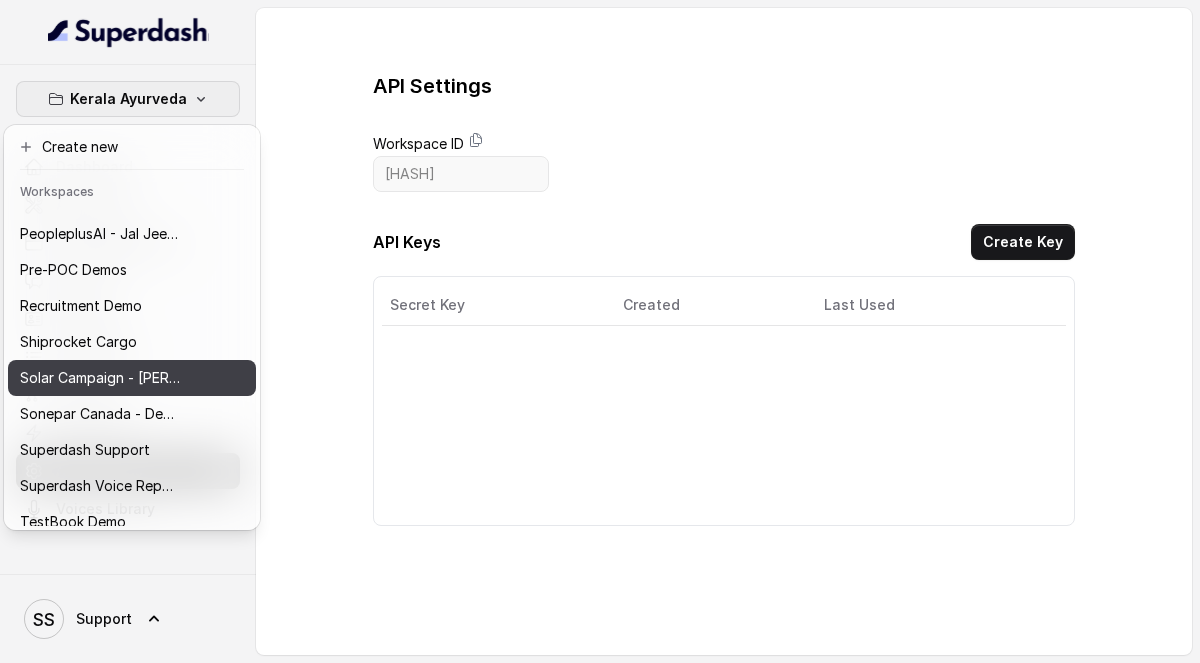 scroll, scrollTop: 688, scrollLeft: 0, axis: vertical 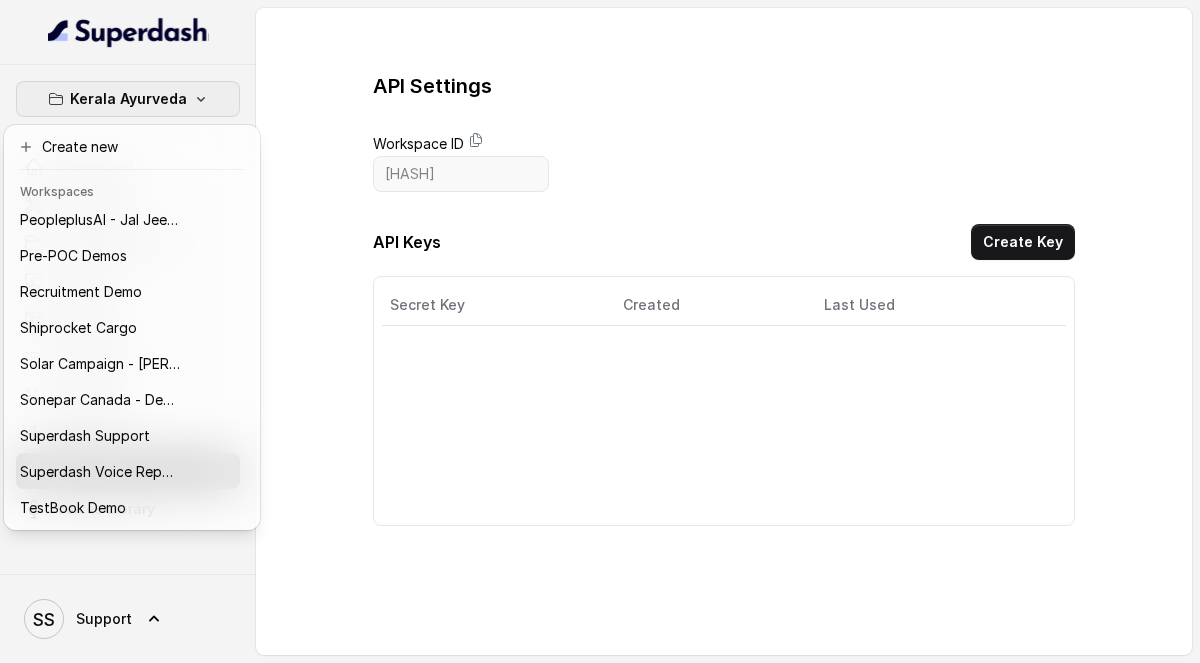 click on "Kerala Ayurveda Dashboard Assistants Knowledge Bases Threads Contacts Campaigns Pipelines Integrations API Settings Voices Library SS Support API Settings Workspace ID 6863691342d4e2a409657e67 API Keys Create Key Secret Key Created Last Used Actions" at bounding box center [600, 331] 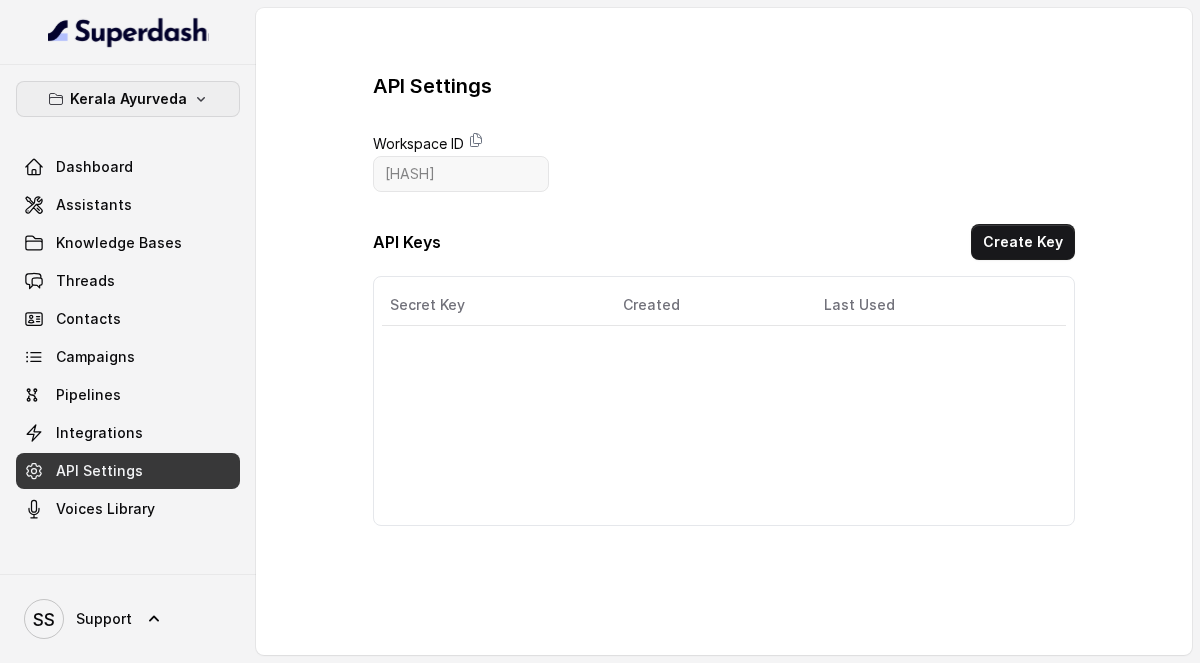 click on "Kerala Ayurveda" at bounding box center (128, 99) 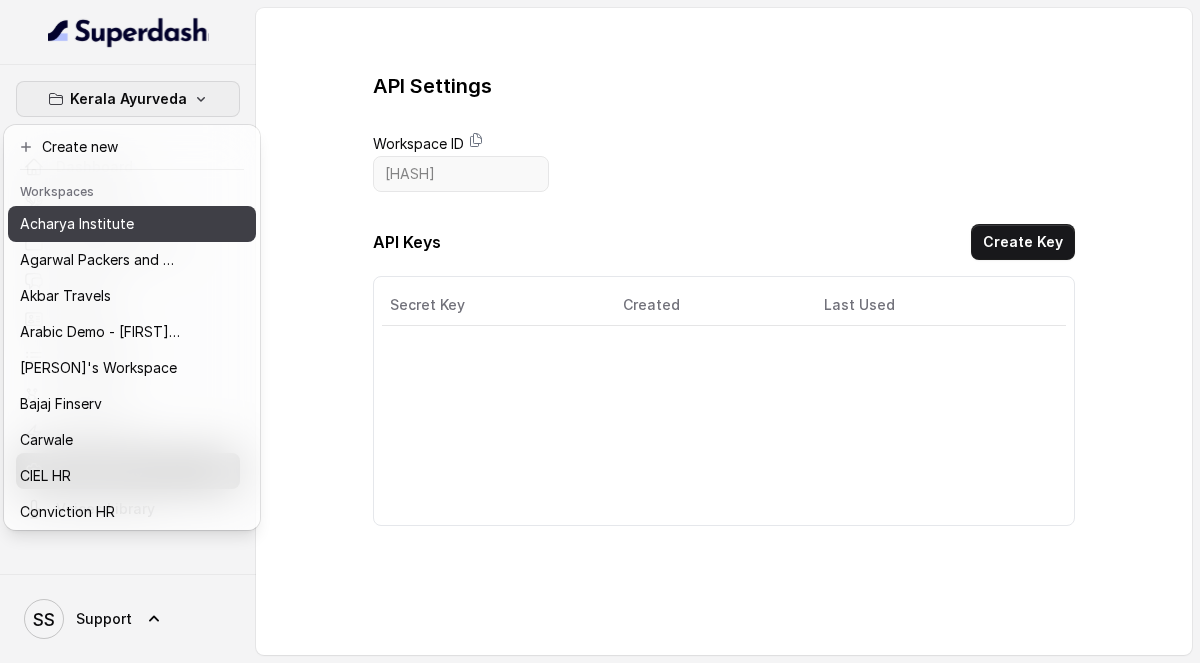 click on "Acharya Institute" at bounding box center [77, 224] 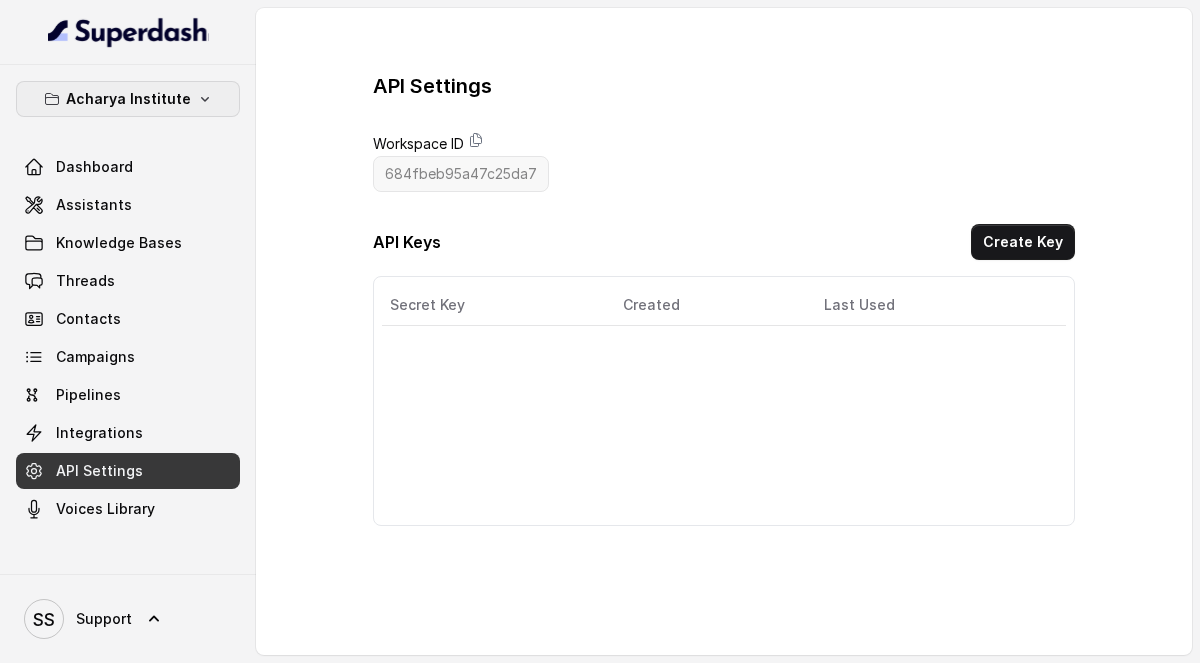 click on "Acharya Institute" at bounding box center (128, 99) 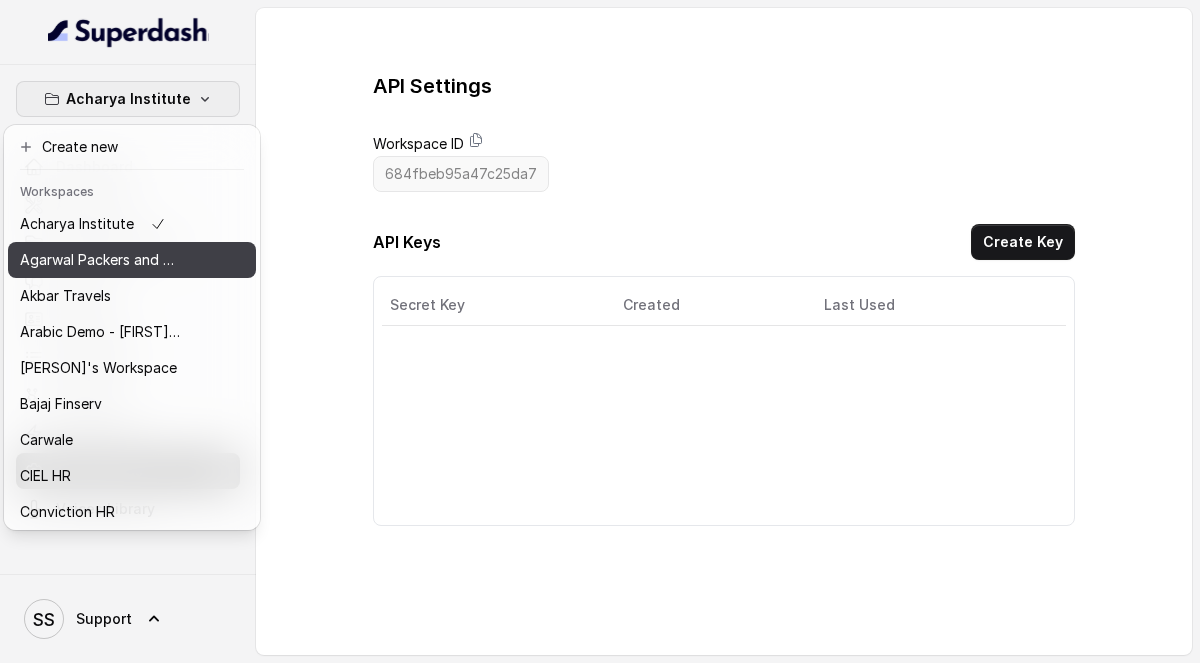 click on "Agarwal Packers and Movers - DRS Group" at bounding box center [100, 260] 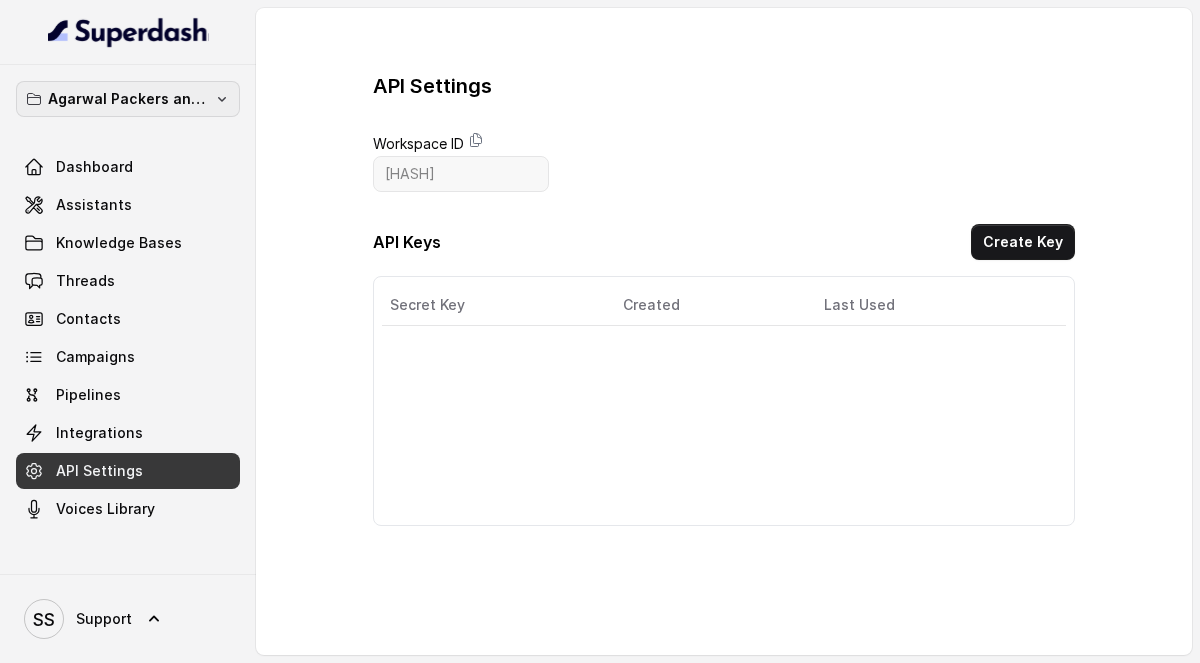 click on "Agarwal Packers and Movers - DRS Group" at bounding box center [128, 99] 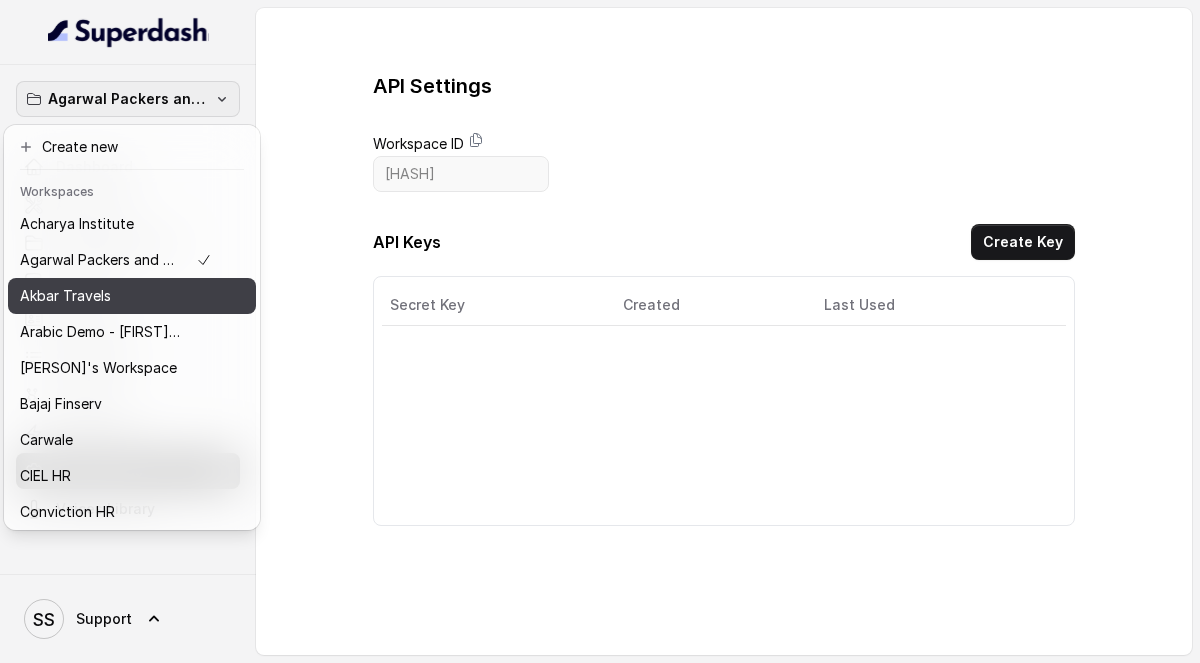 click on "Akbar Travels" at bounding box center (132, 296) 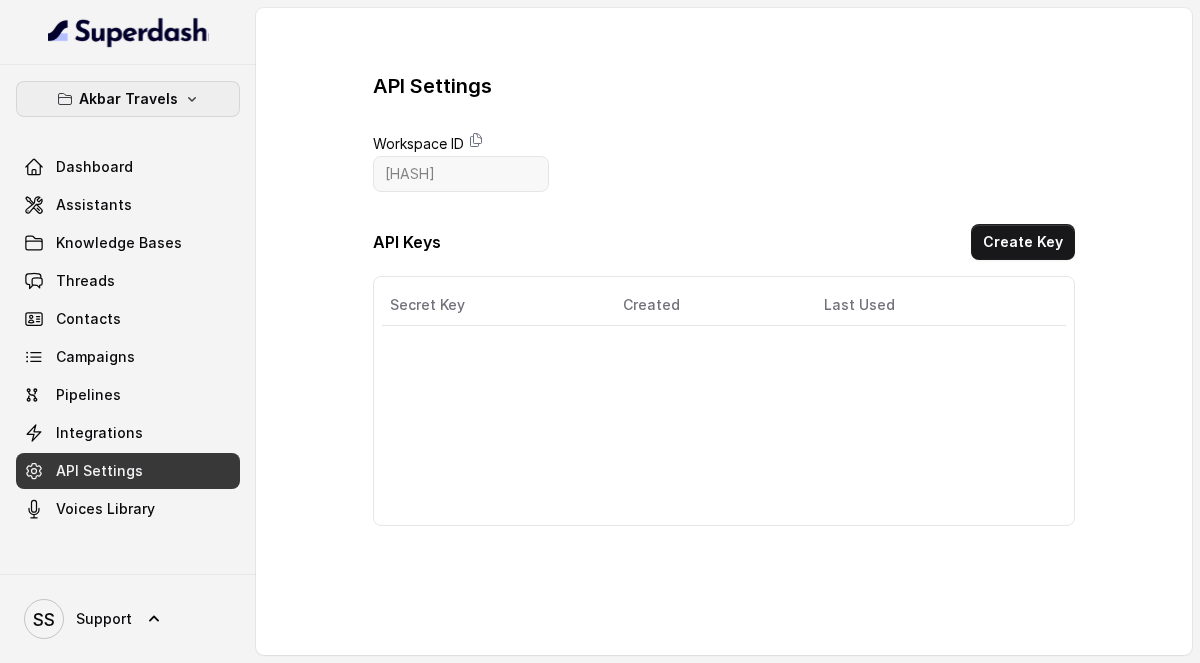 click 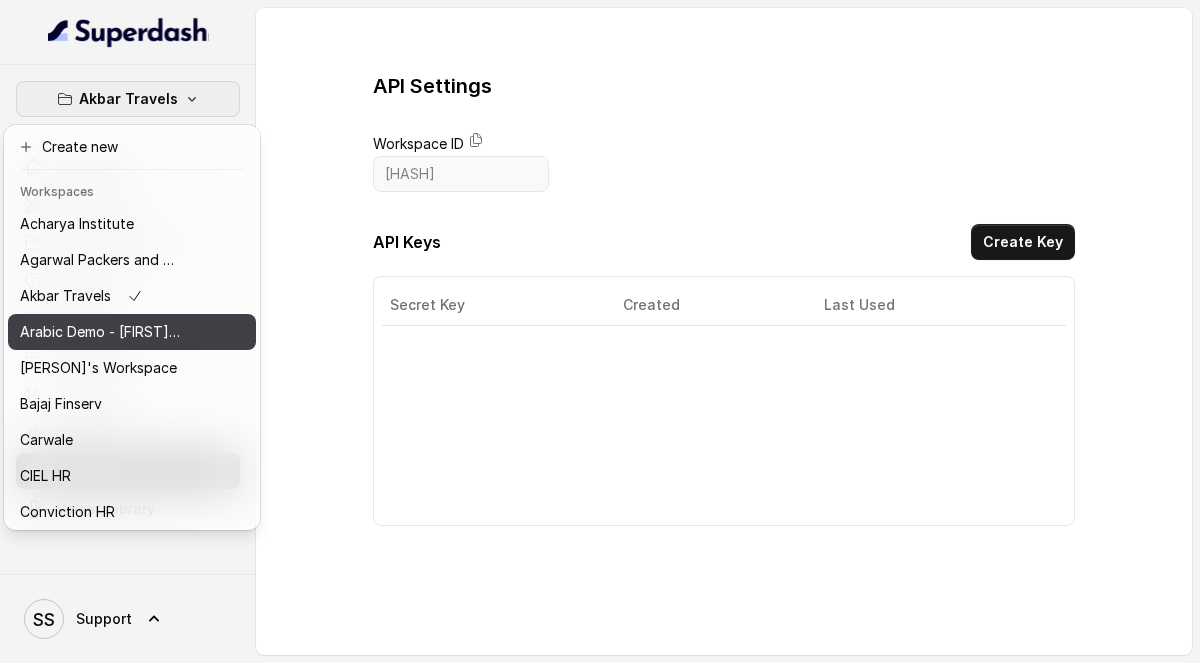 click on "Arabic Demo - [PERSON]" at bounding box center (100, 332) 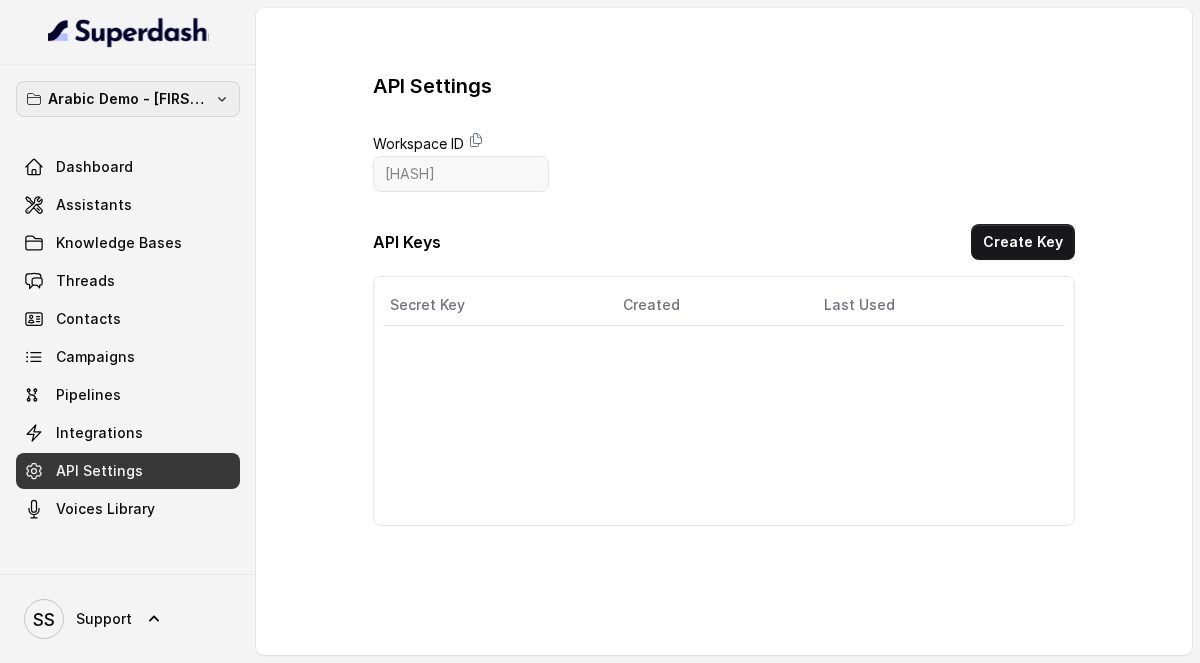 click on "Arabic Demo - [PERSON]" at bounding box center [128, 99] 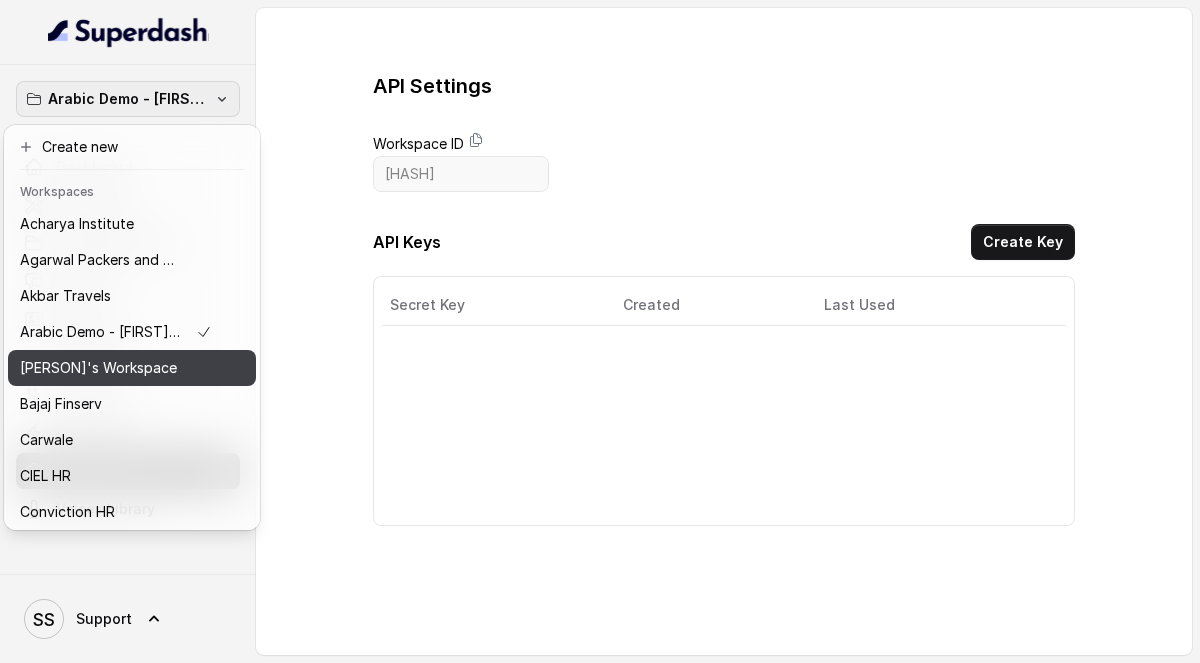 click on "[PERSON]'s Workspace" at bounding box center [132, 368] 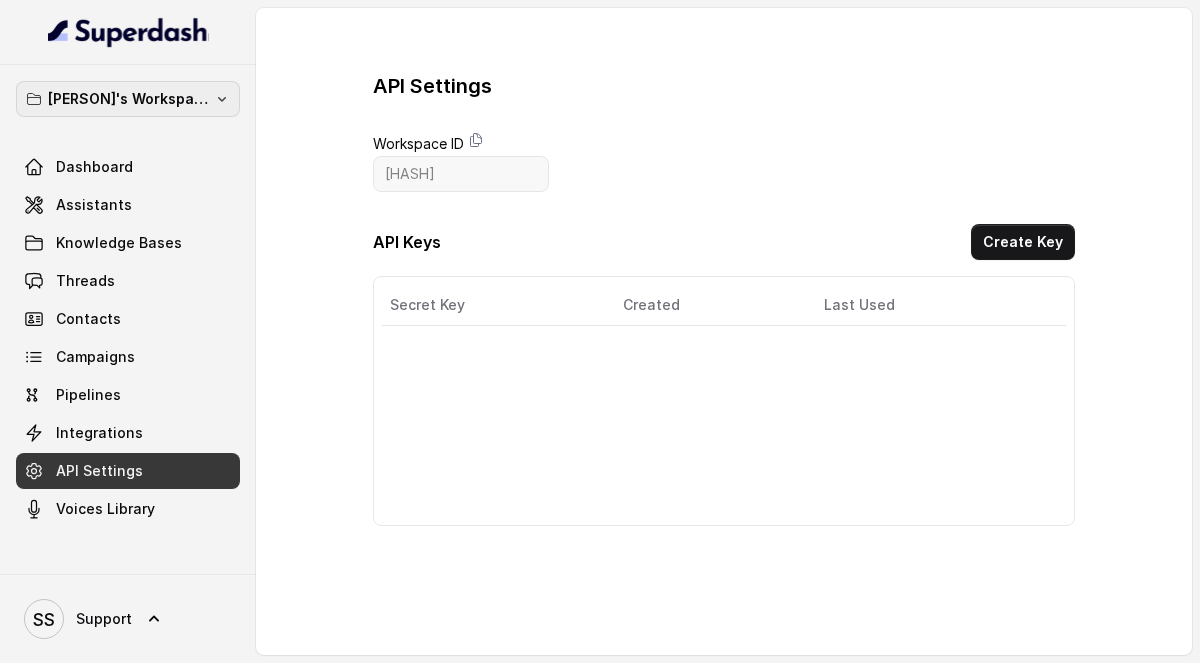 click on "[PERSON]'s Workspace" at bounding box center (128, 99) 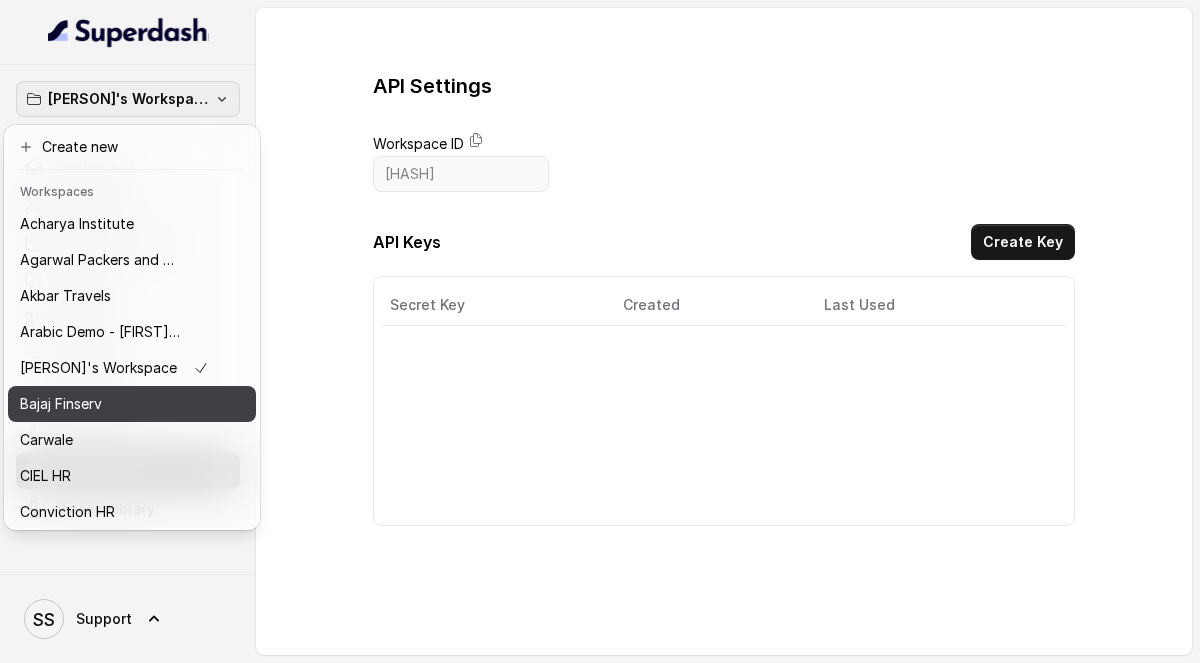 click on "Bajaj Finserv" at bounding box center (114, 404) 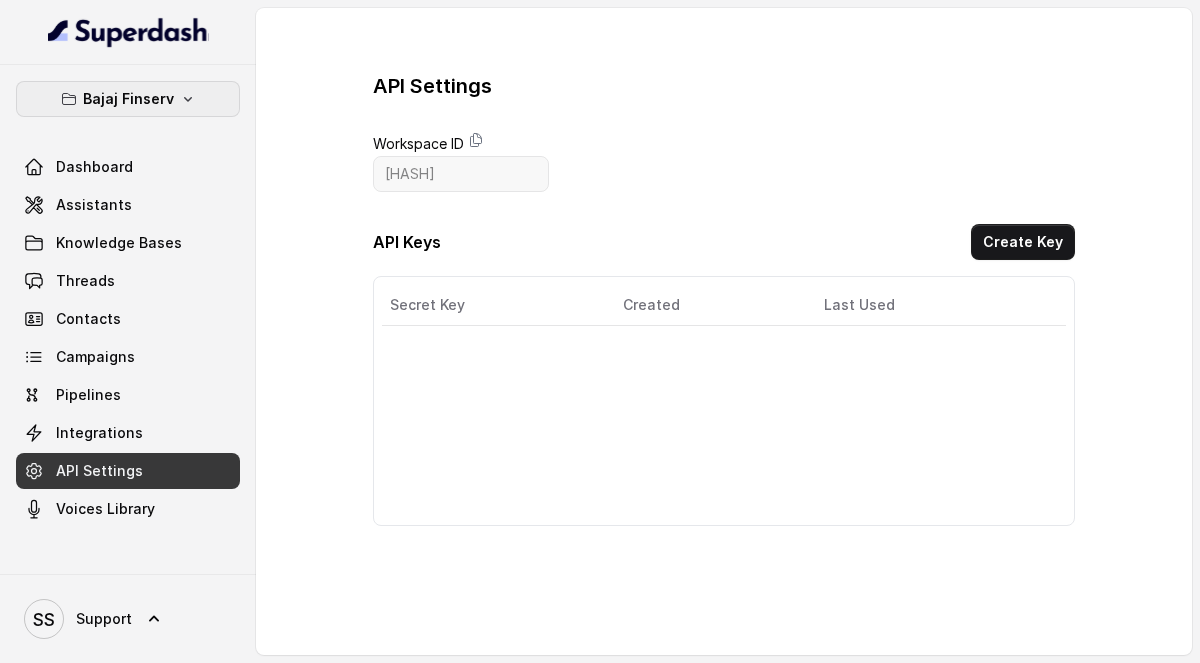 click on "Bajaj Finserv" at bounding box center (128, 99) 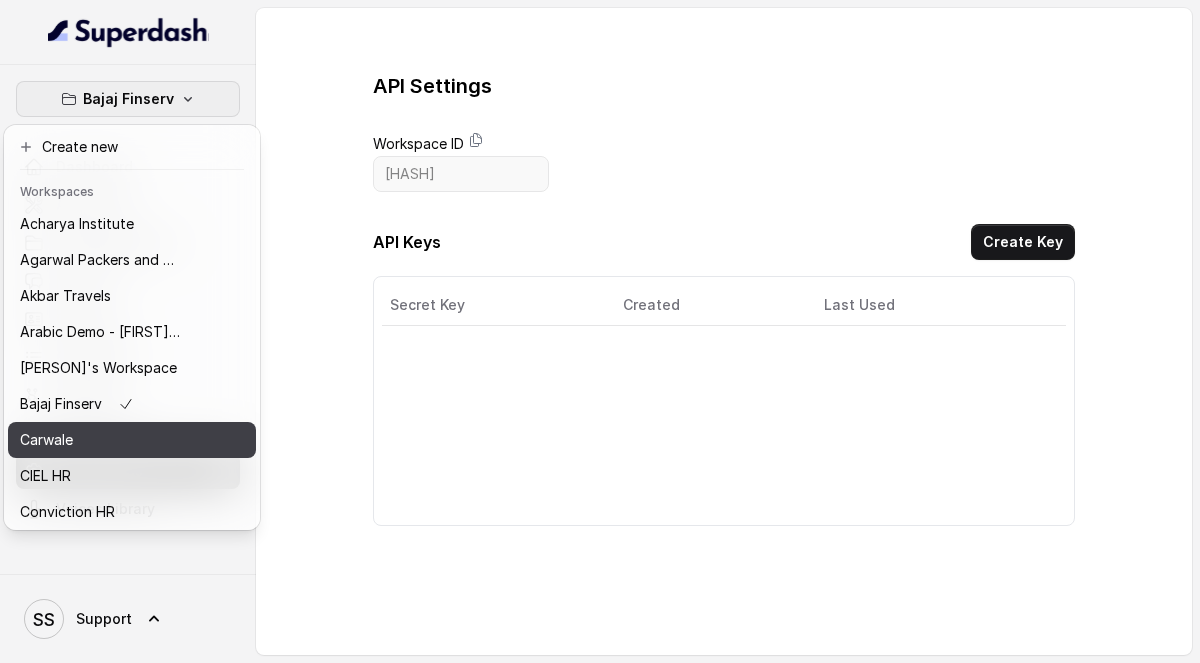 click on "Carwale" at bounding box center [132, 440] 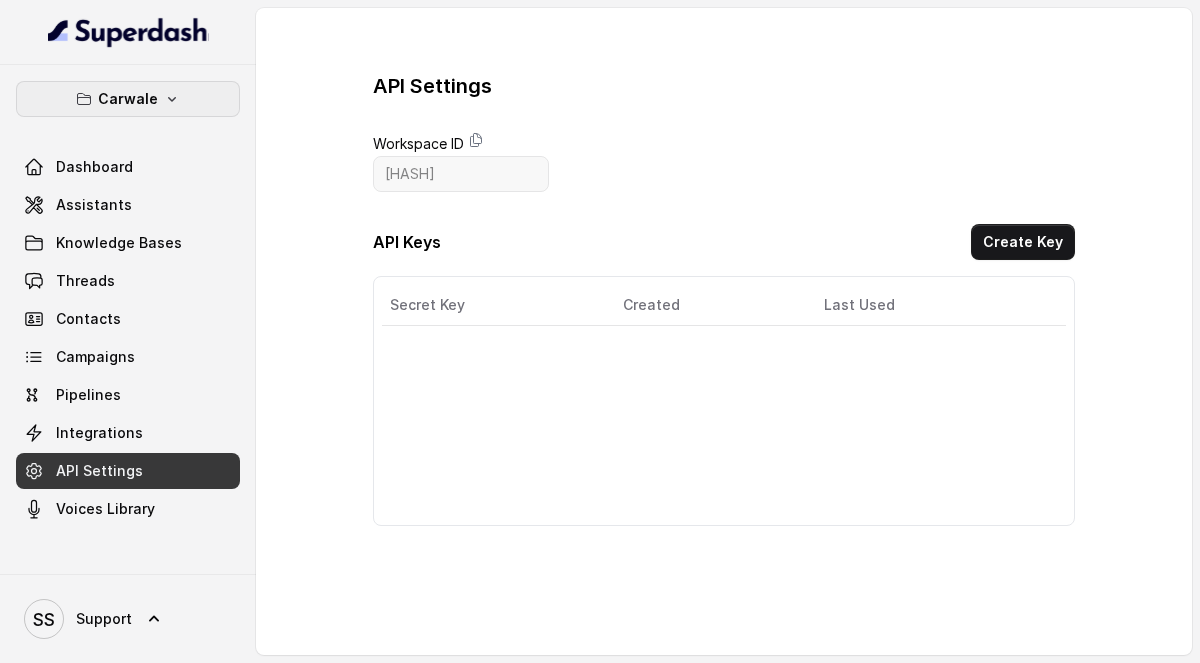 click 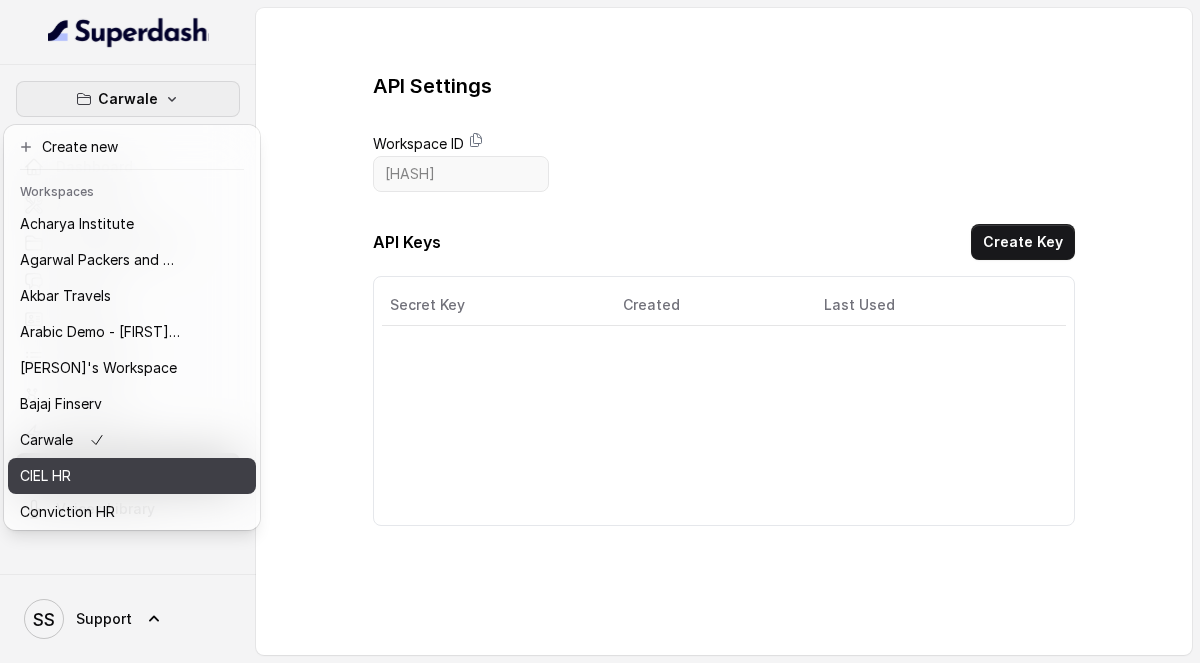 click on "CIEL HR" at bounding box center [100, 476] 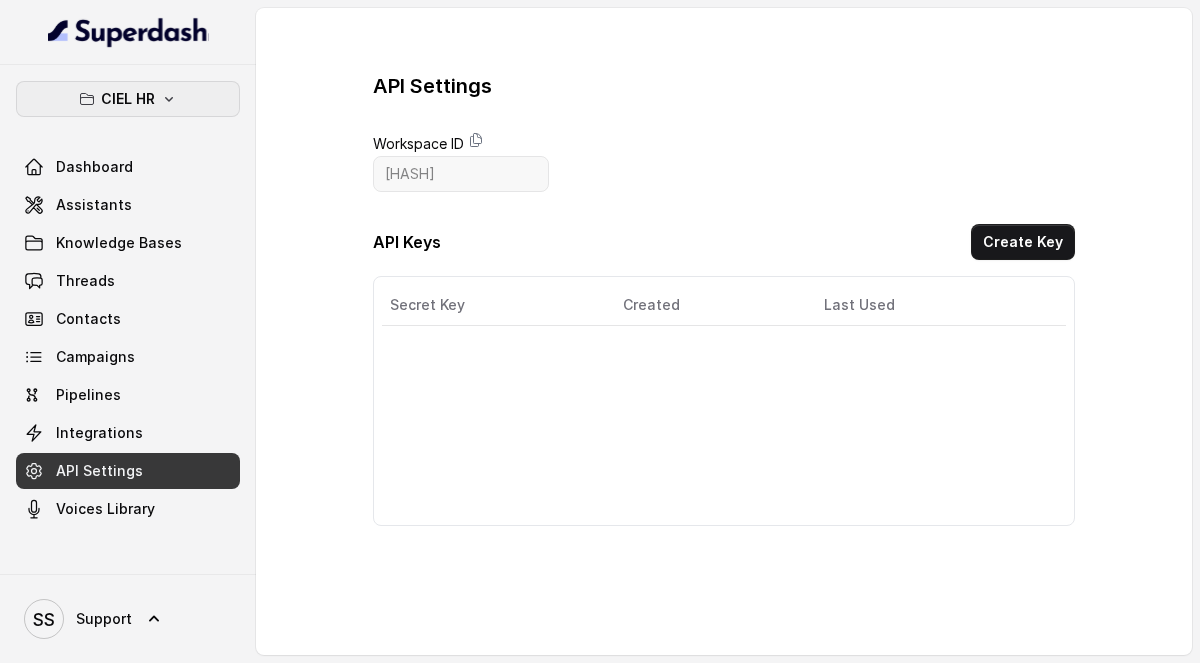 click on "CIEL HR" at bounding box center [128, 99] 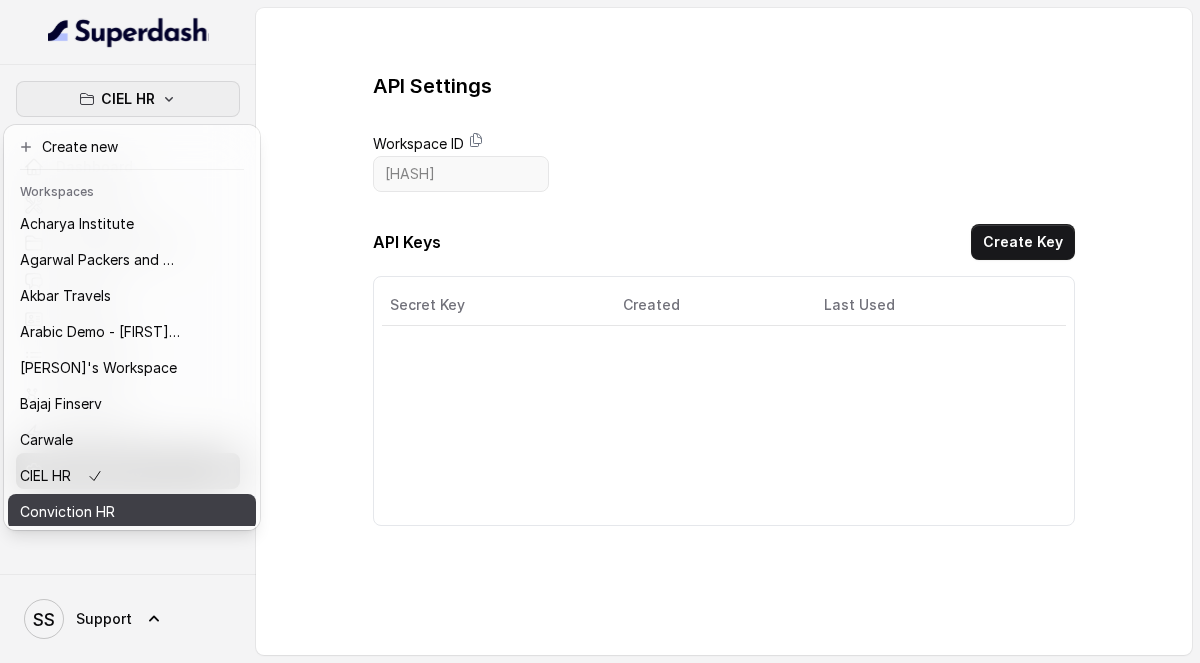 scroll, scrollTop: 4, scrollLeft: 0, axis: vertical 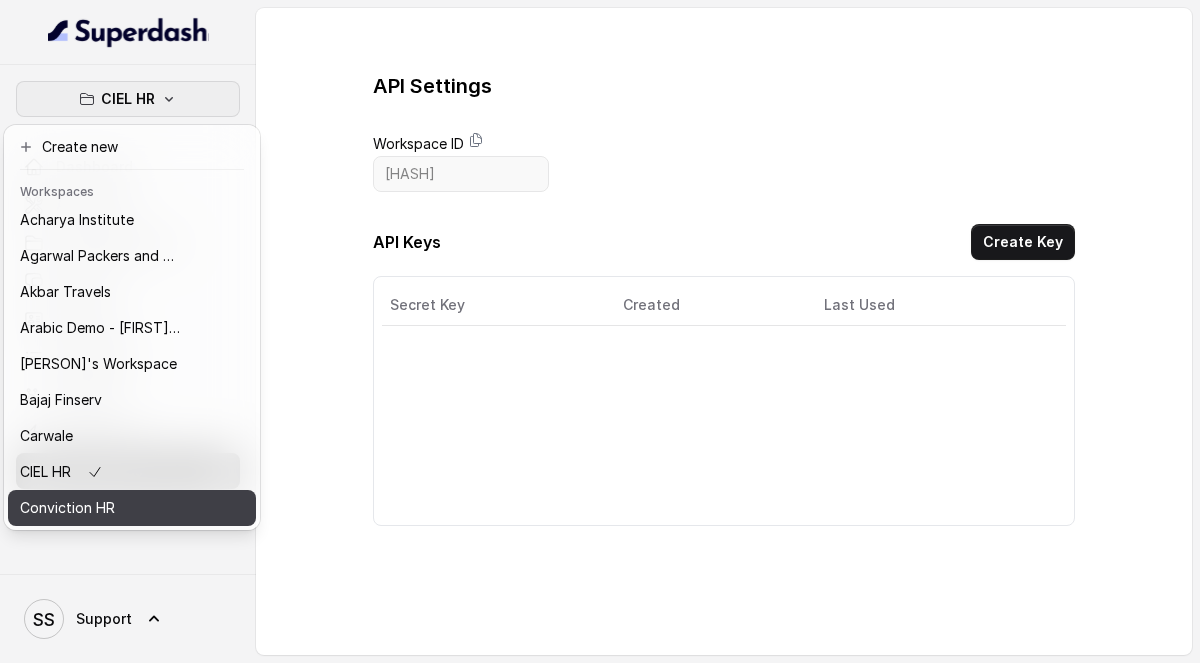 click on "Conviction HR" at bounding box center (100, 508) 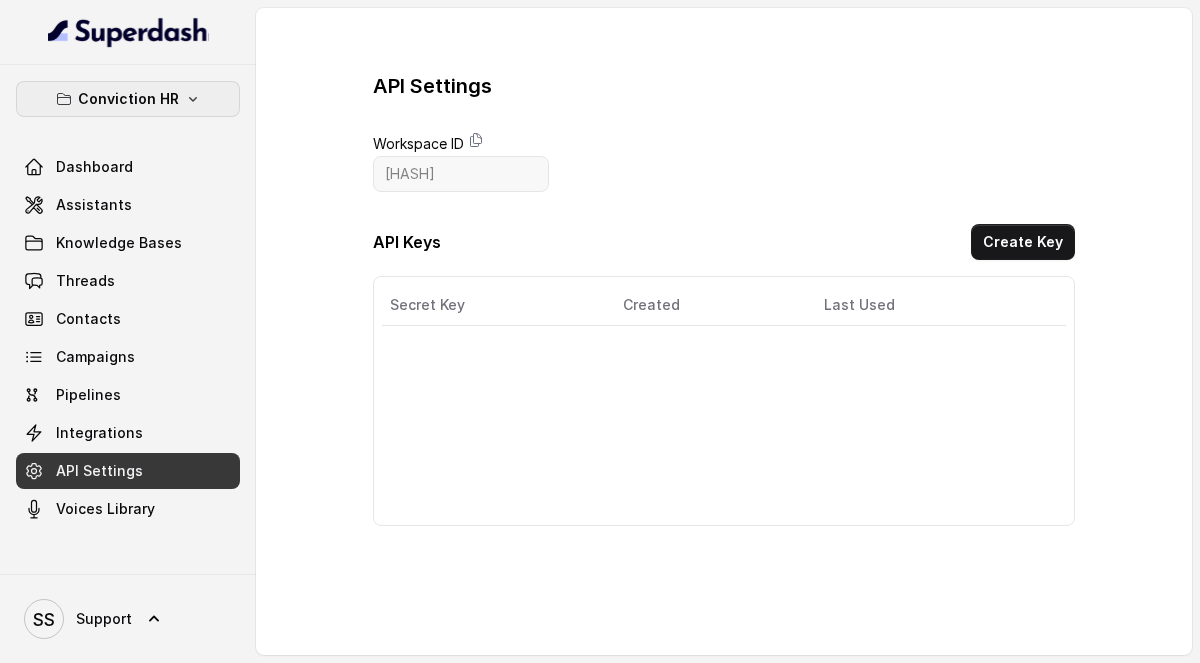 click 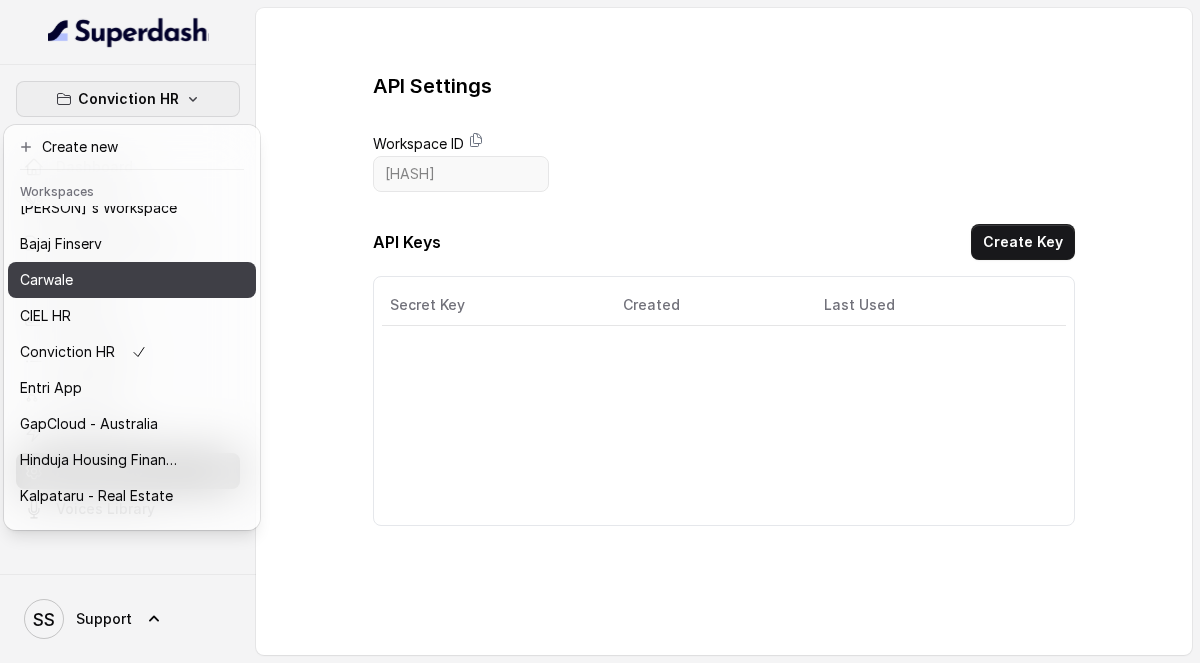 scroll, scrollTop: 171, scrollLeft: 0, axis: vertical 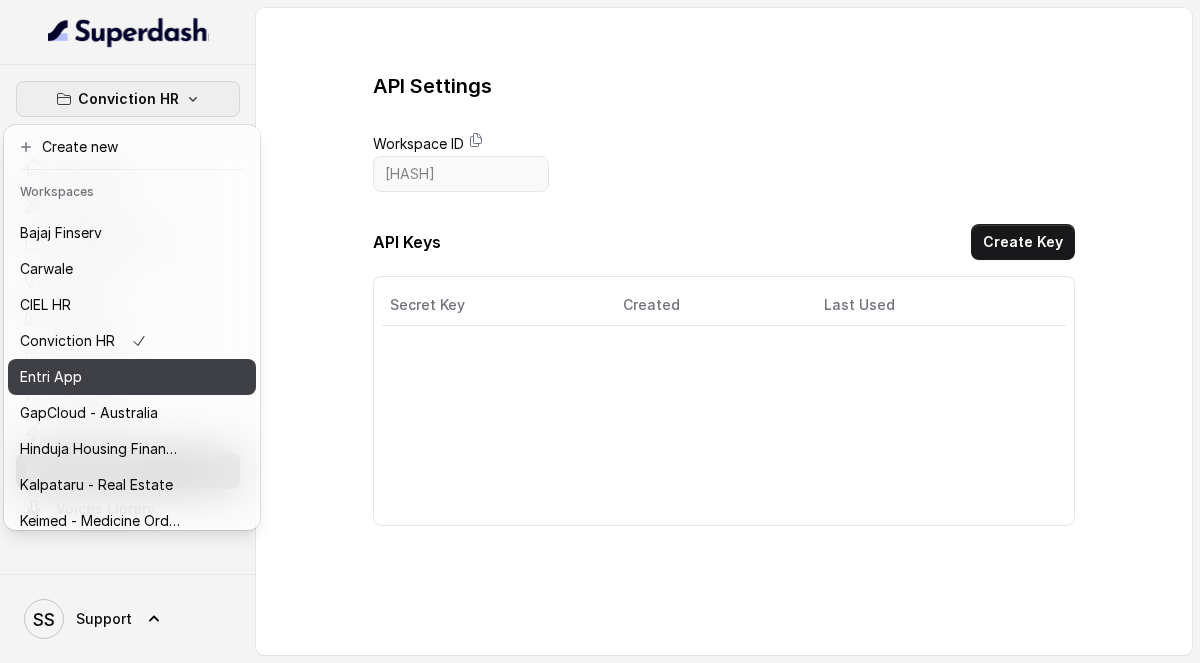 click on "Entri App" at bounding box center (100, 377) 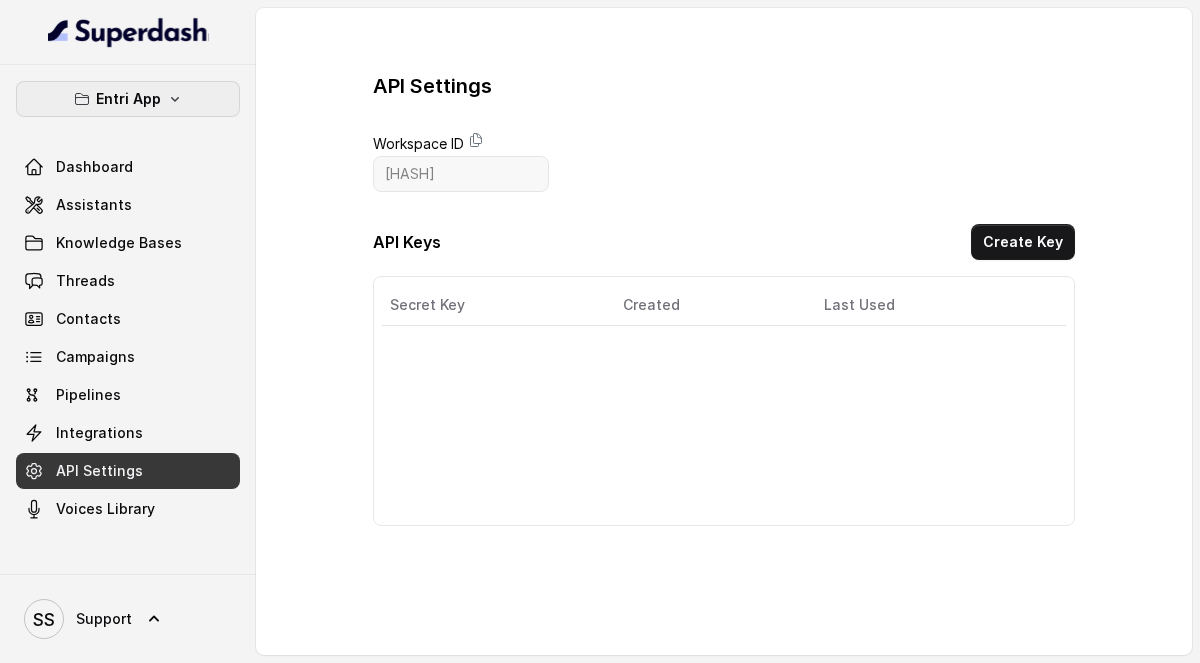 click on "Entri App" at bounding box center [128, 99] 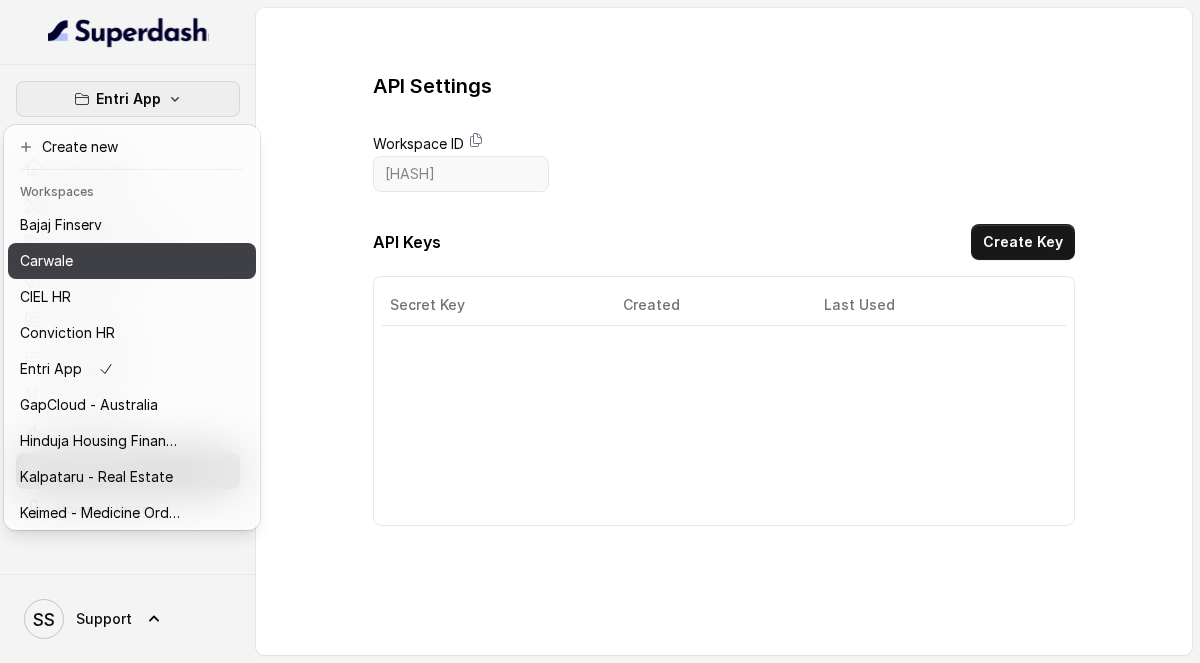 scroll, scrollTop: 220, scrollLeft: 0, axis: vertical 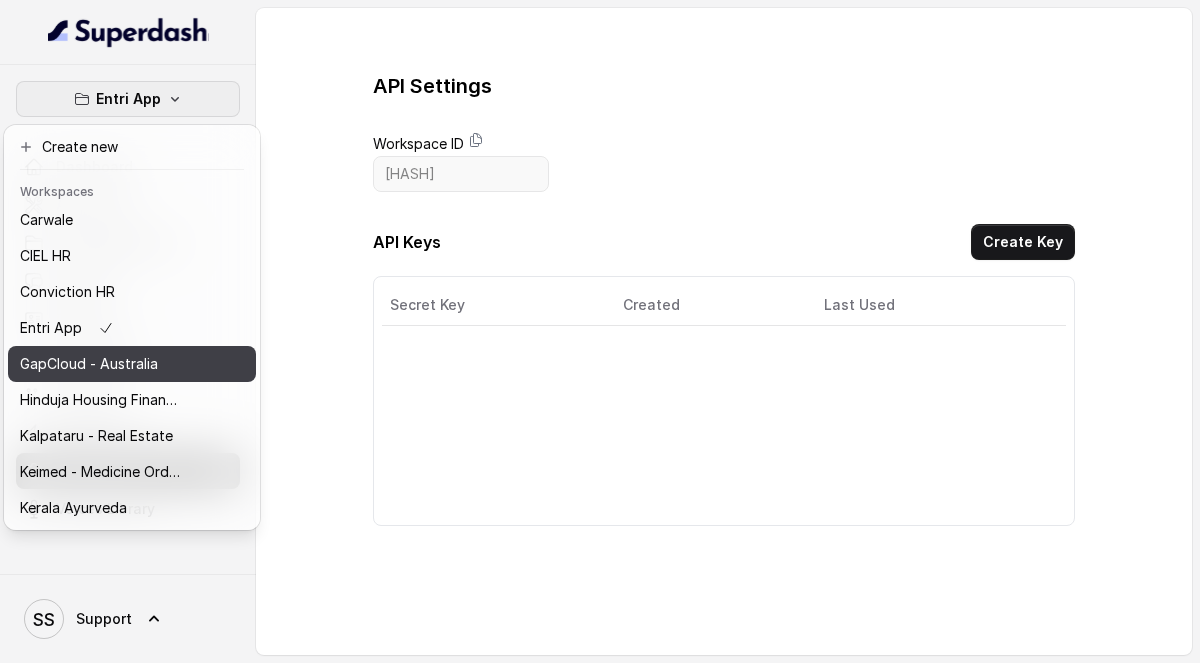 click on "GapCloud - Australia" at bounding box center (100, 364) 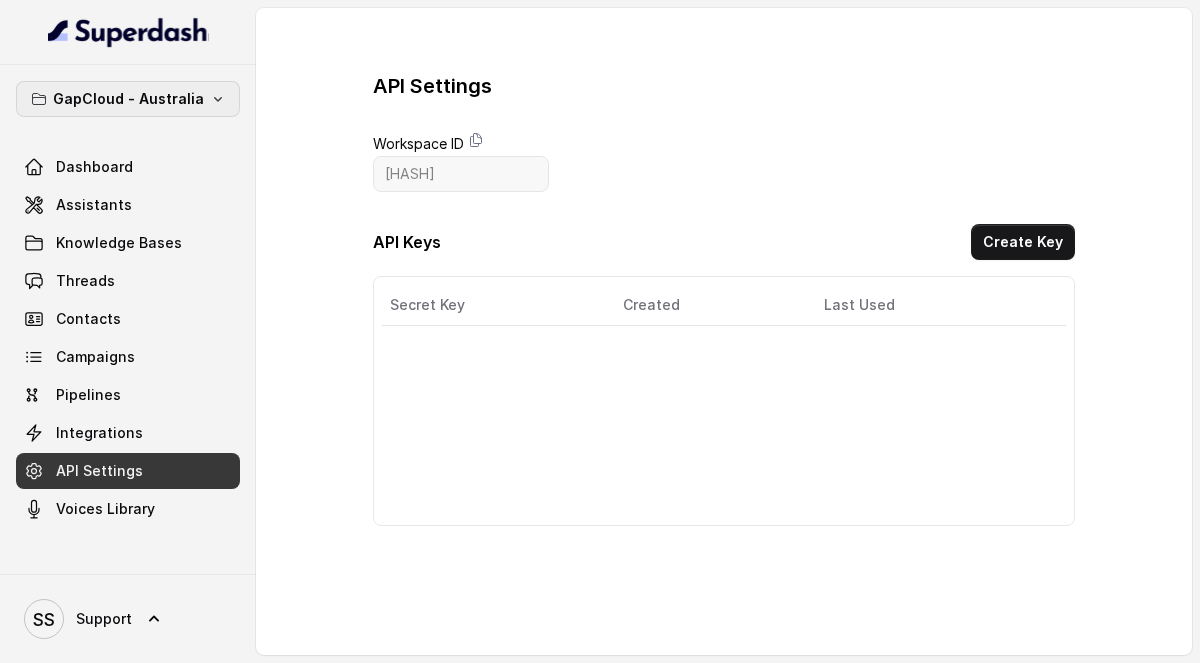 click on "GapCloud - Australia" at bounding box center [128, 99] 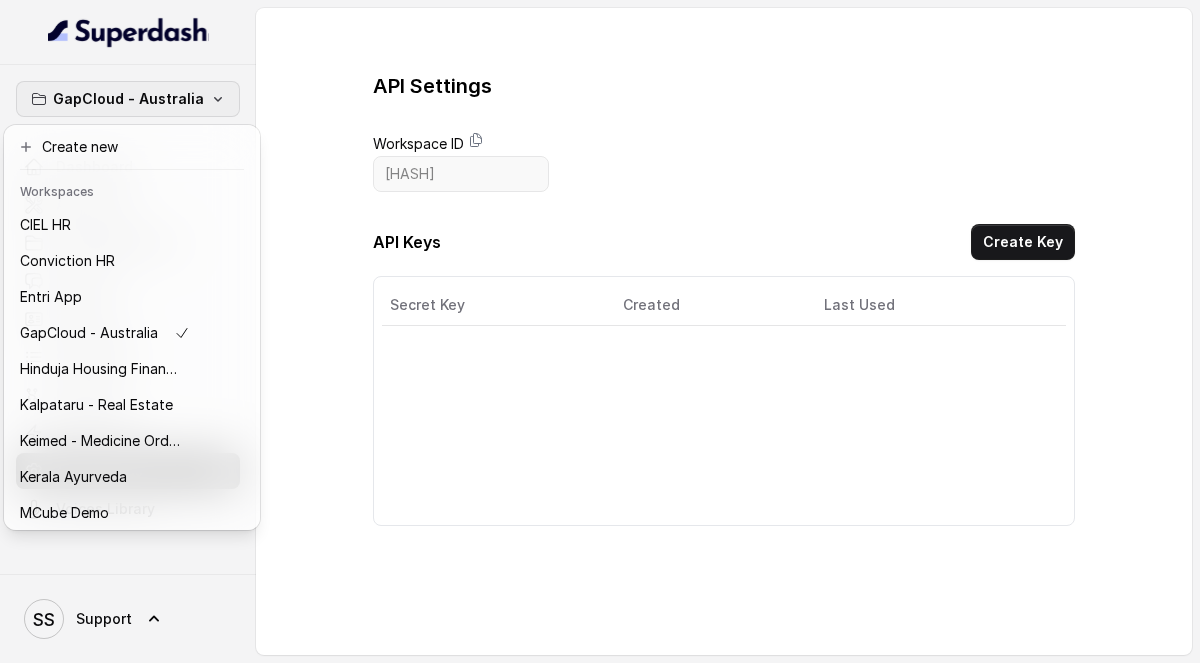 scroll, scrollTop: 256, scrollLeft: 0, axis: vertical 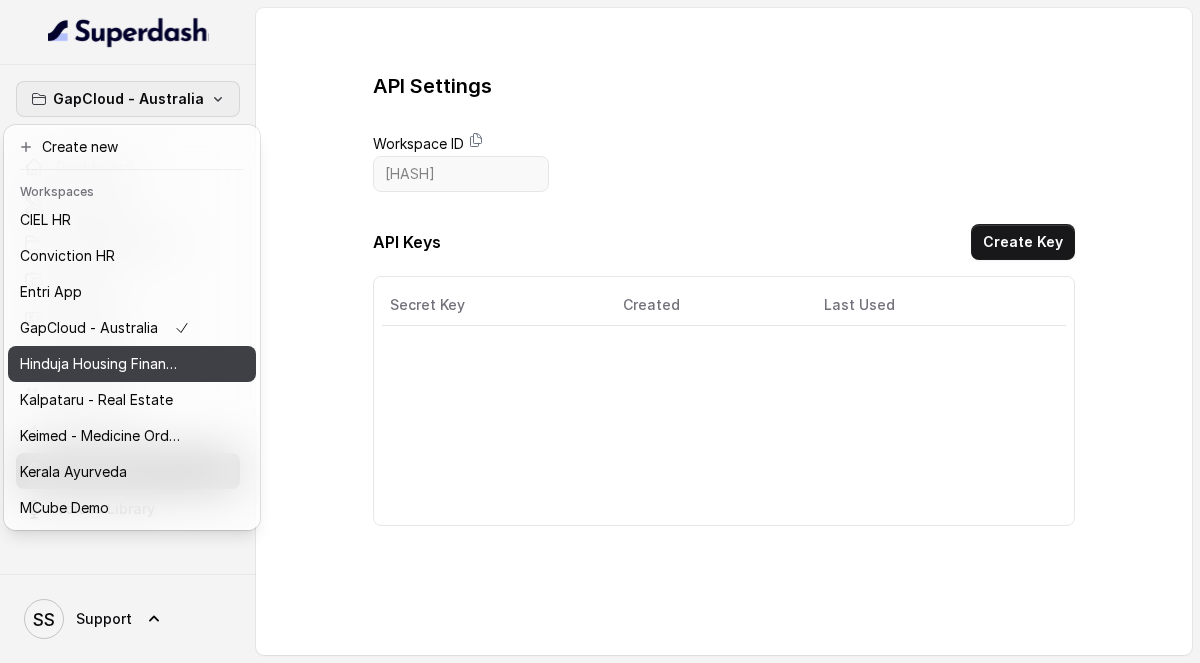click on "Hinduja Housing Finance Demo" at bounding box center (100, 364) 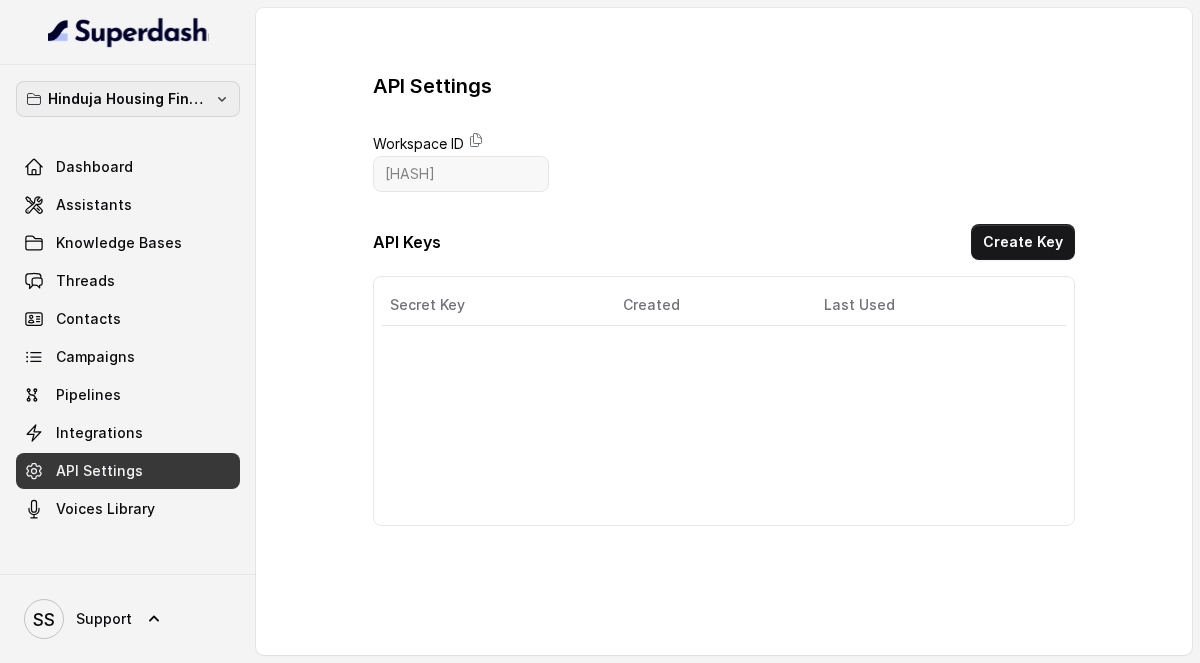 click on "Hinduja Housing Finance Demo" at bounding box center (128, 99) 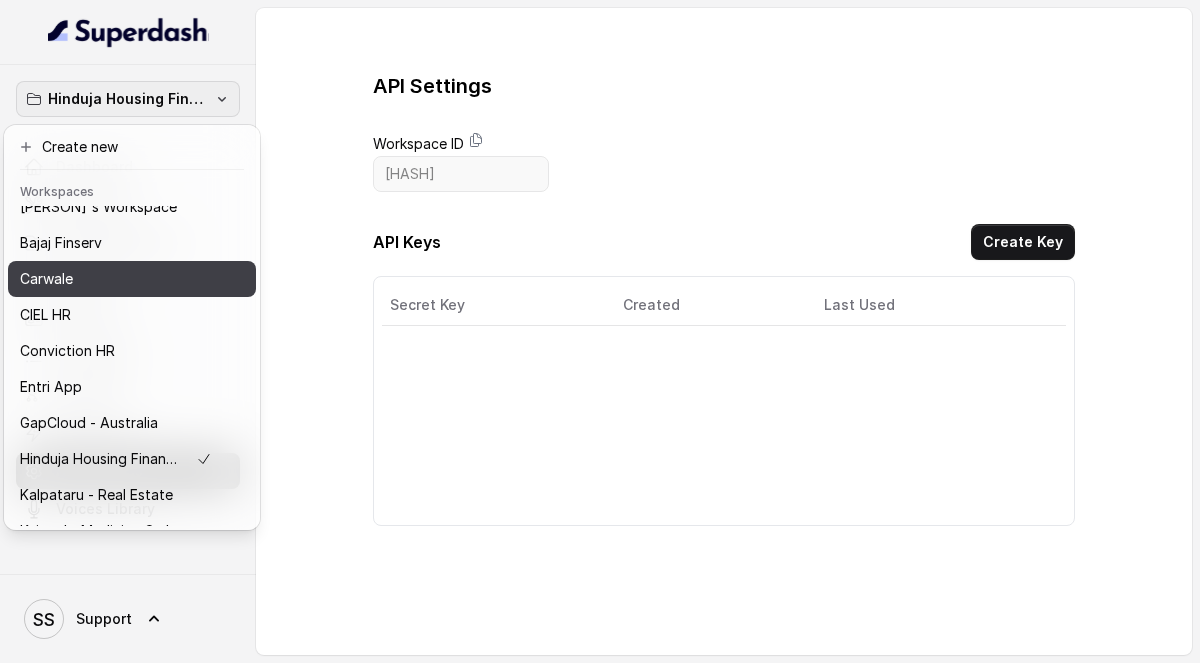 scroll, scrollTop: 206, scrollLeft: 0, axis: vertical 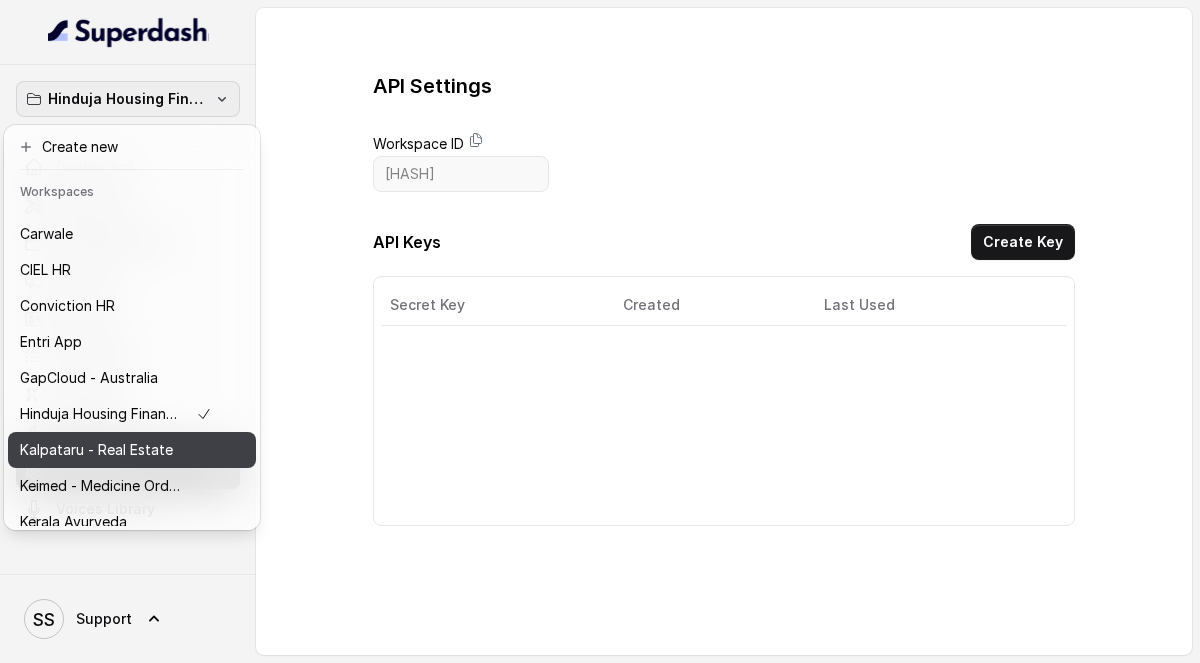 click on "Kalpataru - Real Estate" at bounding box center (96, 450) 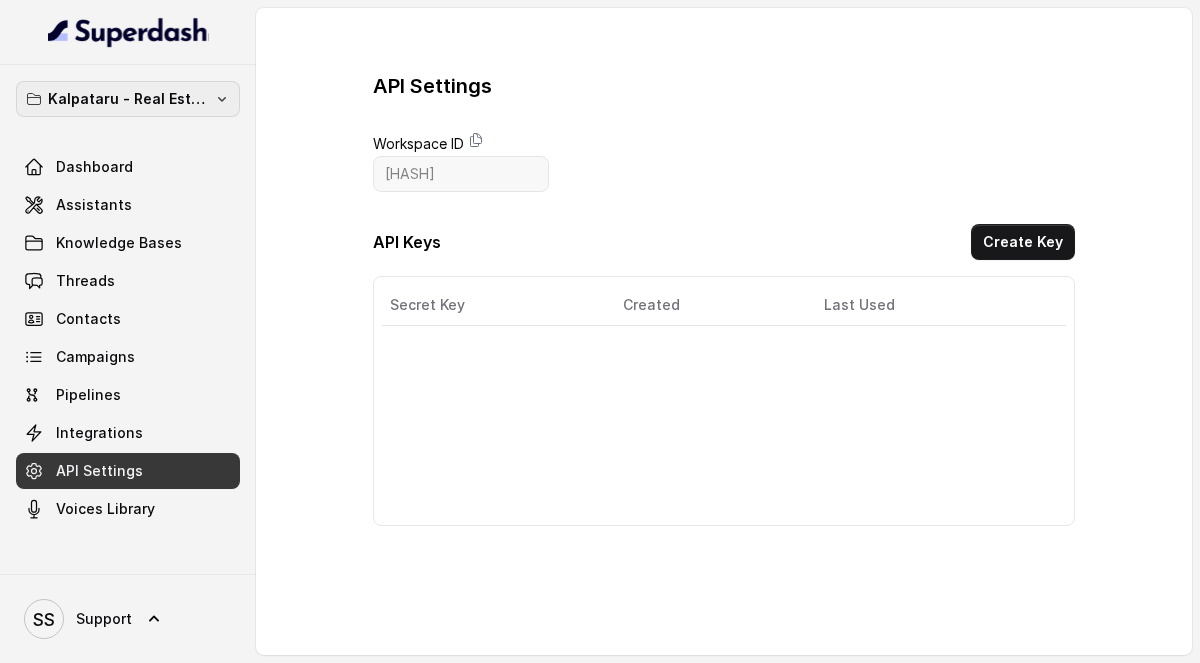 click on "Kalpataru - Real Estate" at bounding box center [128, 99] 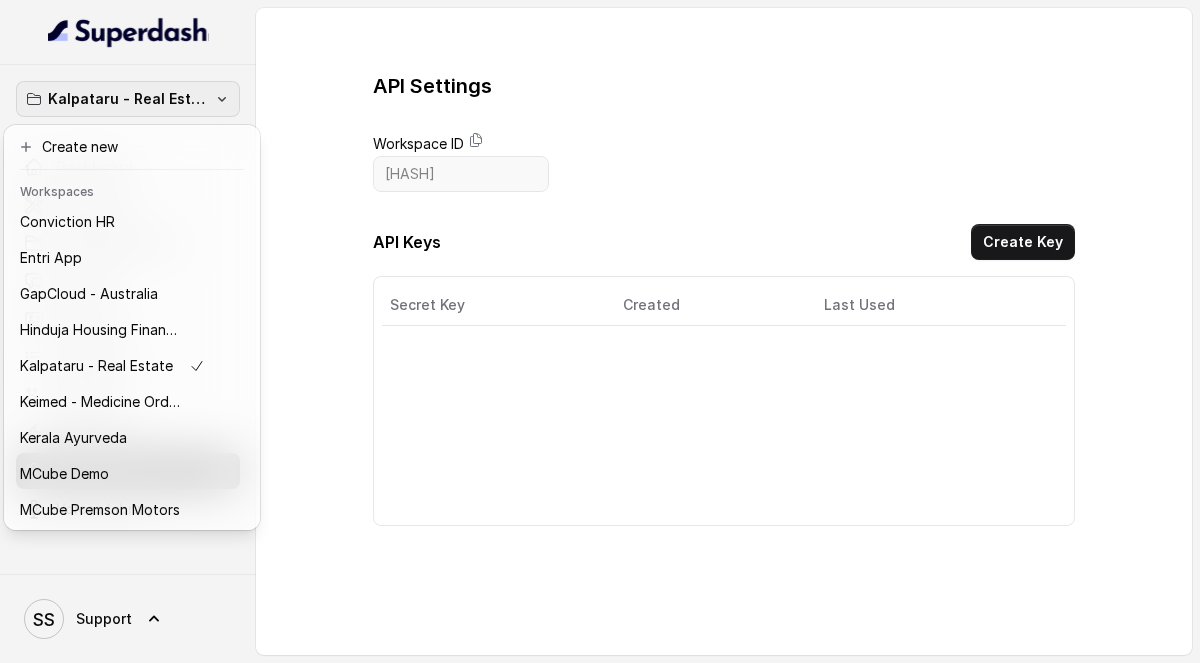 scroll, scrollTop: 297, scrollLeft: 0, axis: vertical 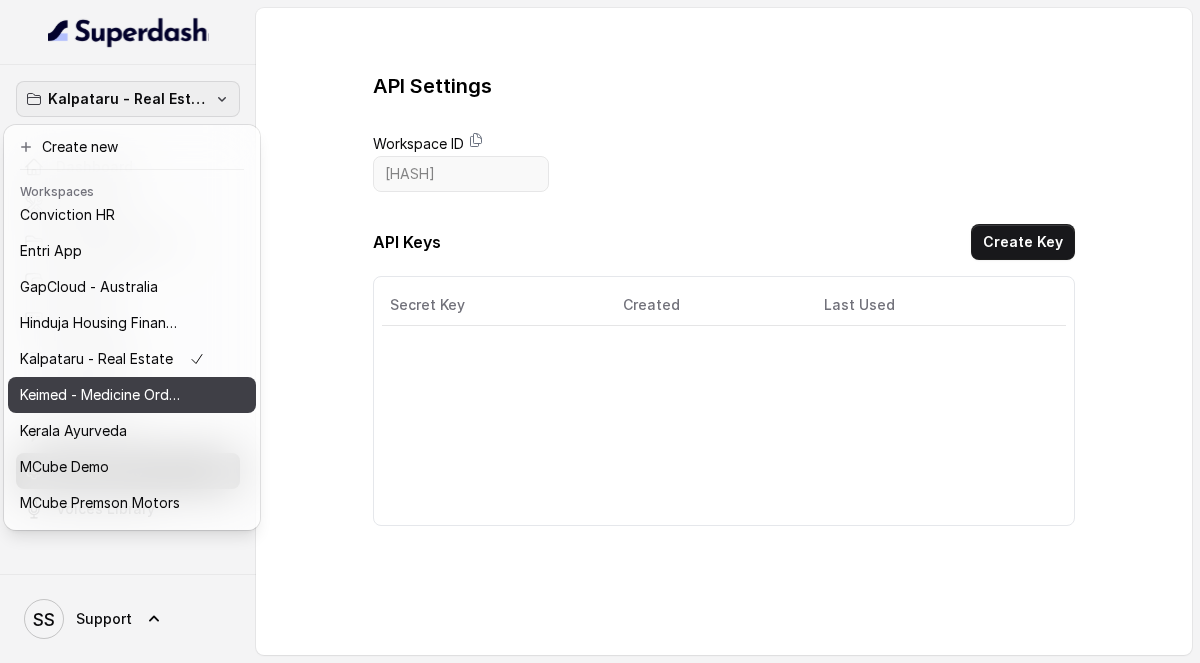 click on "Keimed - Medicine Order Collection Demo" at bounding box center (100, 395) 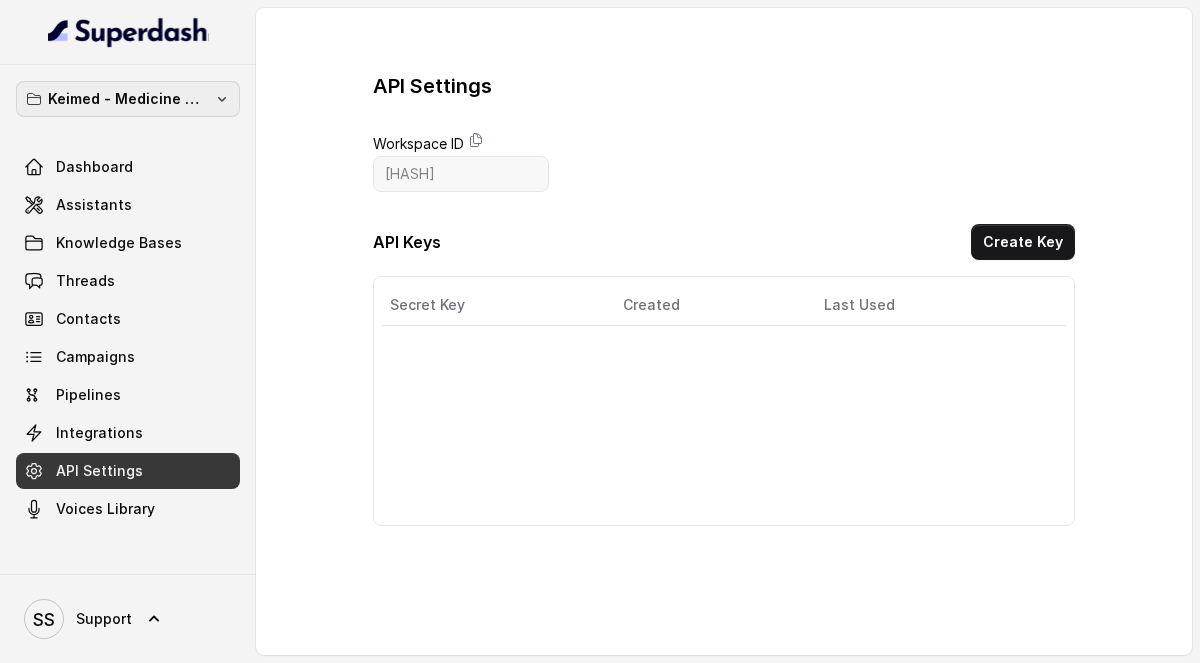 click on "Keimed - Medicine Order Collection Demo" at bounding box center (128, 99) 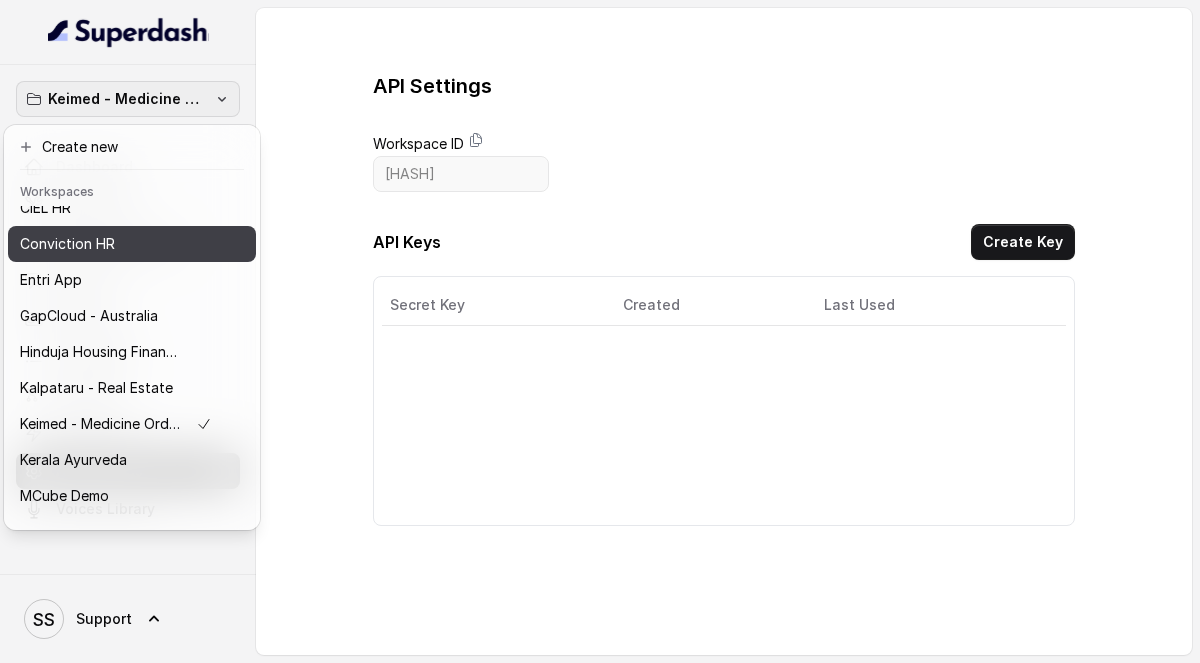 scroll, scrollTop: 308, scrollLeft: 0, axis: vertical 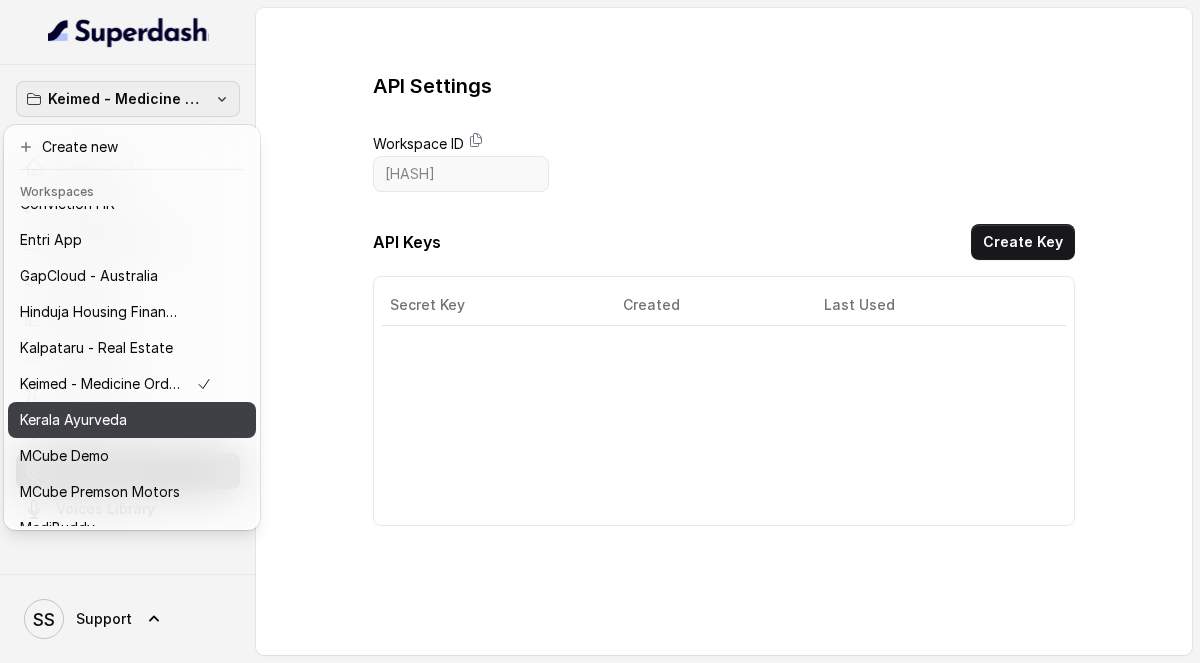 click on "Kerala Ayurveda" at bounding box center (116, 420) 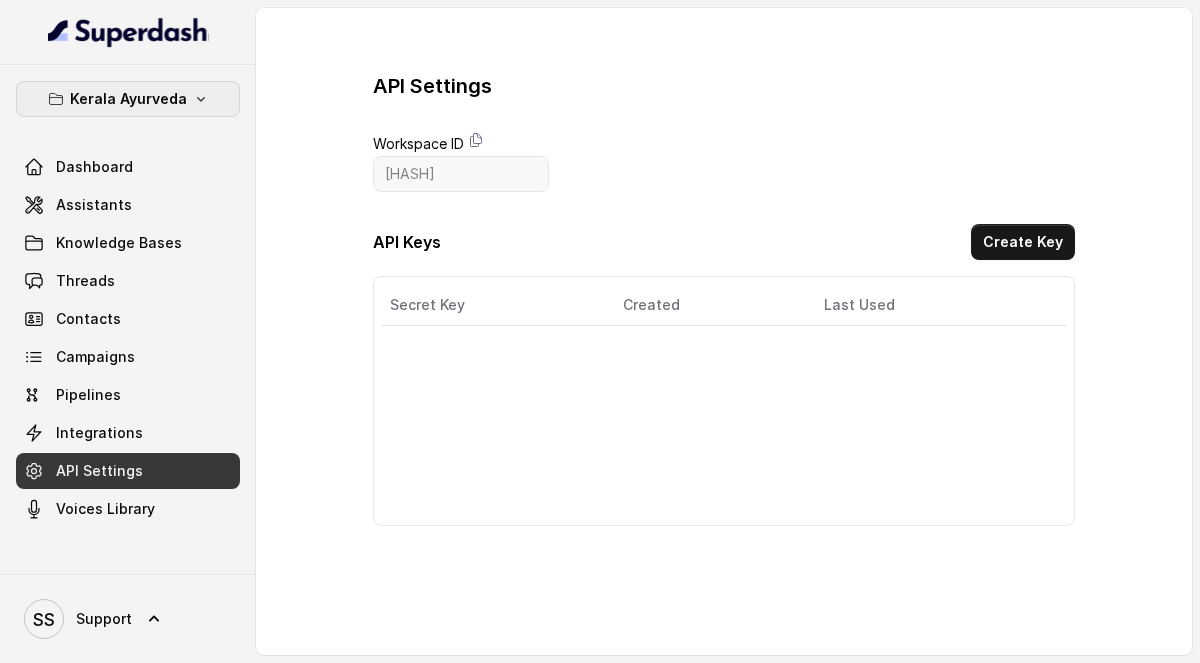 click on "Kerala Ayurveda" at bounding box center (128, 99) 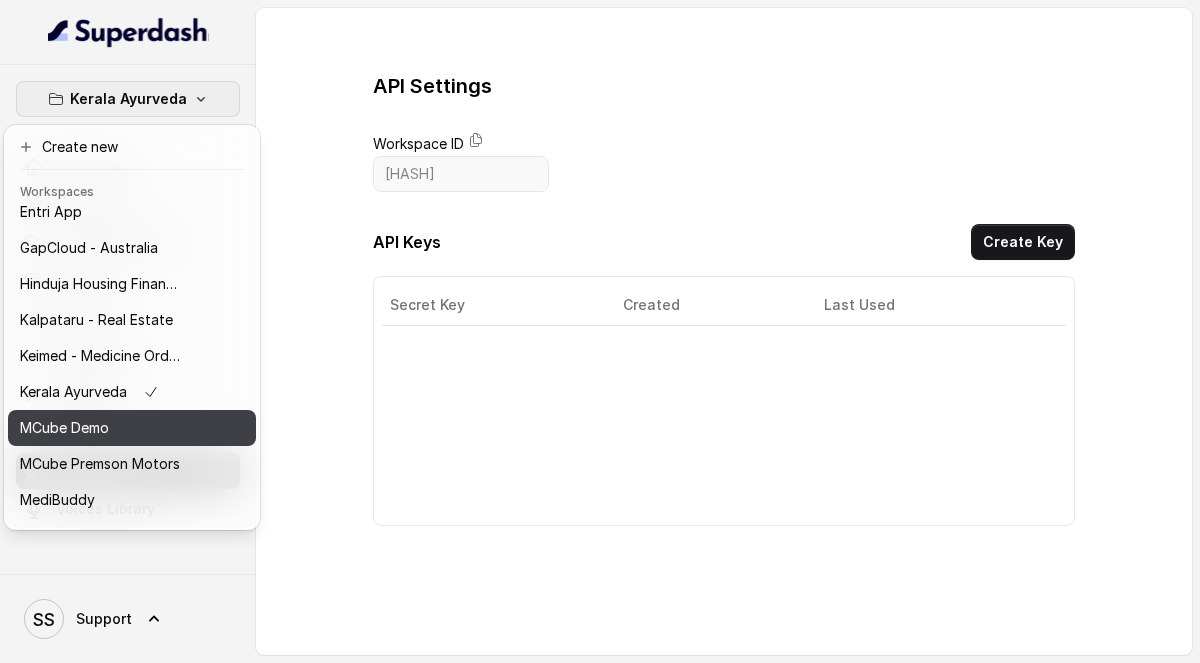 scroll, scrollTop: 337, scrollLeft: 0, axis: vertical 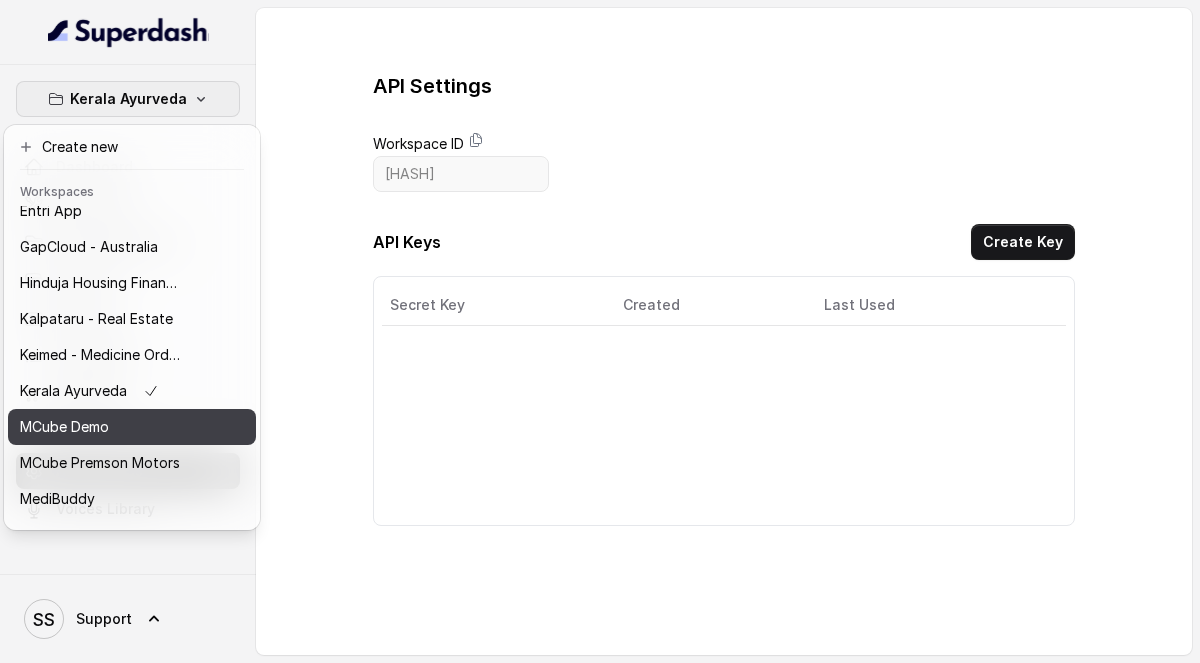 click on "MCube Demo" at bounding box center [64, 427] 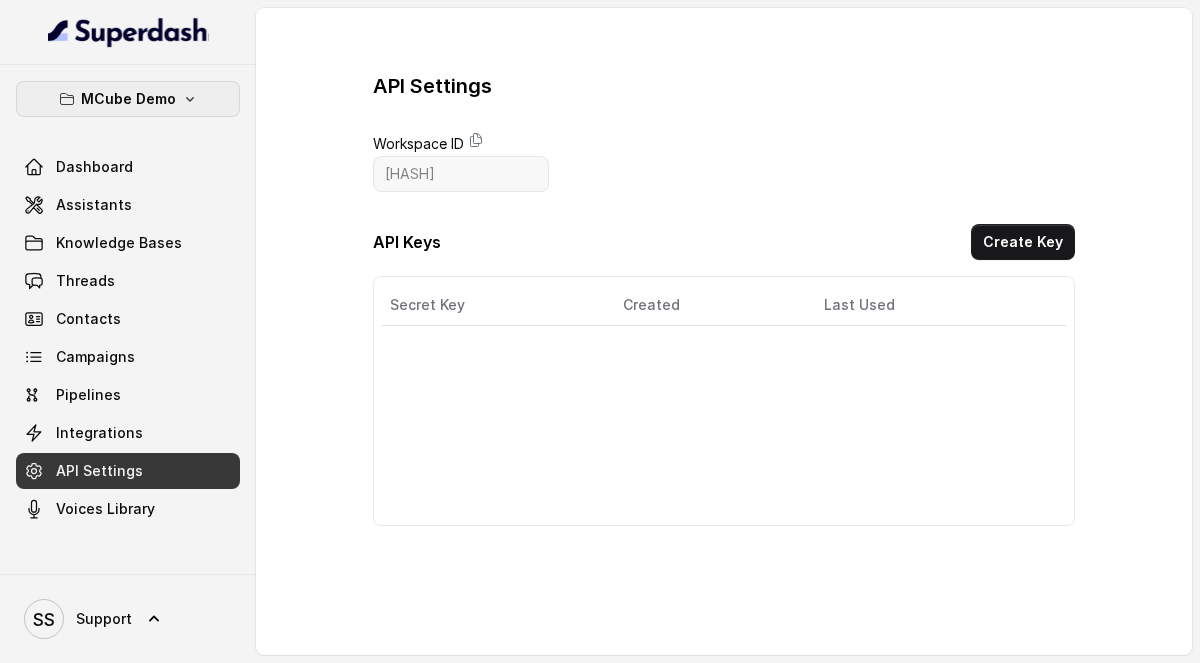 click on "MCube Demo" at bounding box center (128, 99) 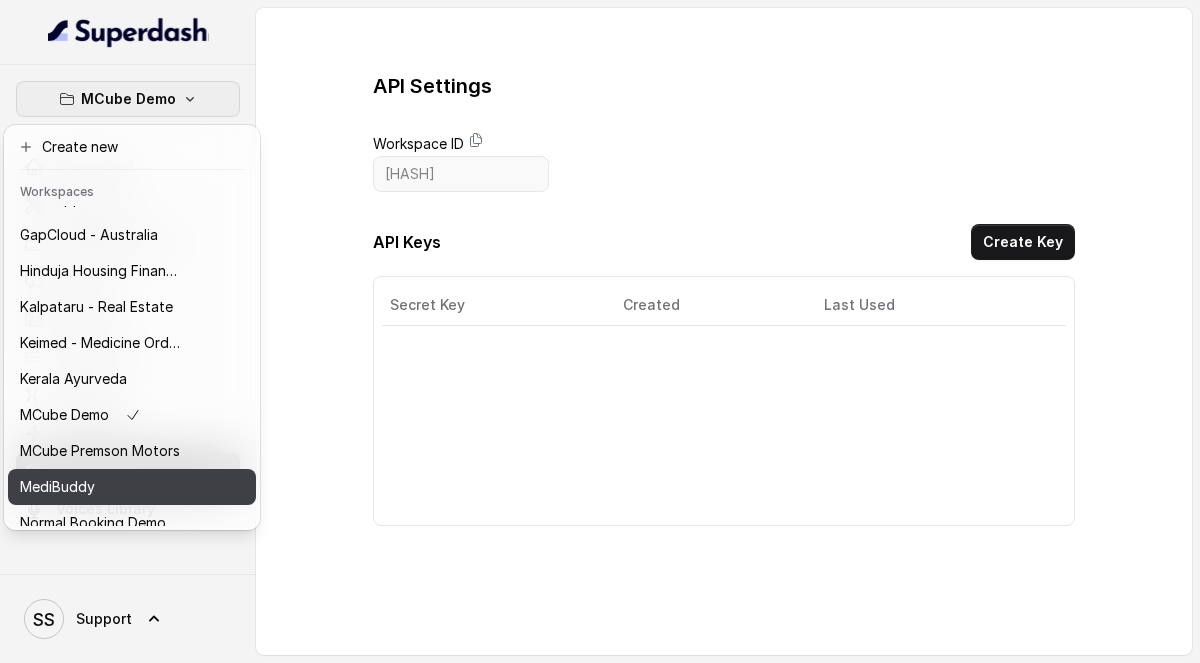 scroll, scrollTop: 350, scrollLeft: 0, axis: vertical 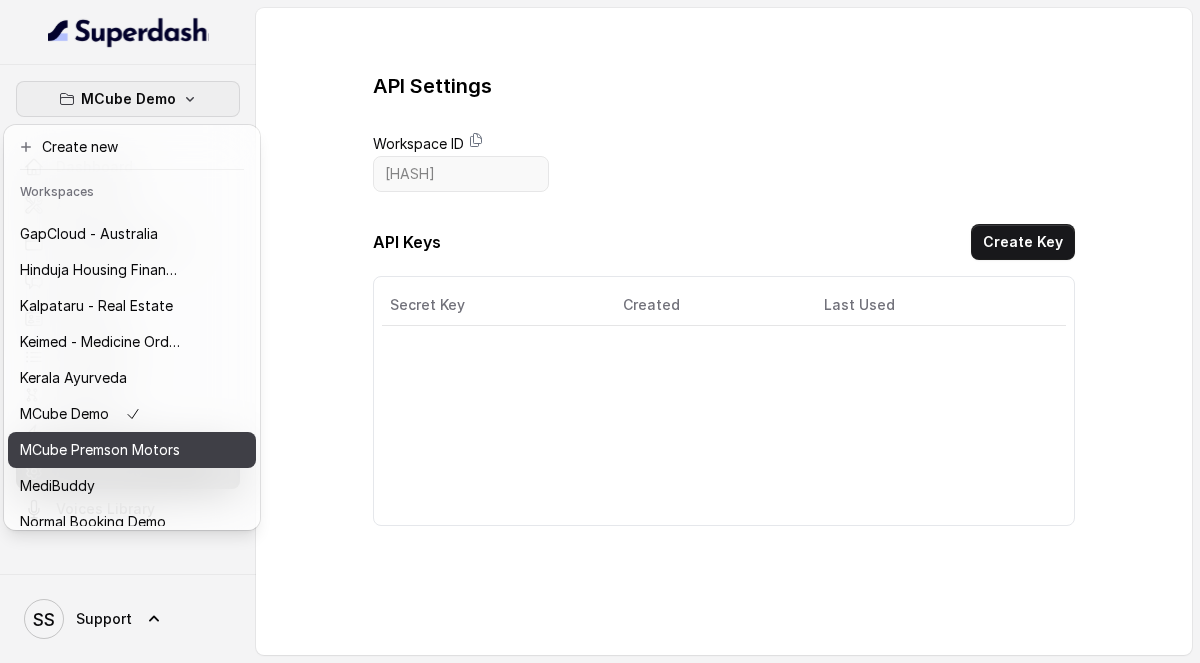 click on "MCube Premson Motors" at bounding box center [100, 450] 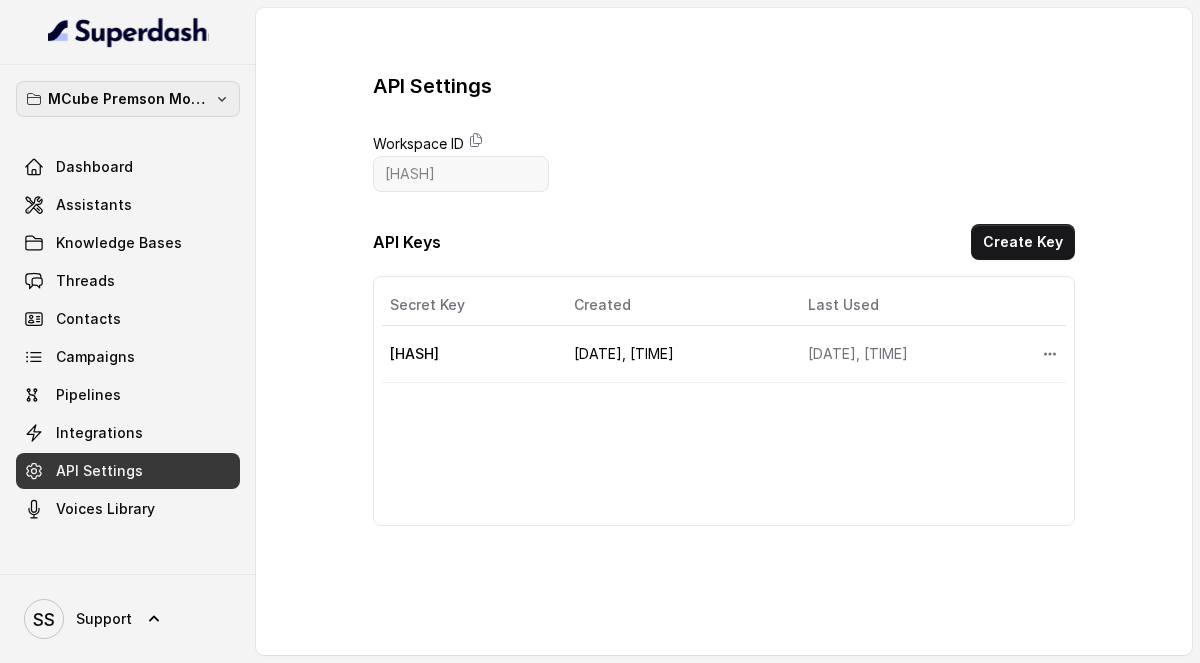 click on "MCube Premson Motors" at bounding box center (128, 99) 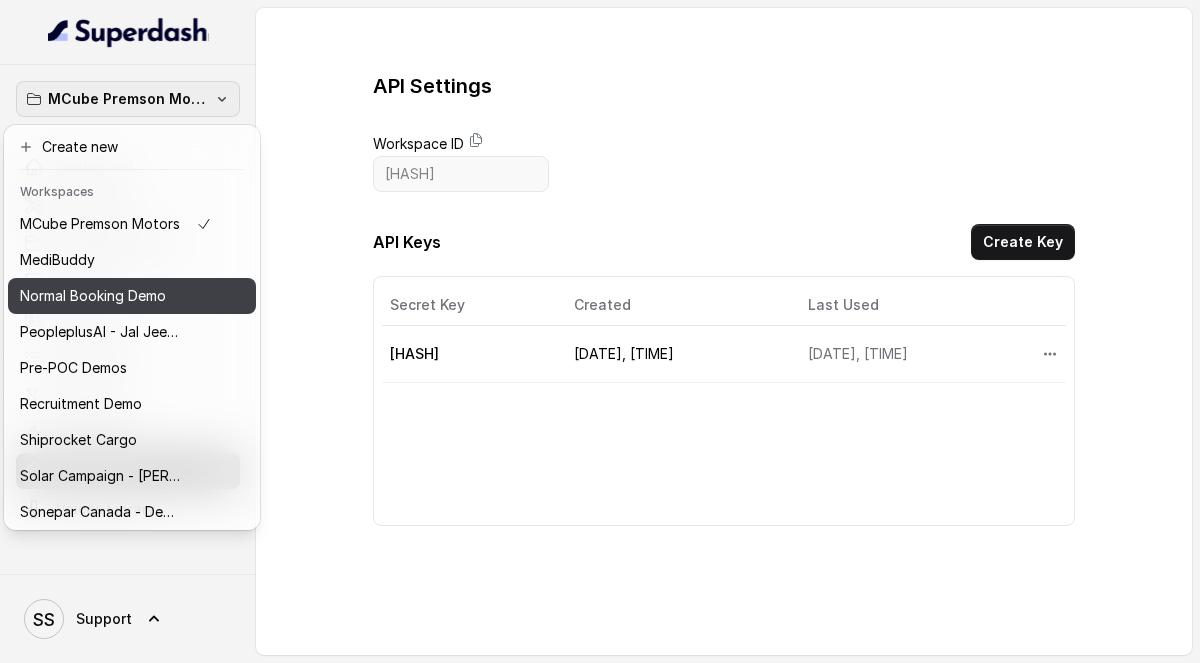 scroll, scrollTop: 596, scrollLeft: 0, axis: vertical 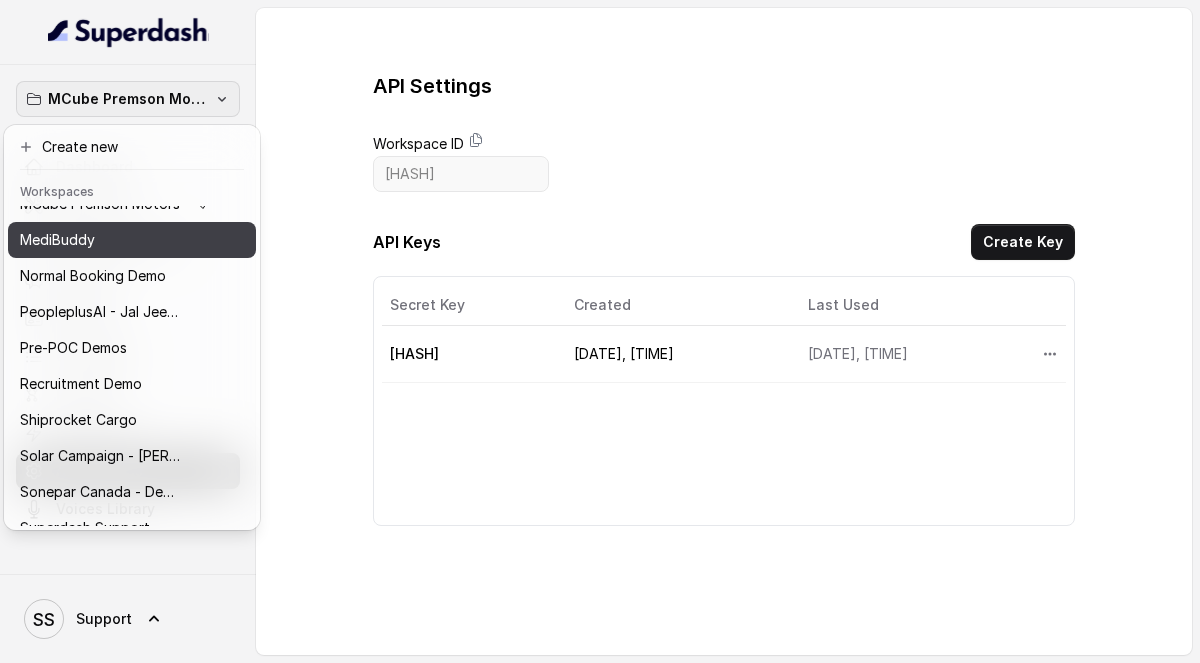 click on "MediBuddy" at bounding box center (116, 240) 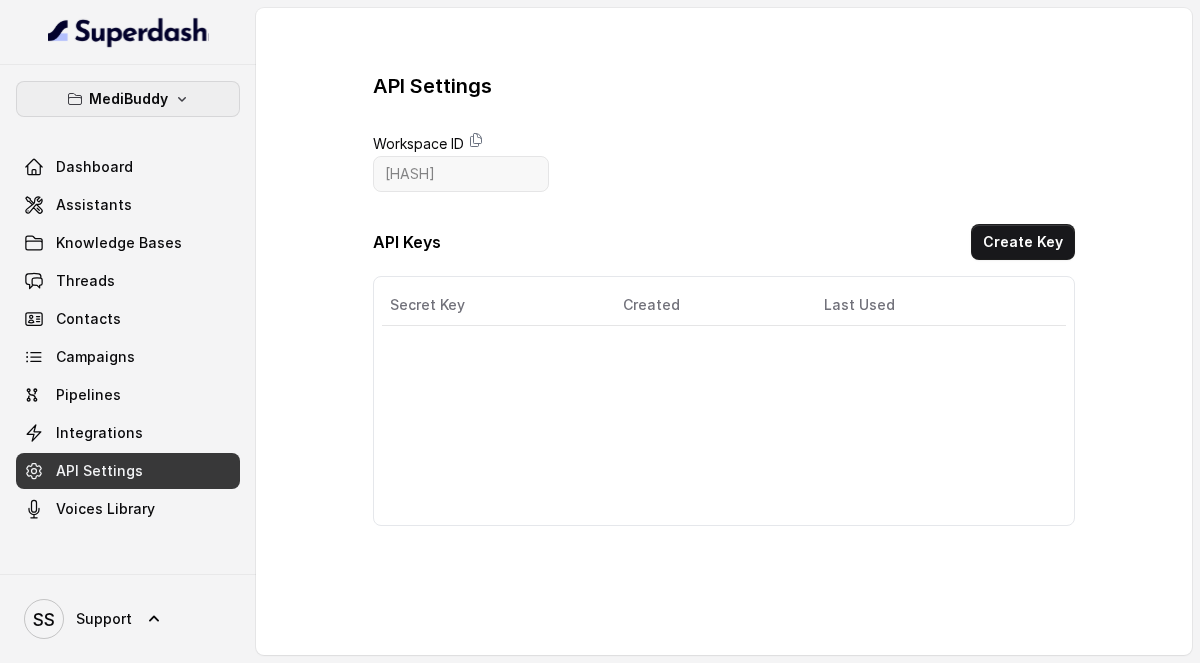 click 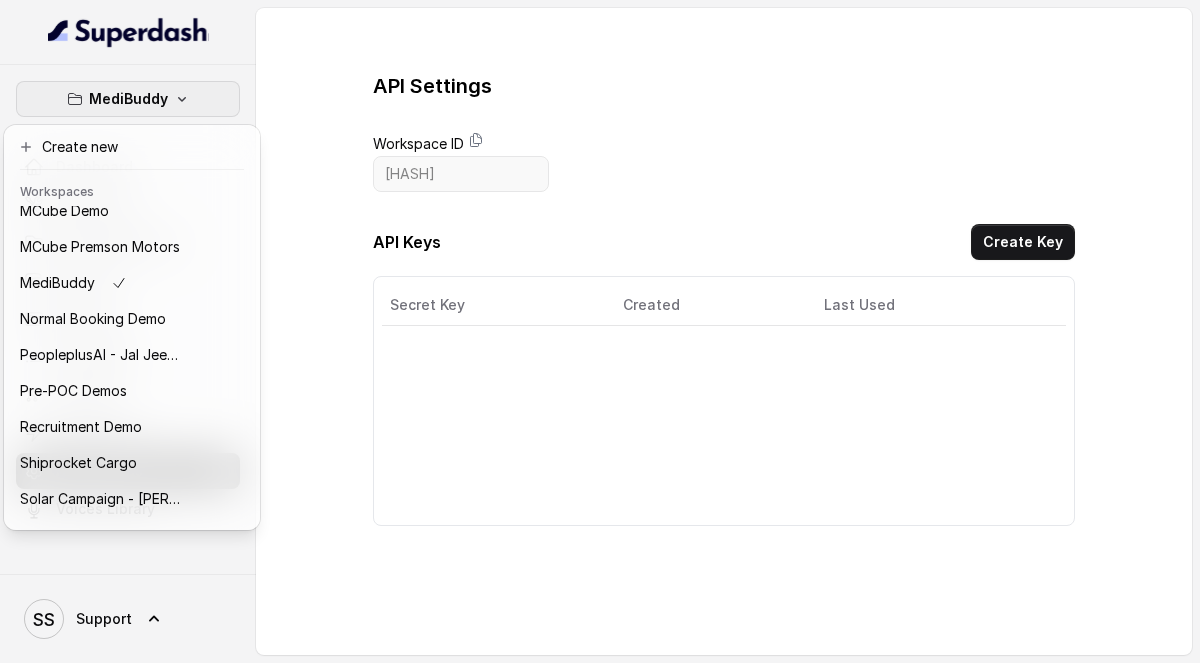 scroll, scrollTop: 565, scrollLeft: 0, axis: vertical 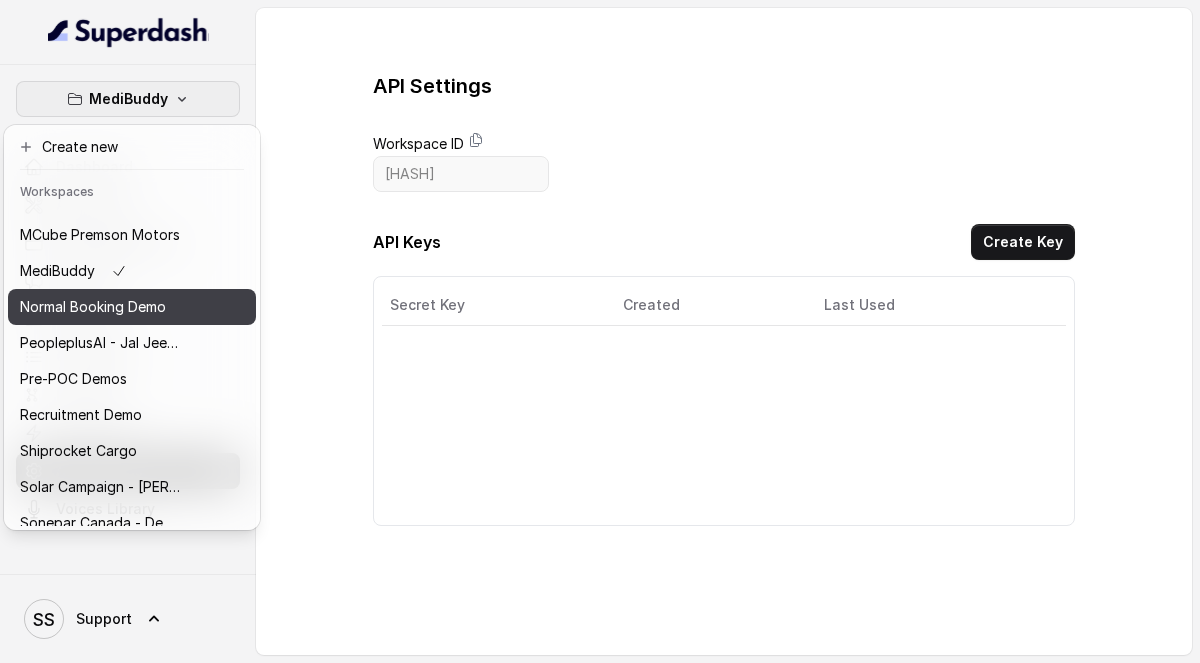 click on "Normal Booking Demo" at bounding box center [93, 307] 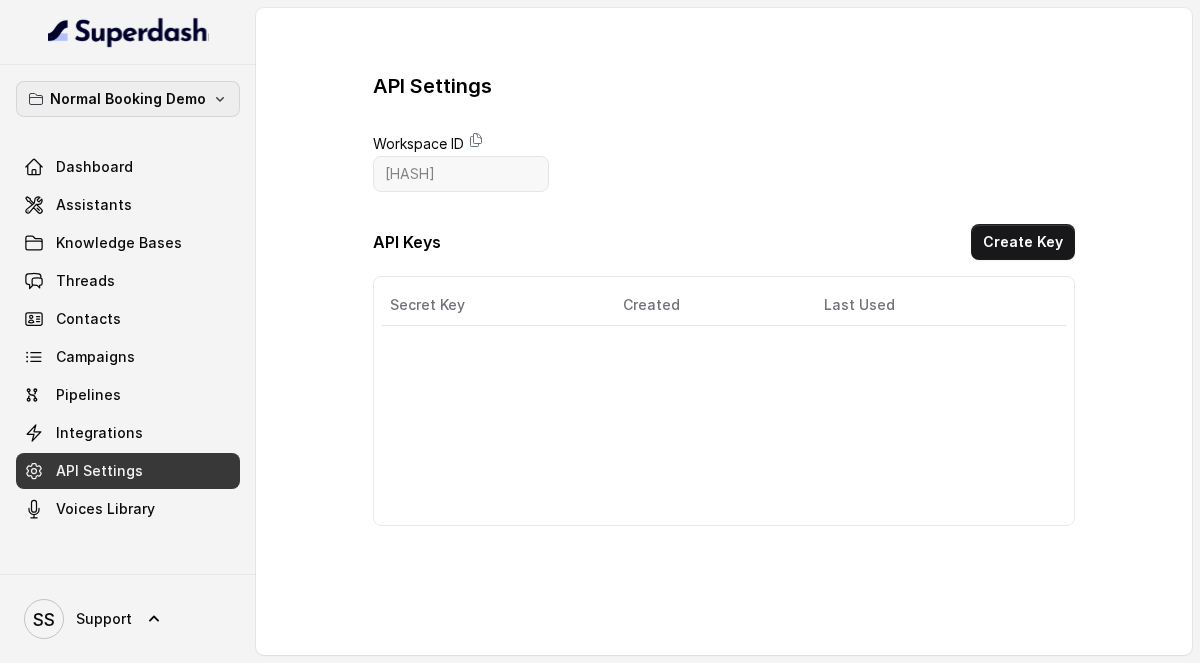 click on "Normal Booking Demo" at bounding box center [128, 99] 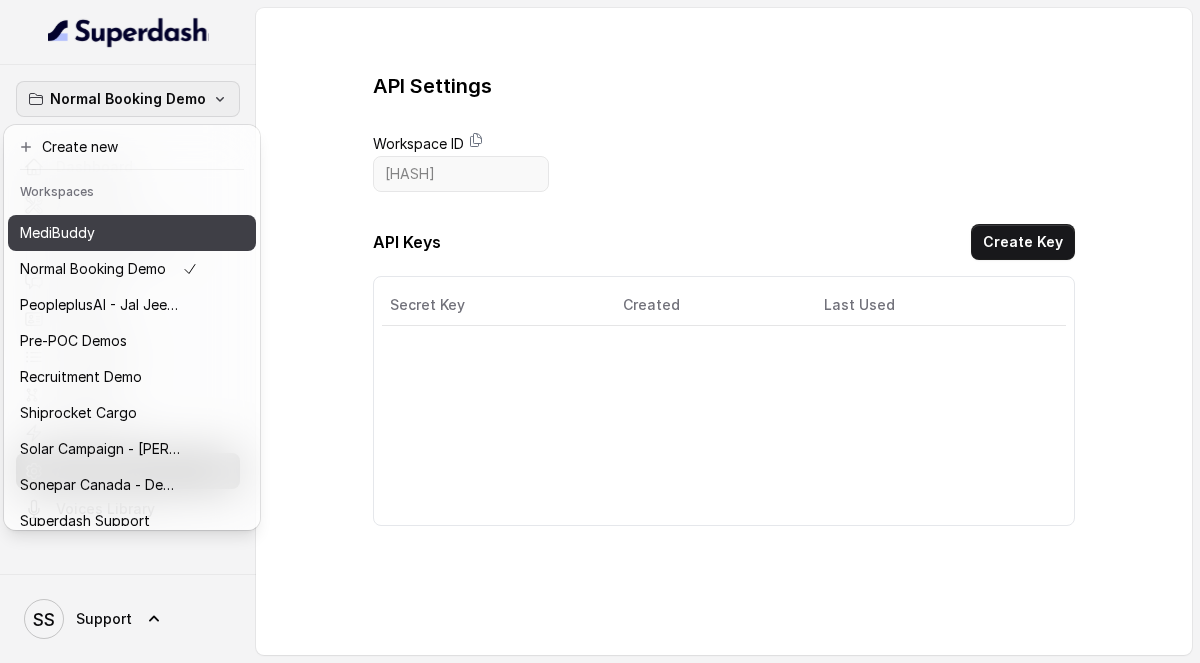 scroll, scrollTop: 609, scrollLeft: 0, axis: vertical 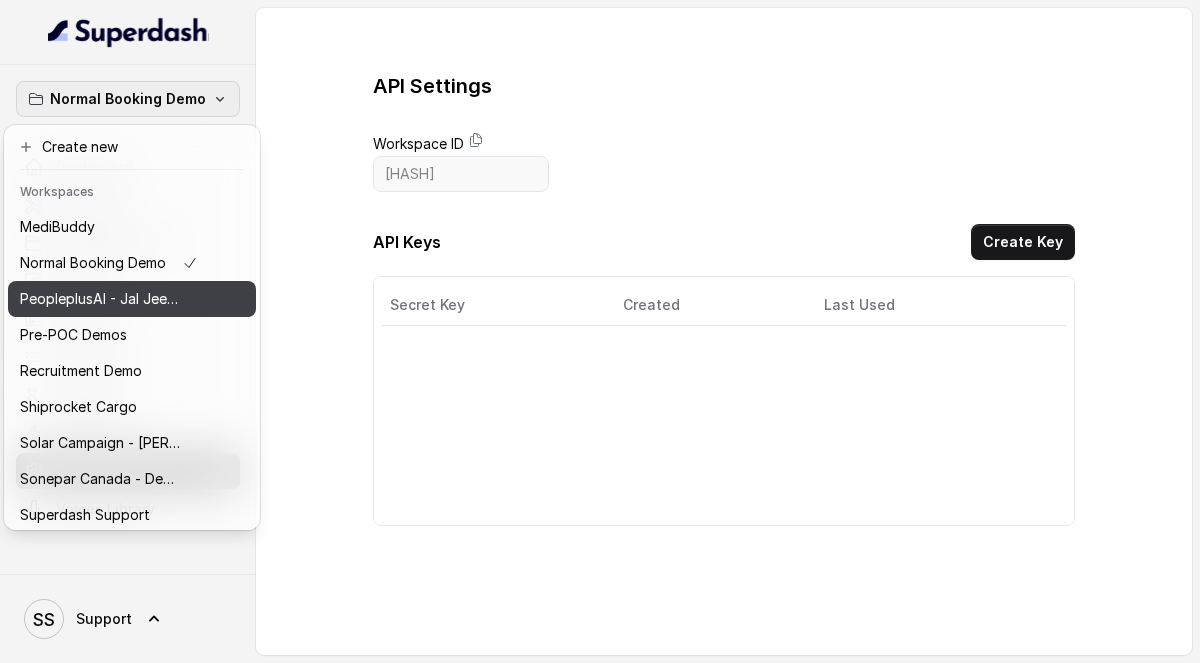 click on "PeopleplusAI - Jal Jeevan Mission - Demo" at bounding box center (100, 299) 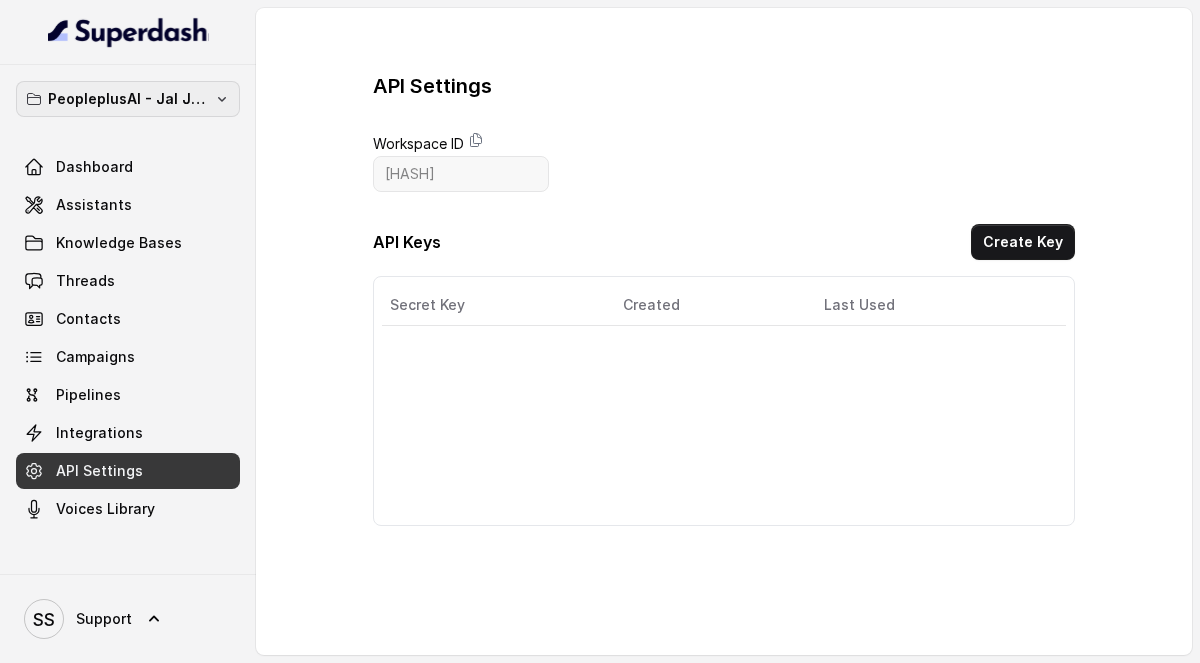 click on "PeopleplusAI - Jal Jeevan Mission - Demo" at bounding box center [128, 99] 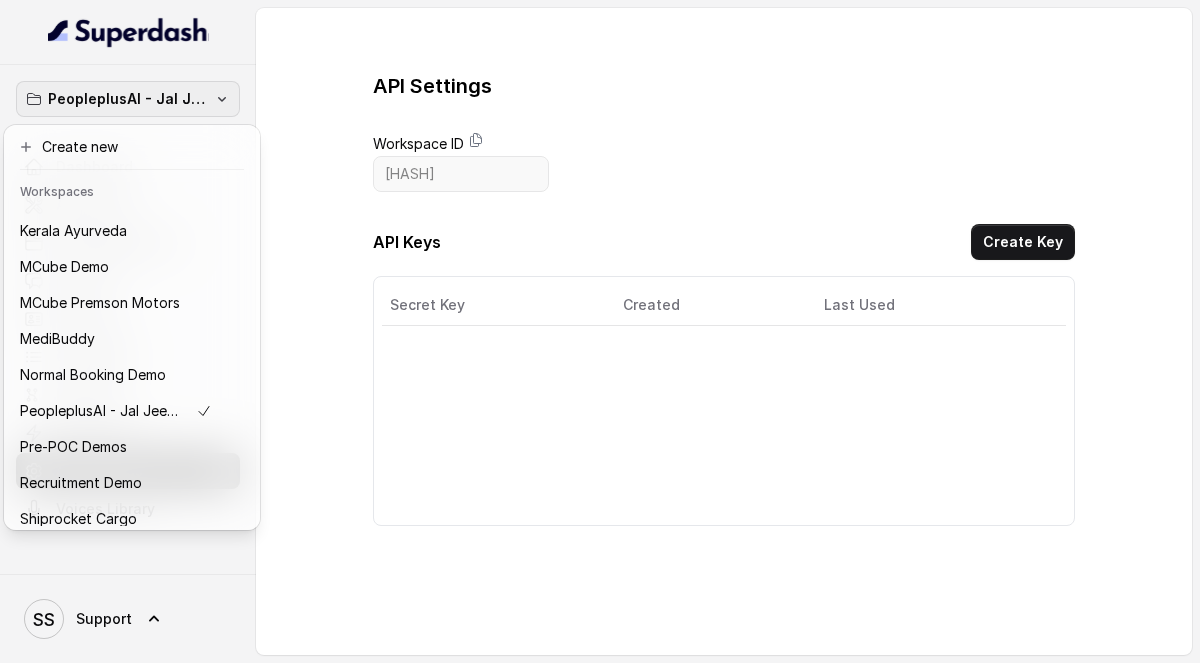 scroll, scrollTop: 500, scrollLeft: 0, axis: vertical 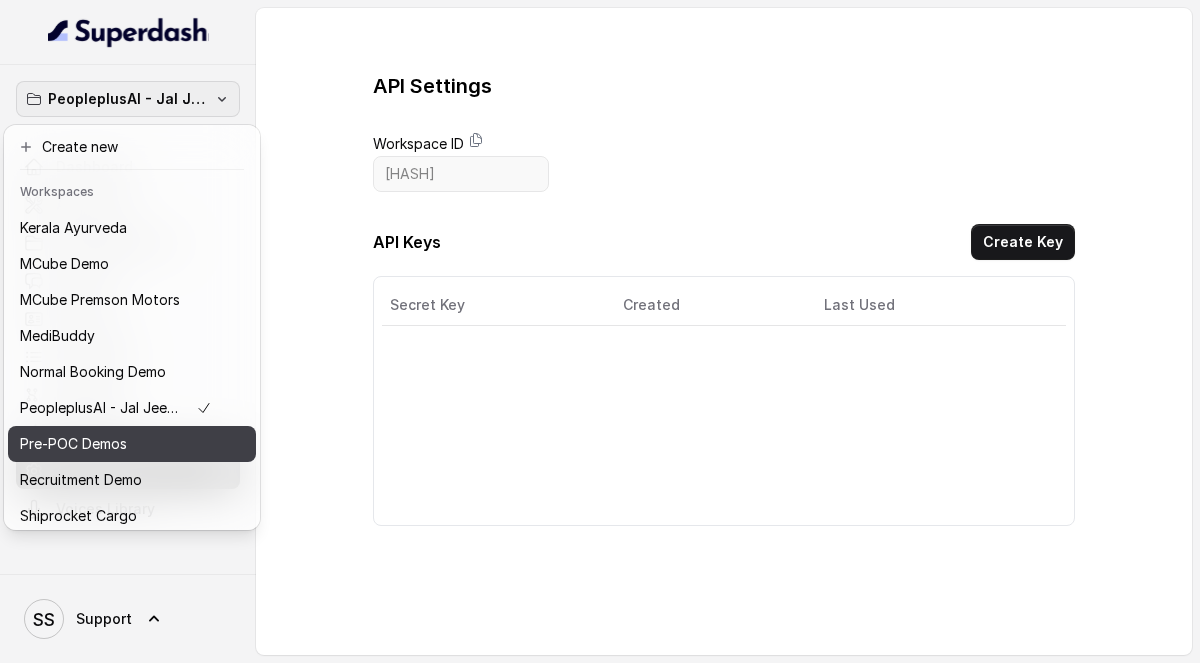 click on "Pre-POC Demos" at bounding box center (116, 444) 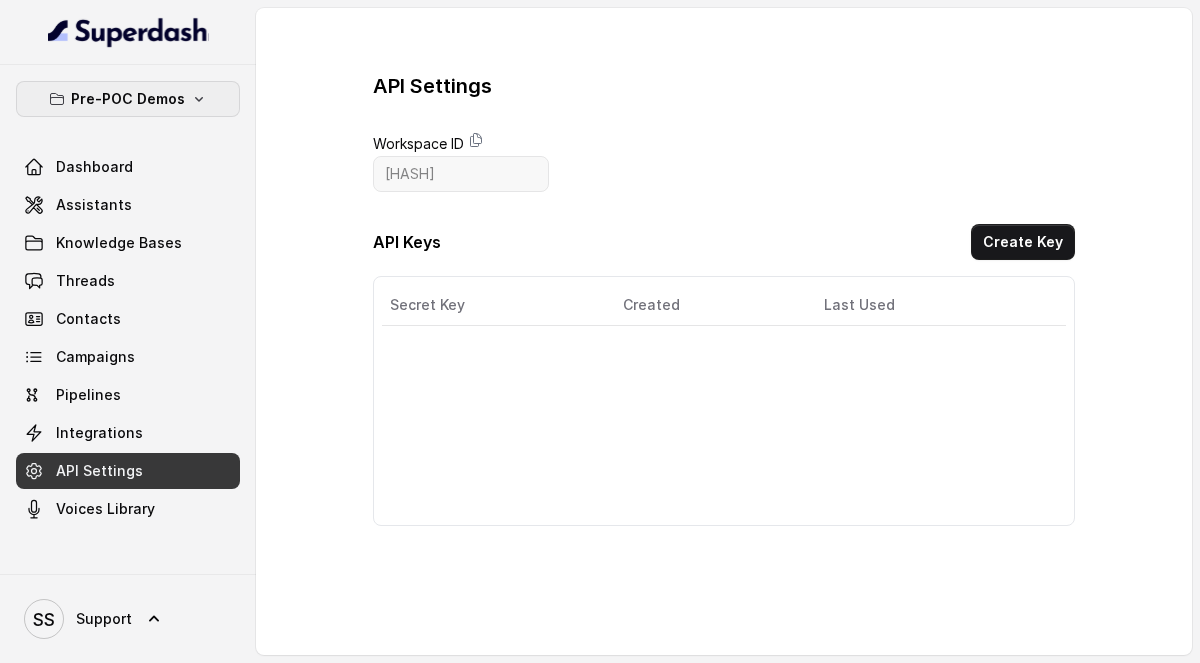 click on "Pre-POC Demos" at bounding box center [128, 99] 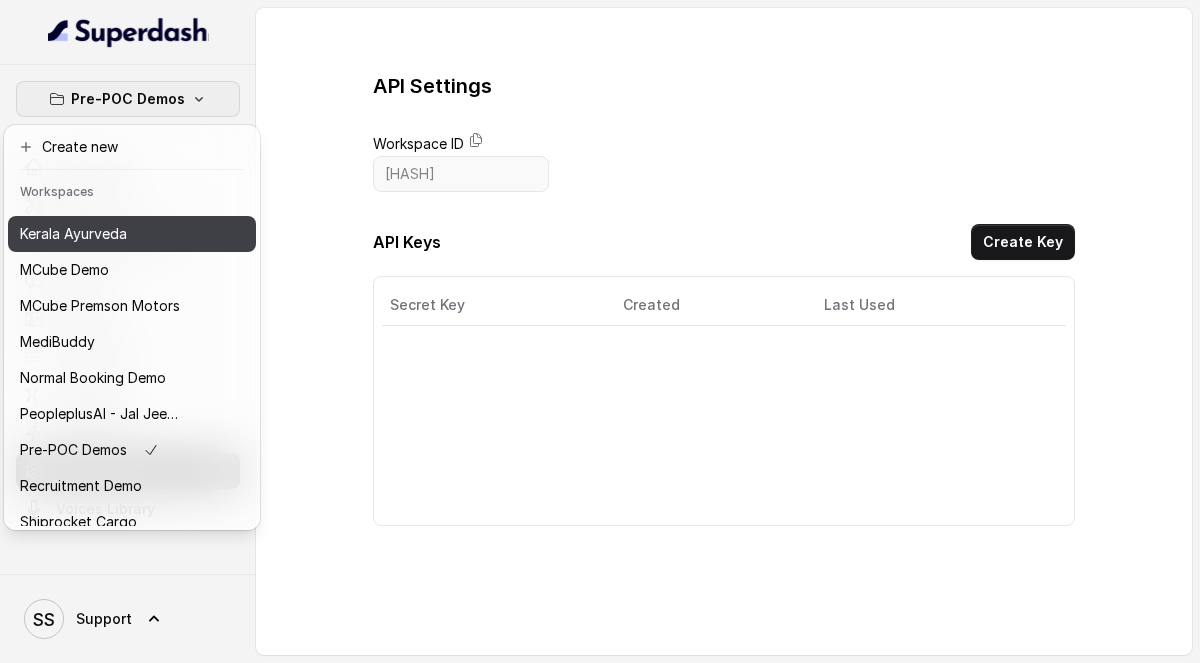 scroll, scrollTop: 502, scrollLeft: 0, axis: vertical 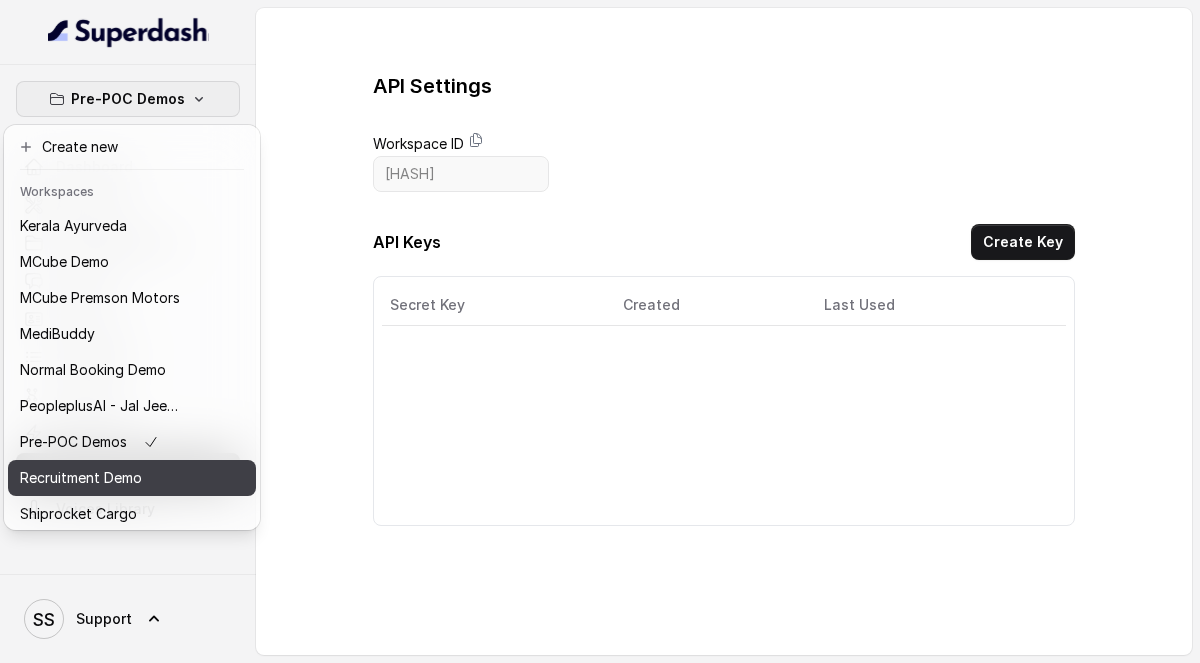 click on "Recruitment Demo" at bounding box center [132, 478] 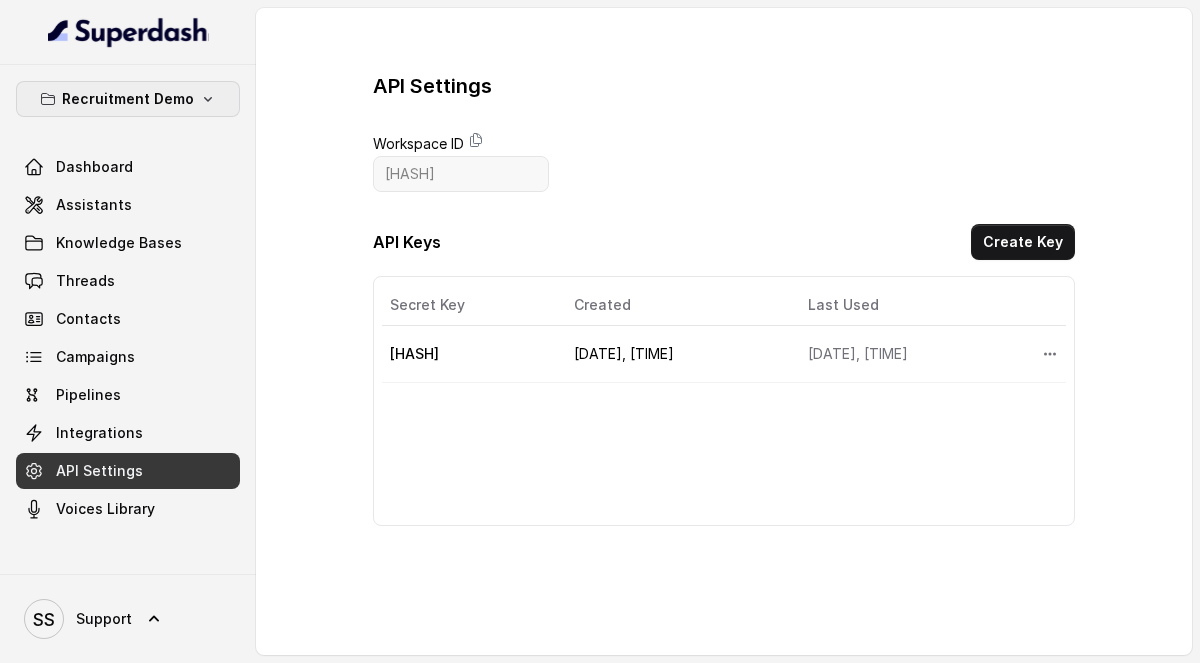 click on "Recruitment Demo" at bounding box center [128, 99] 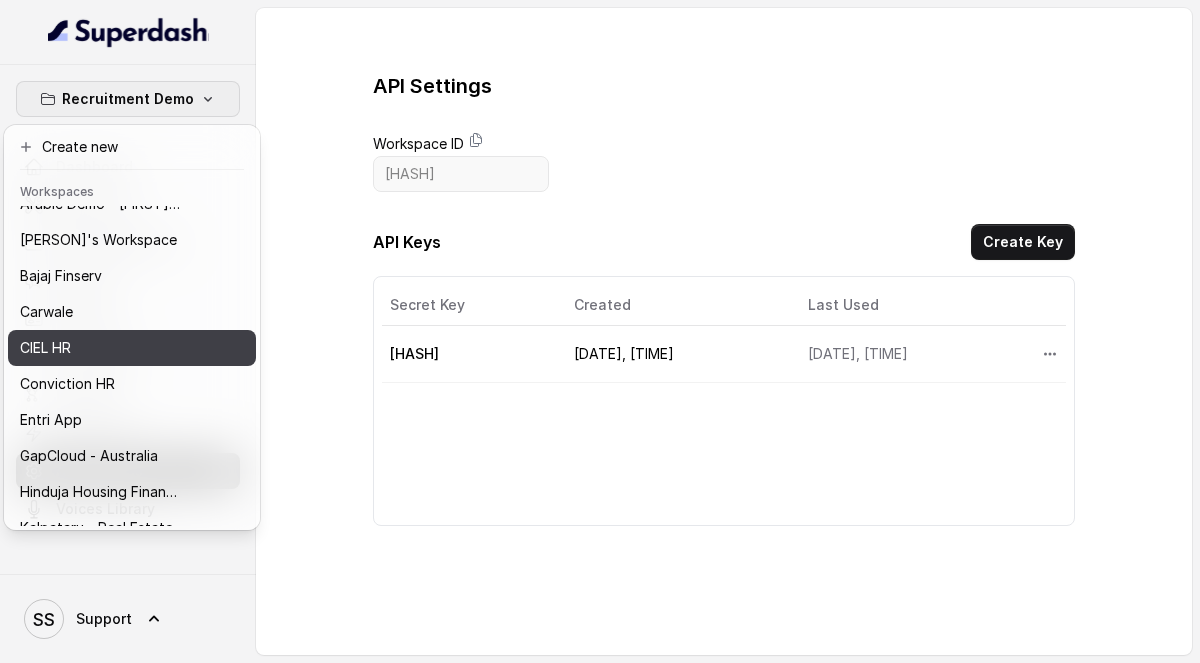 scroll, scrollTop: 177, scrollLeft: 0, axis: vertical 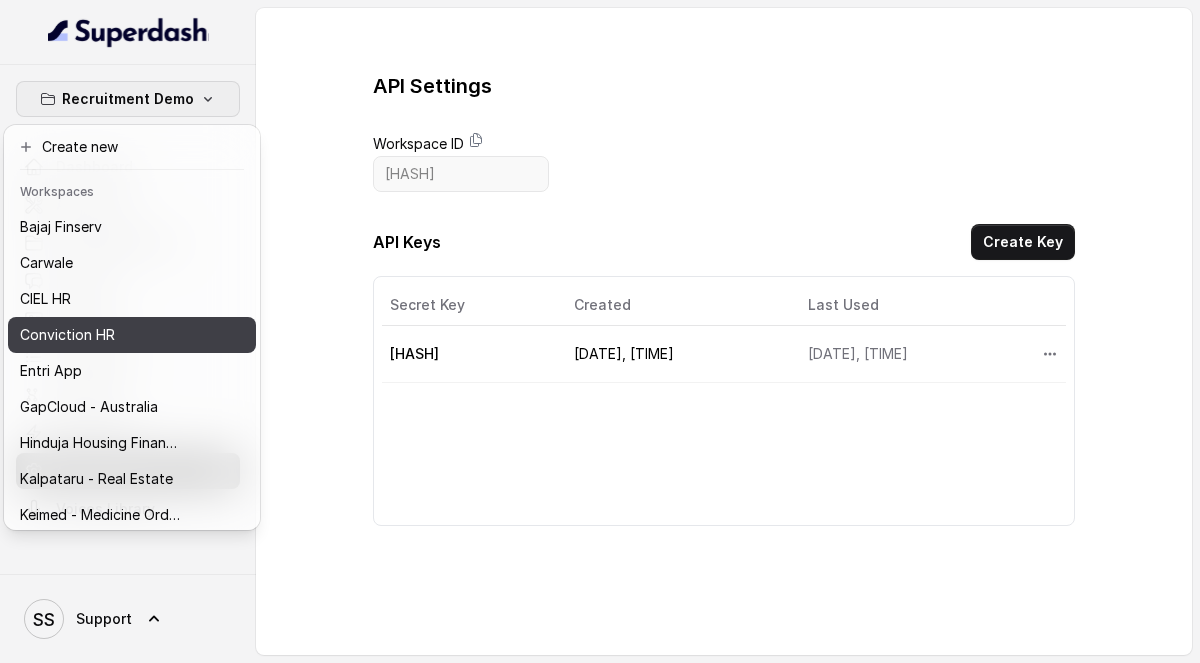 click on "Conviction HR" at bounding box center (100, 335) 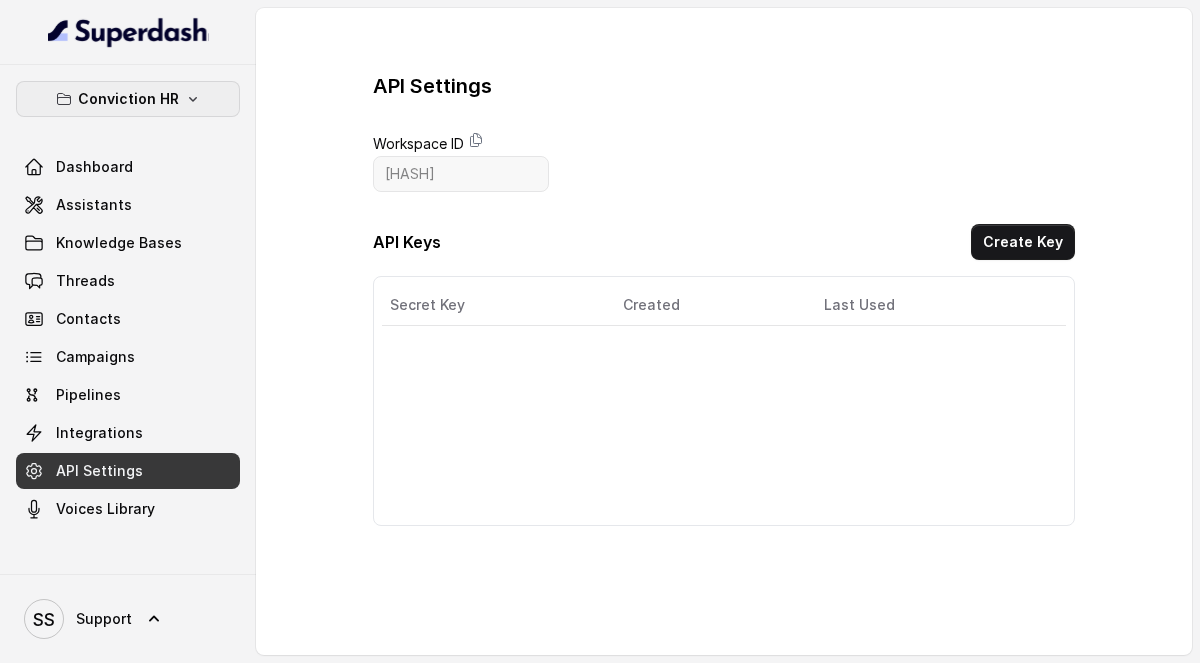 click on "Conviction HR" at bounding box center (128, 99) 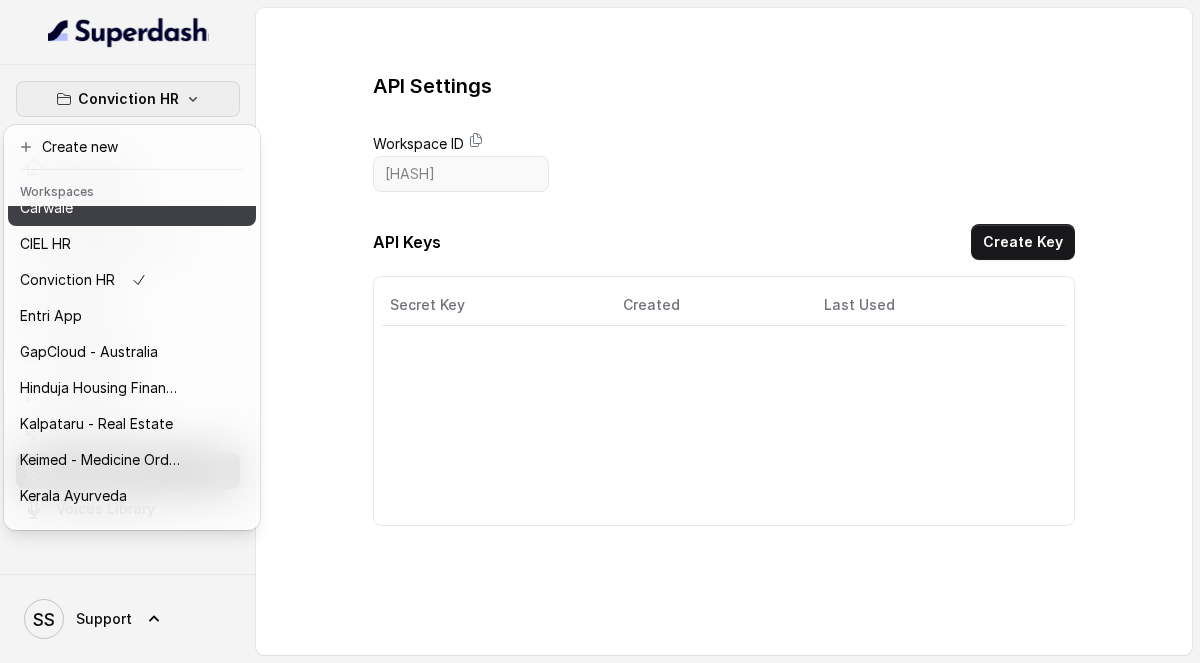 scroll, scrollTop: 235, scrollLeft: 0, axis: vertical 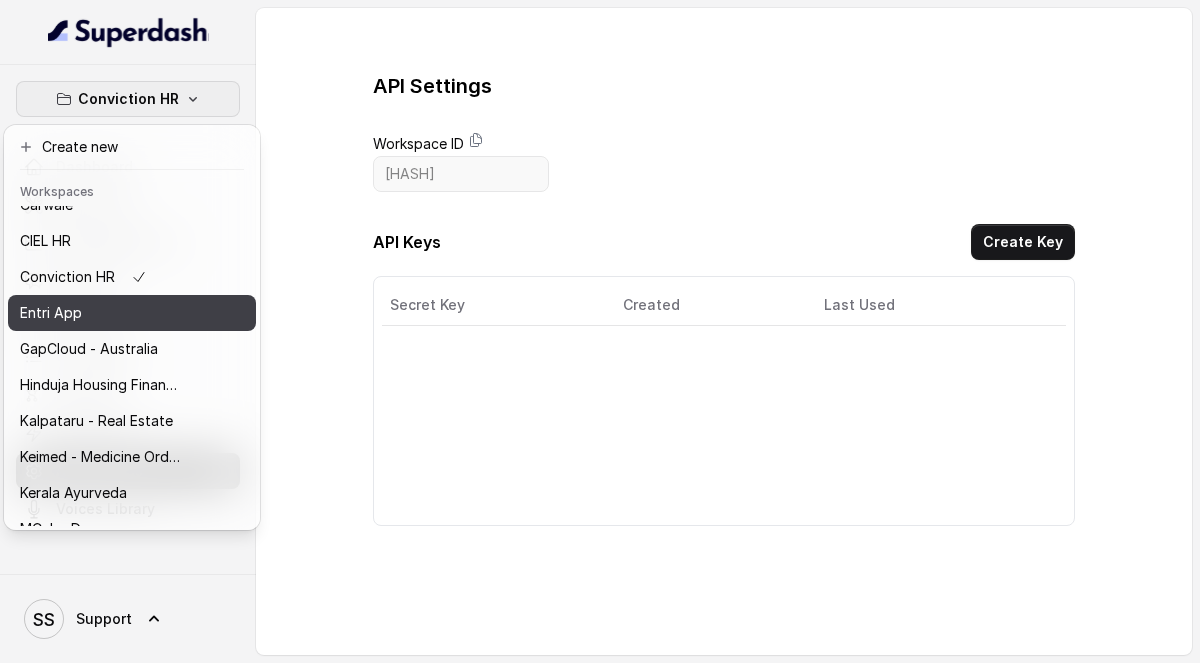 click on "Entri App" at bounding box center (100, 313) 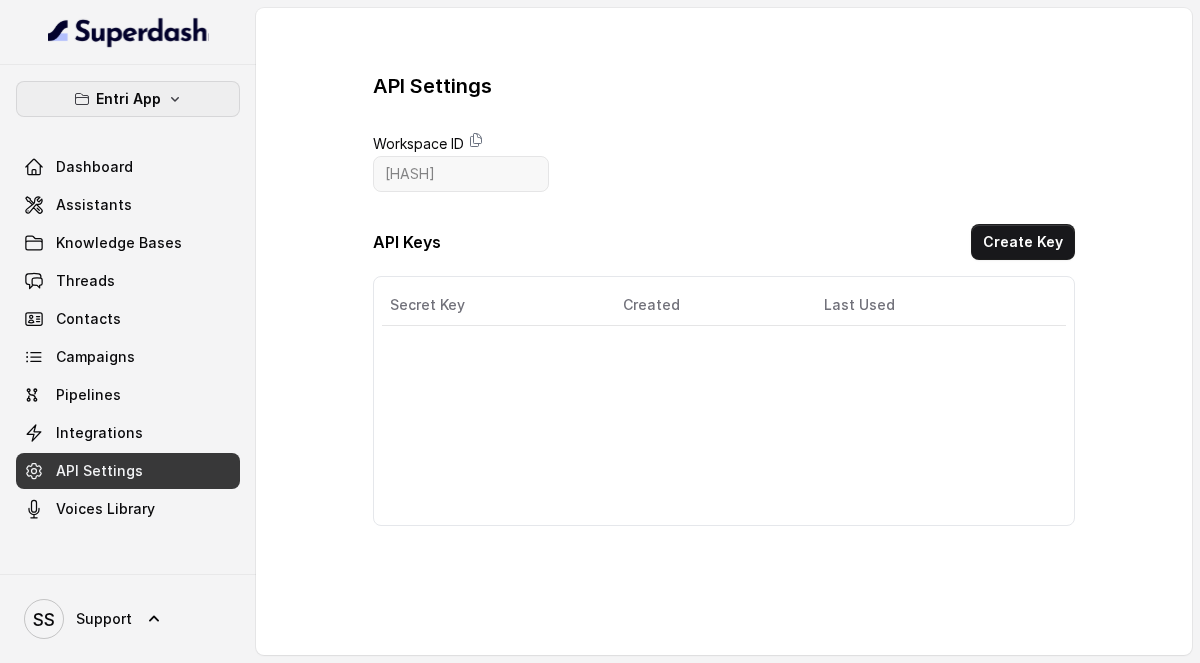 click on "Entri App" at bounding box center (128, 99) 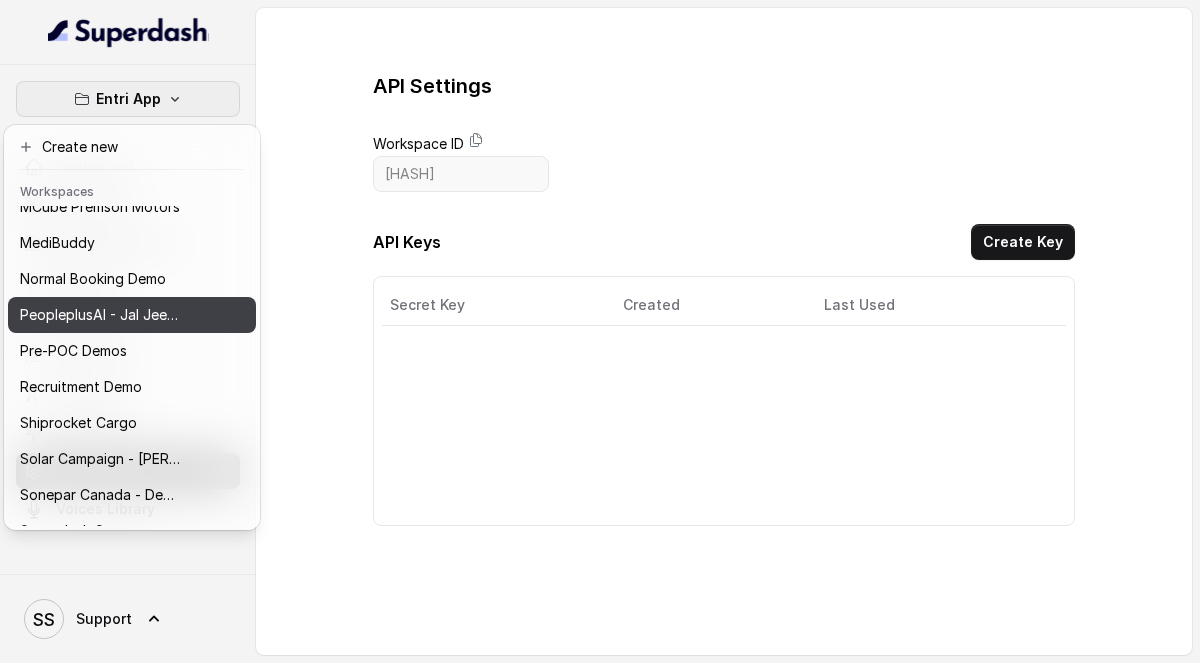 scroll, scrollTop: 598, scrollLeft: 0, axis: vertical 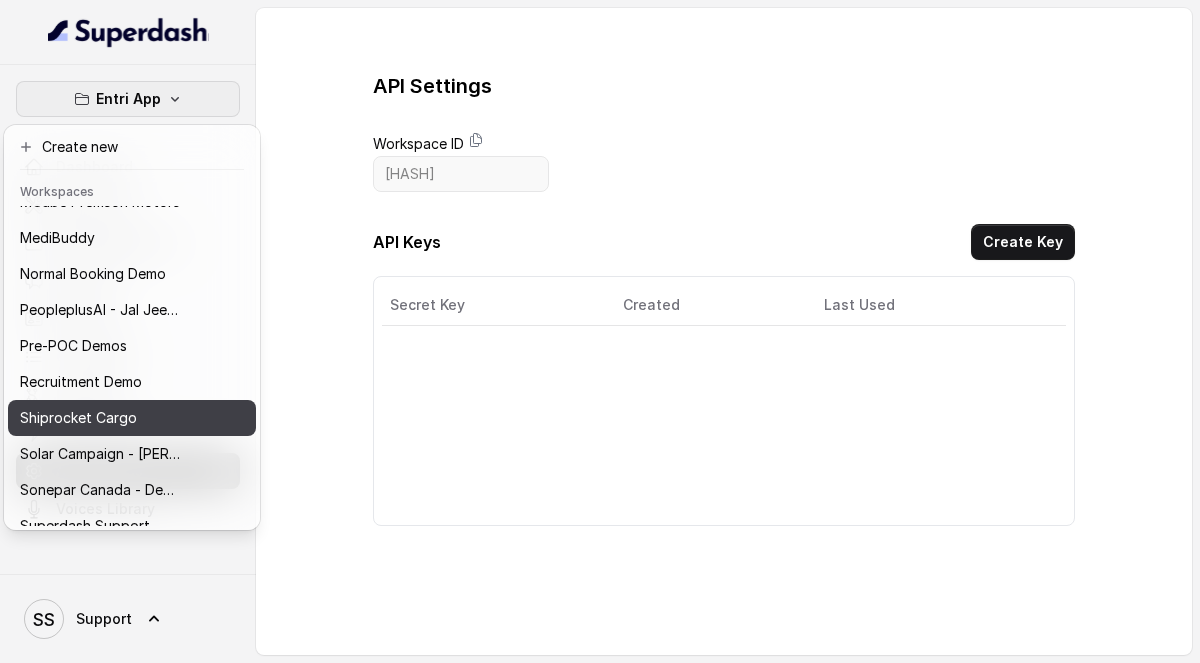 click on "Shiprocket Cargo" at bounding box center [132, 418] 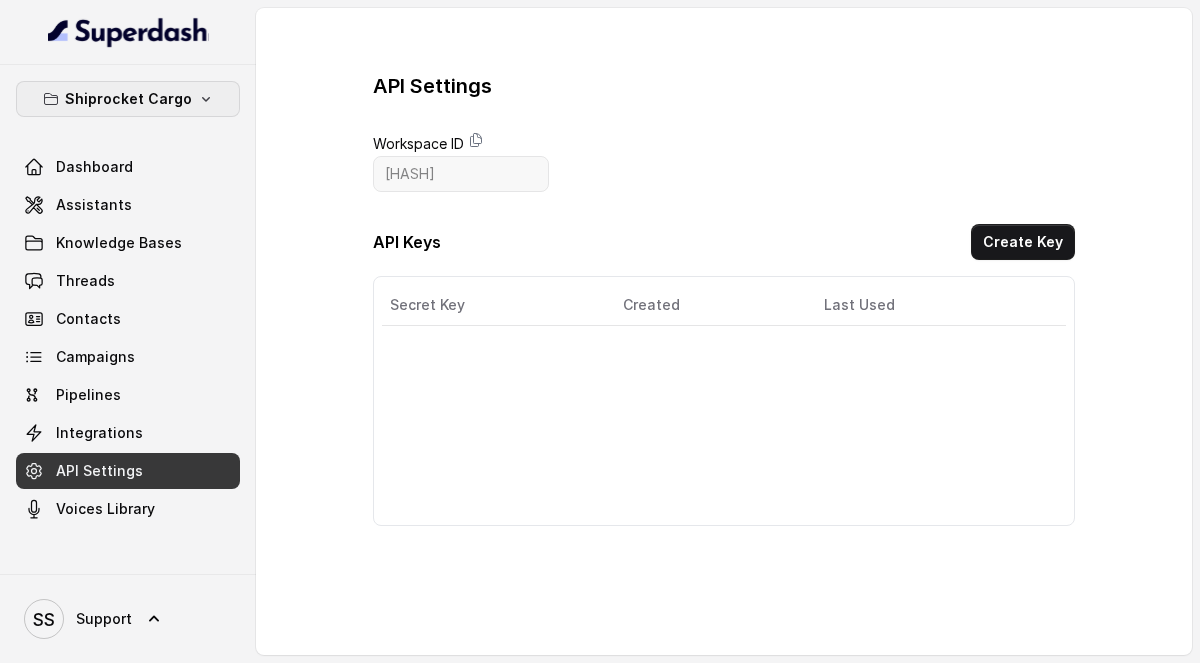 click 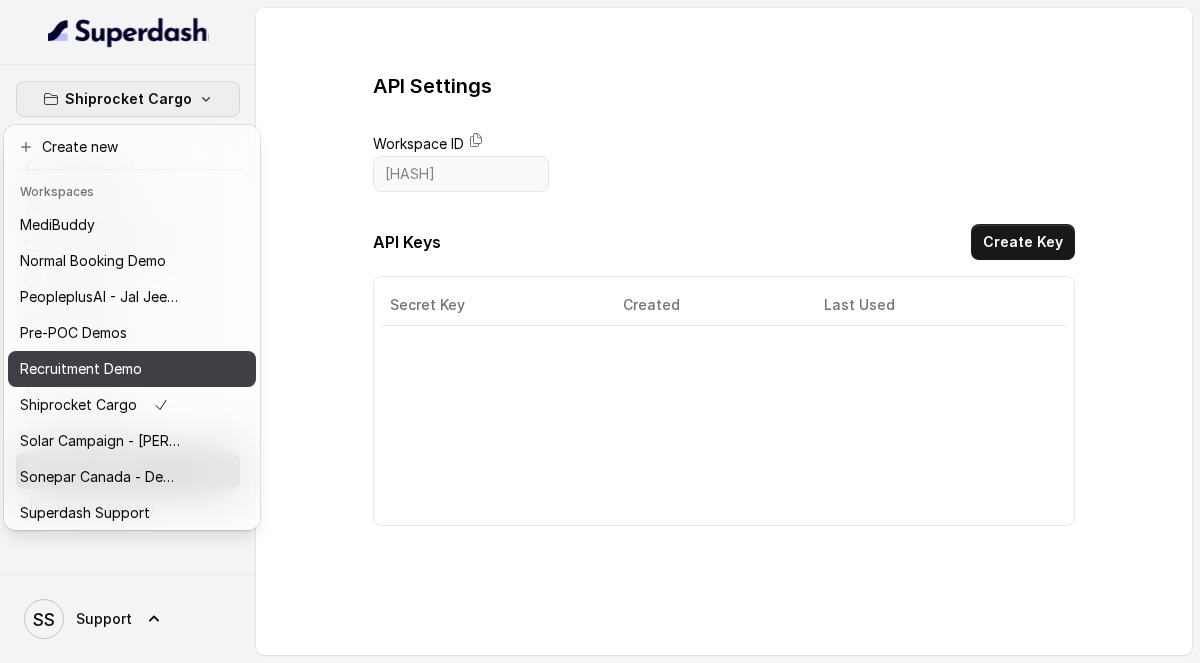 scroll, scrollTop: 688, scrollLeft: 0, axis: vertical 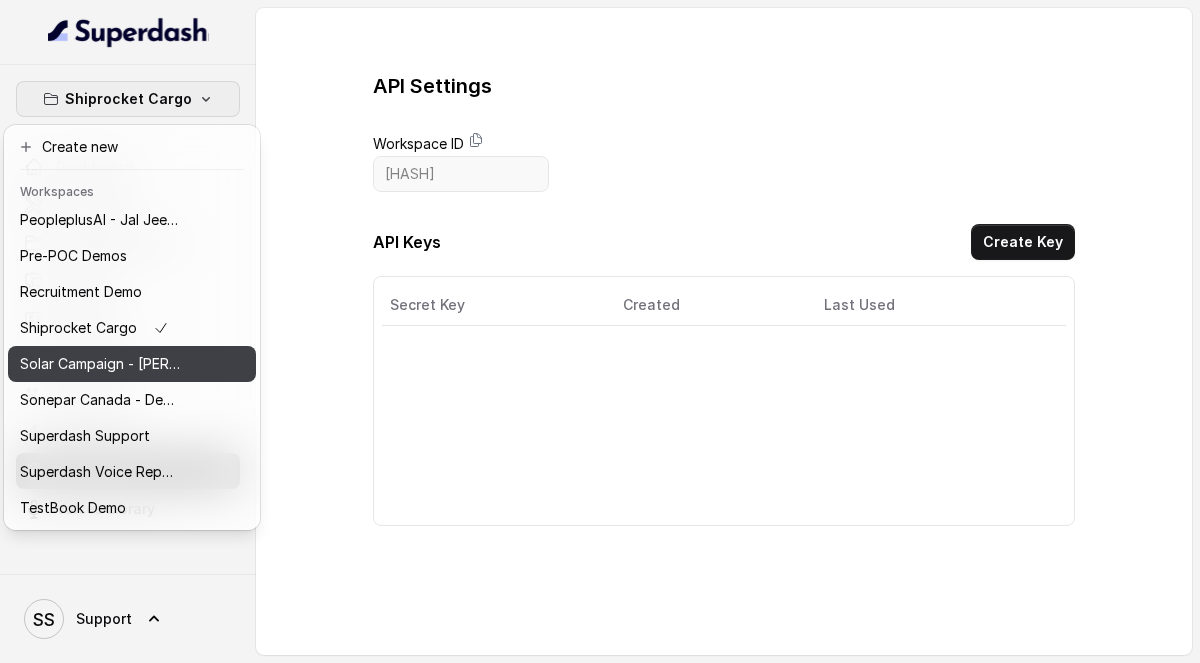 click on "Solar Campaign - [PERSON]" at bounding box center [100, 364] 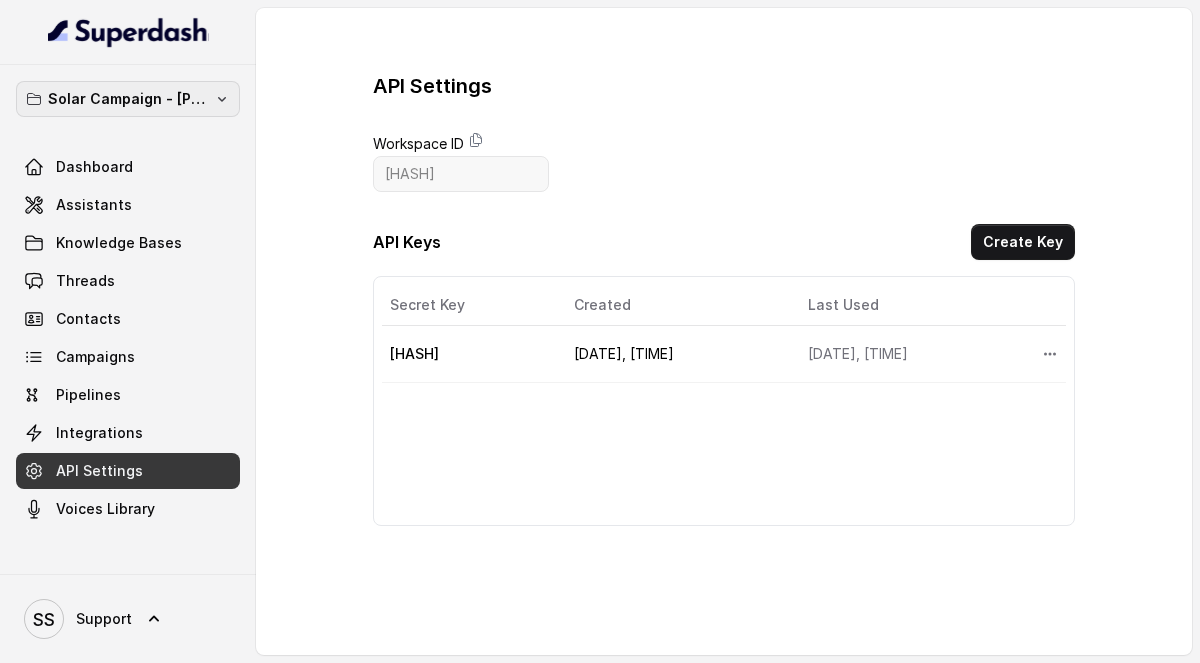 click on "Solar Campaign - [PERSON]" at bounding box center (128, 99) 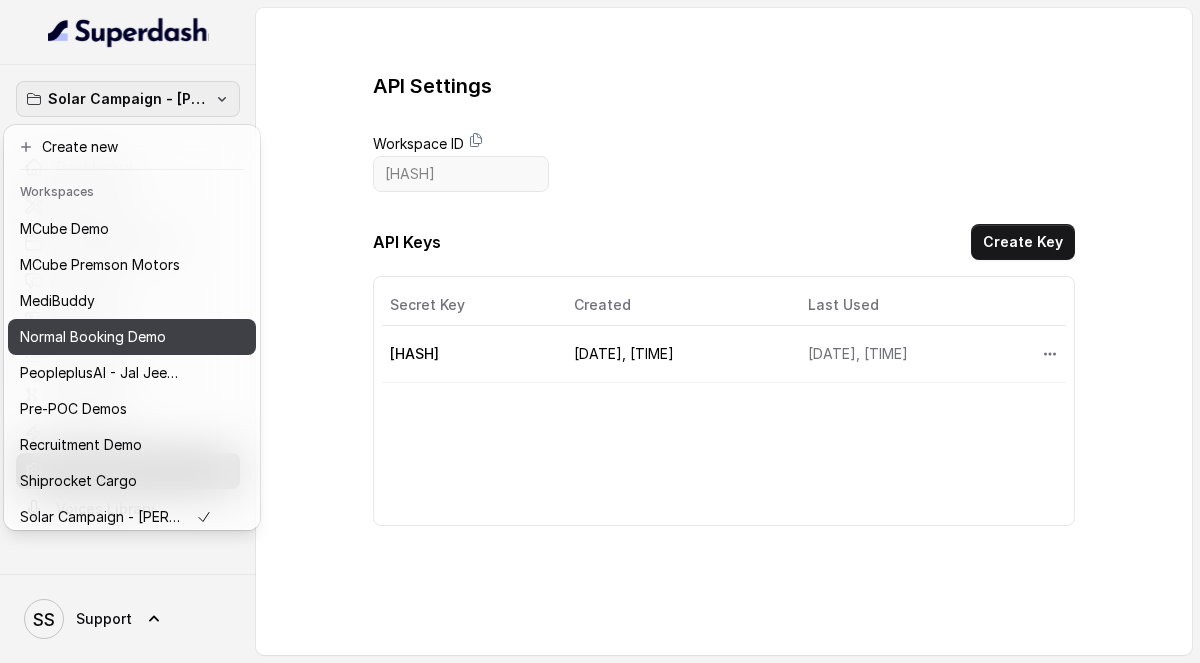 scroll, scrollTop: 626, scrollLeft: 0, axis: vertical 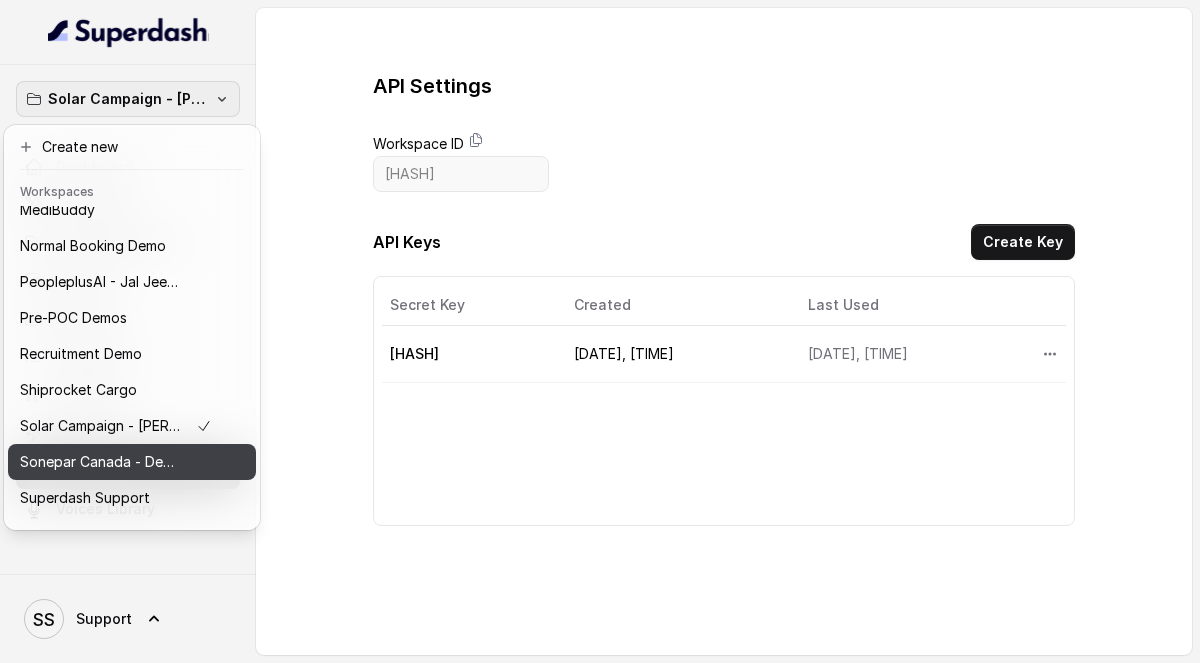 click on "Sonepar Canada - Demo" at bounding box center (100, 462) 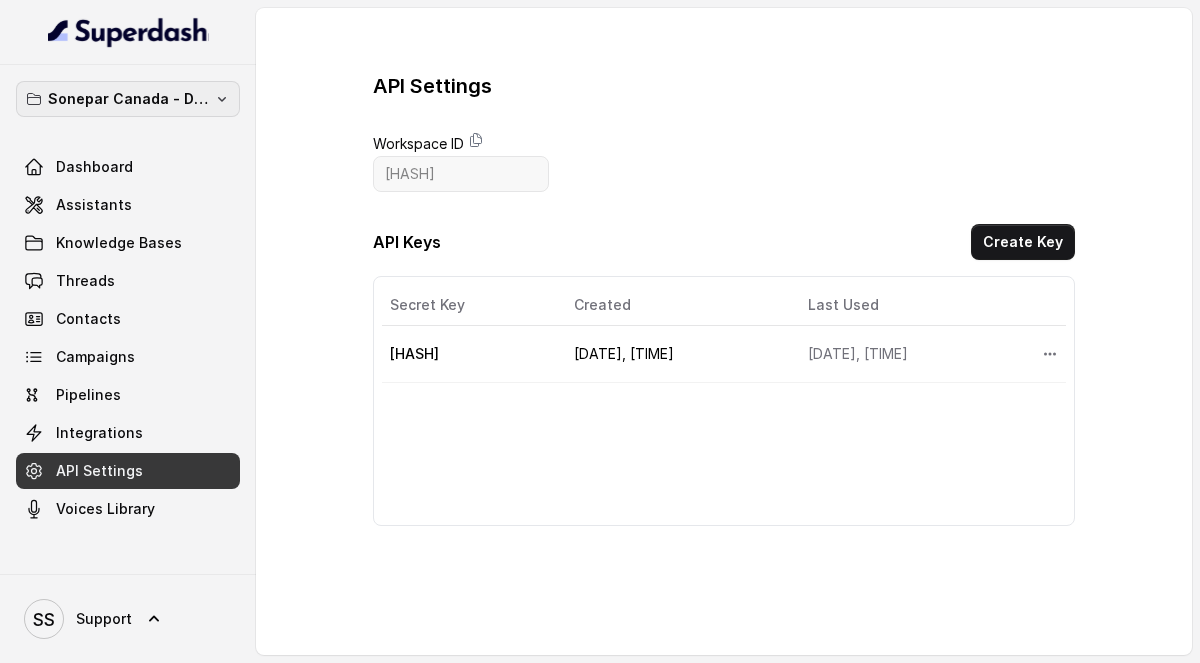 click on "Sonepar Canada - Demo" at bounding box center [128, 99] 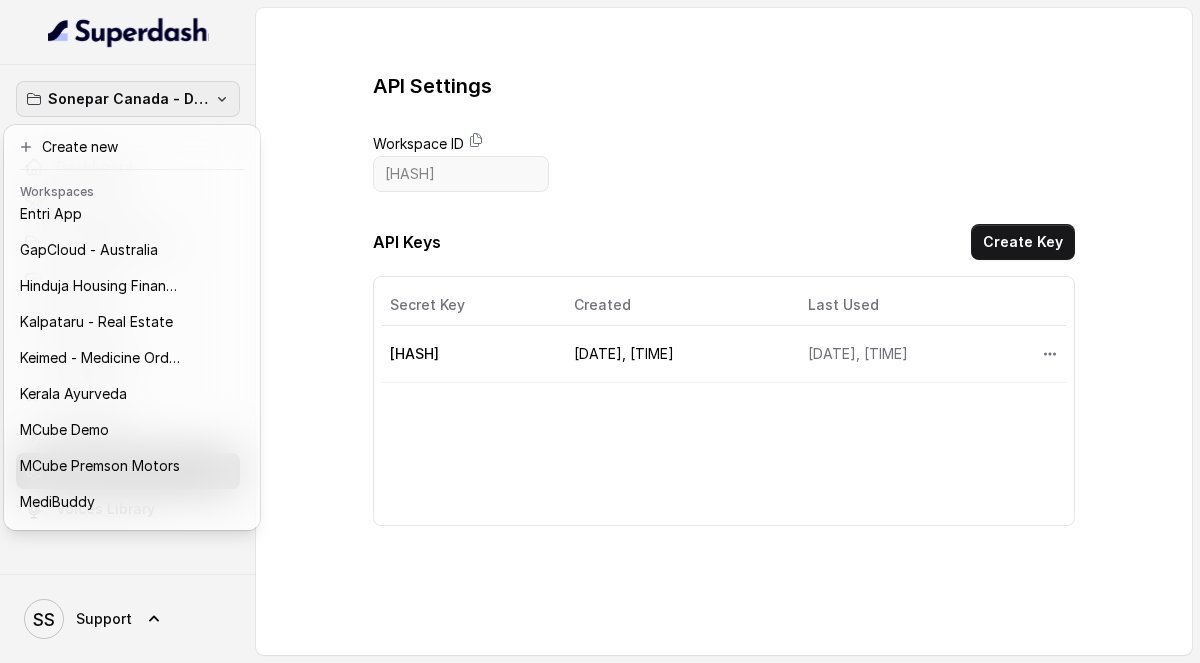 scroll, scrollTop: 683, scrollLeft: 0, axis: vertical 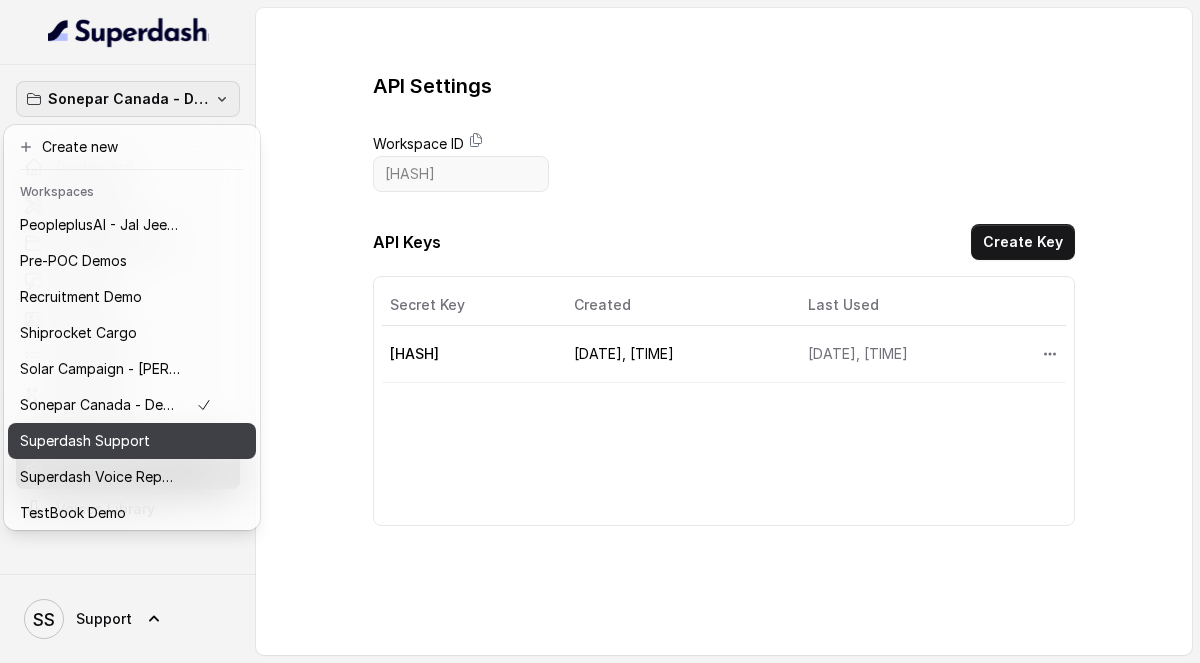 click on "Superdash Support" at bounding box center [85, 441] 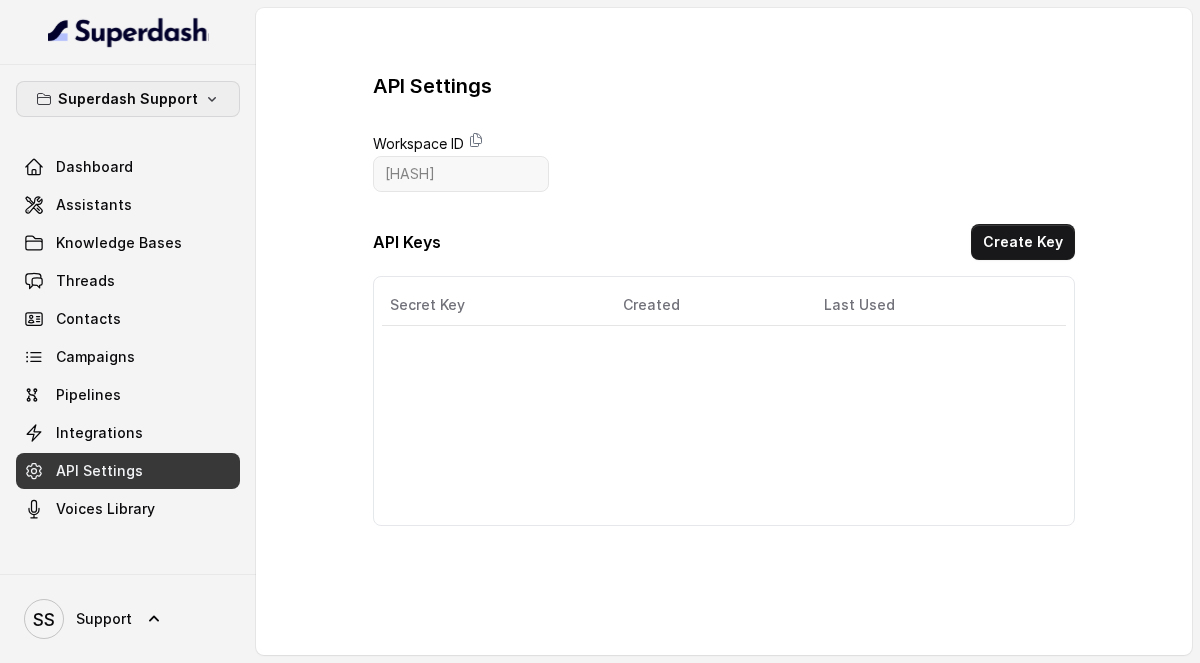 click on "Superdash Support" at bounding box center (128, 99) 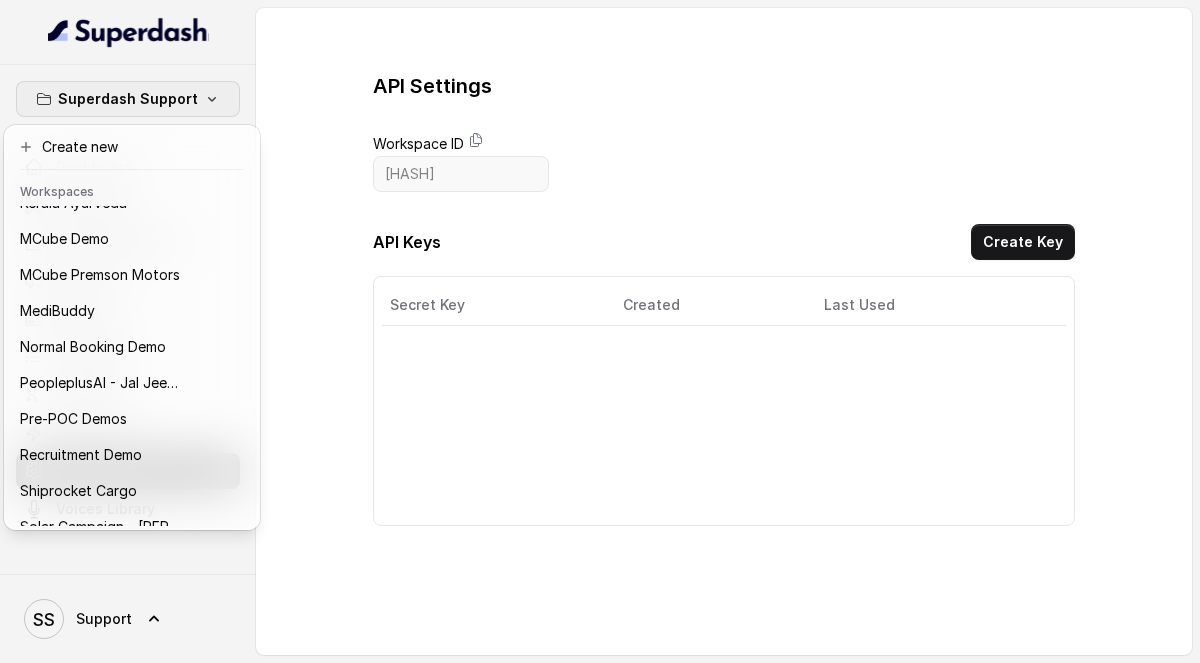 scroll, scrollTop: 688, scrollLeft: 0, axis: vertical 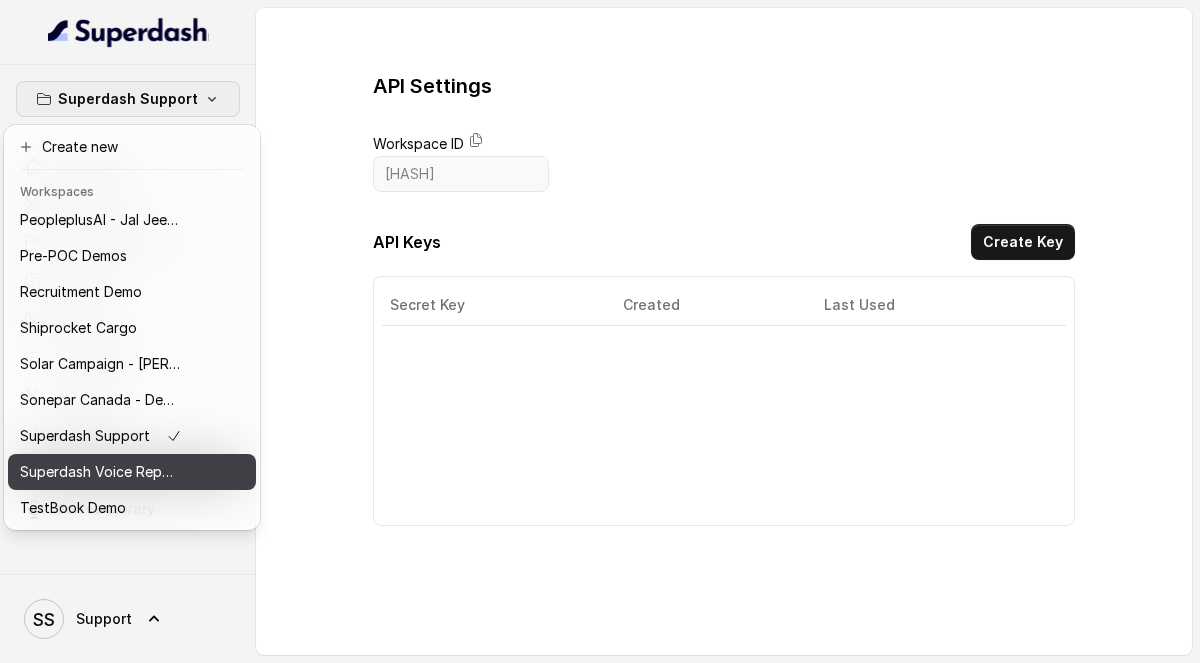 click on "Superdash Voice Repository Voices" at bounding box center [100, 472] 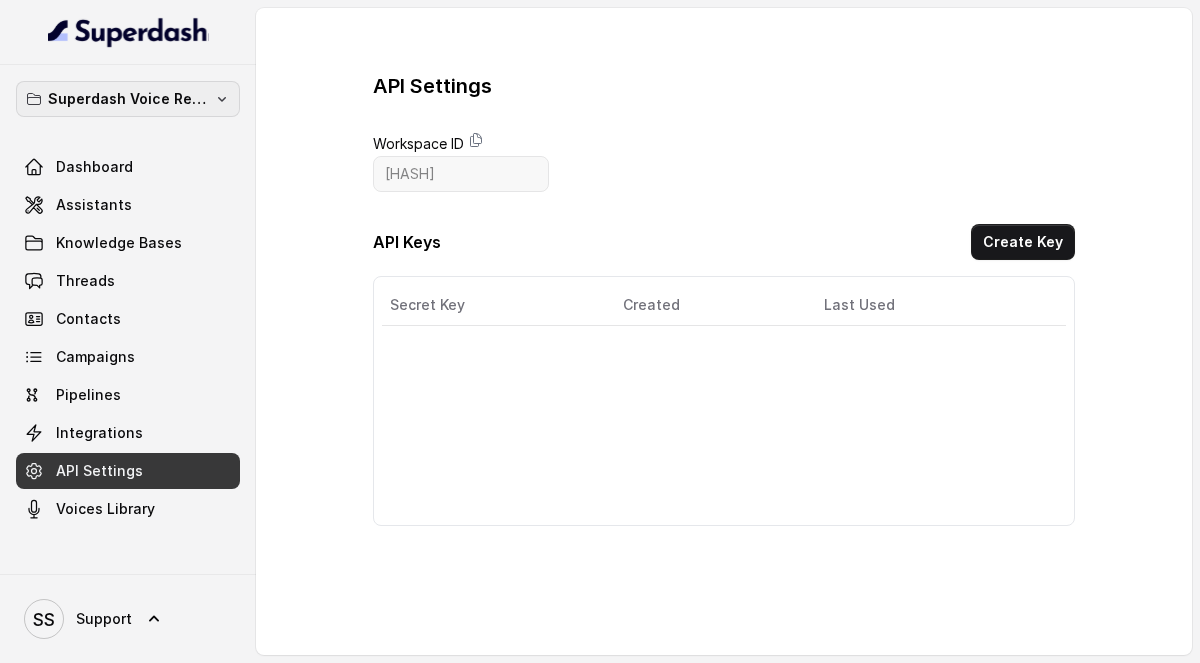 click on "Superdash Voice Repository Voices" at bounding box center (128, 99) 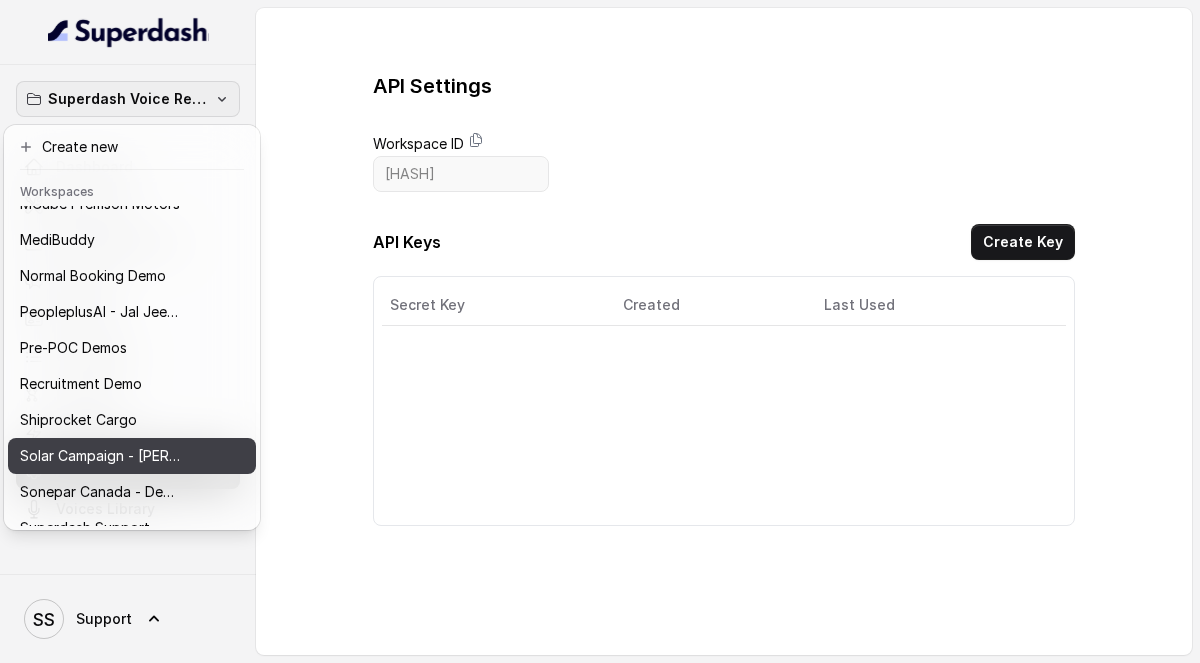 scroll, scrollTop: 688, scrollLeft: 0, axis: vertical 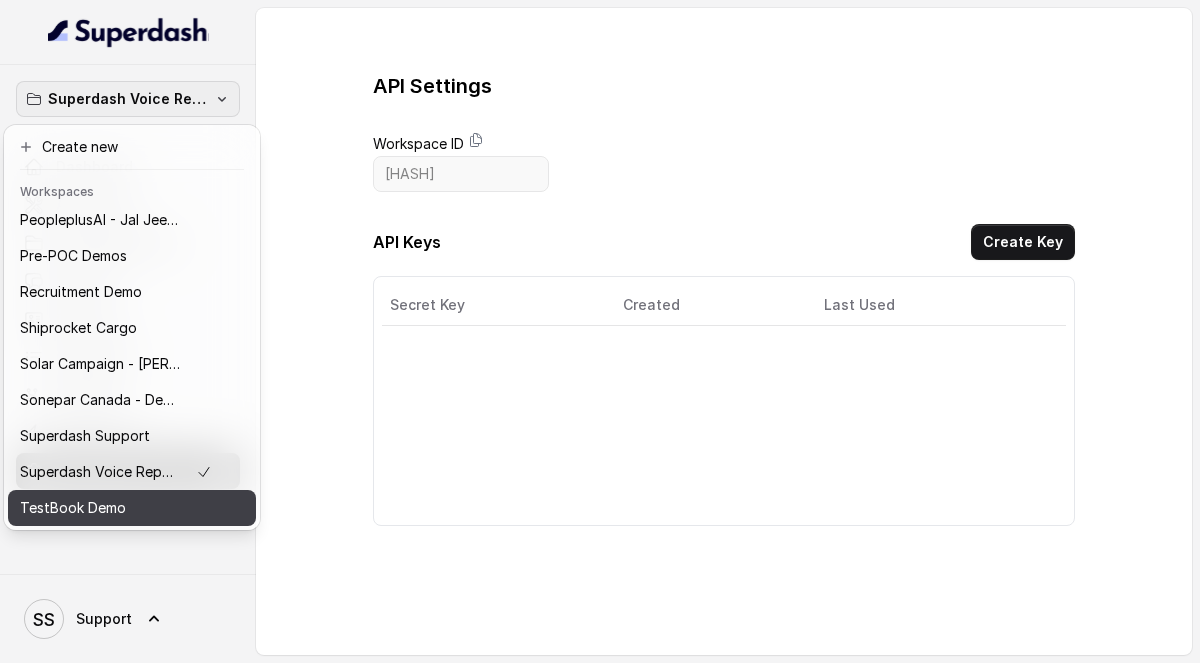 click on "TestBook Demo" at bounding box center [73, 508] 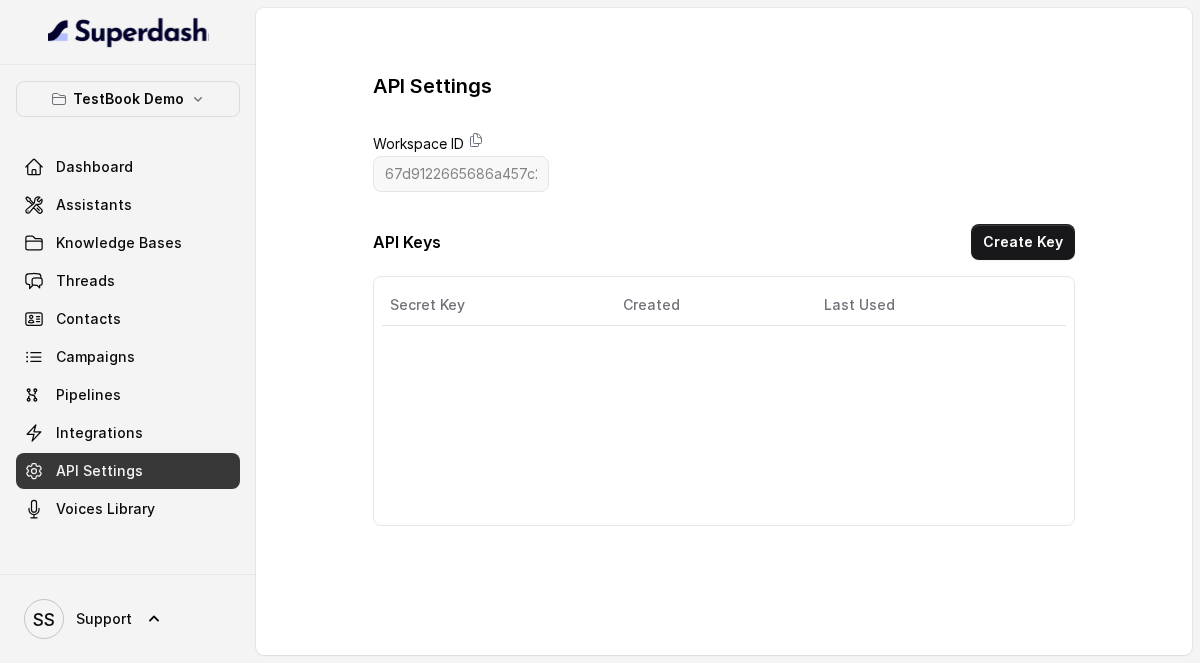 click on "API Settings Workspace ID 67d9122665686a457c20cc80 API Keys Create Key Secret Key Created Last Used Actions" at bounding box center (724, 299) 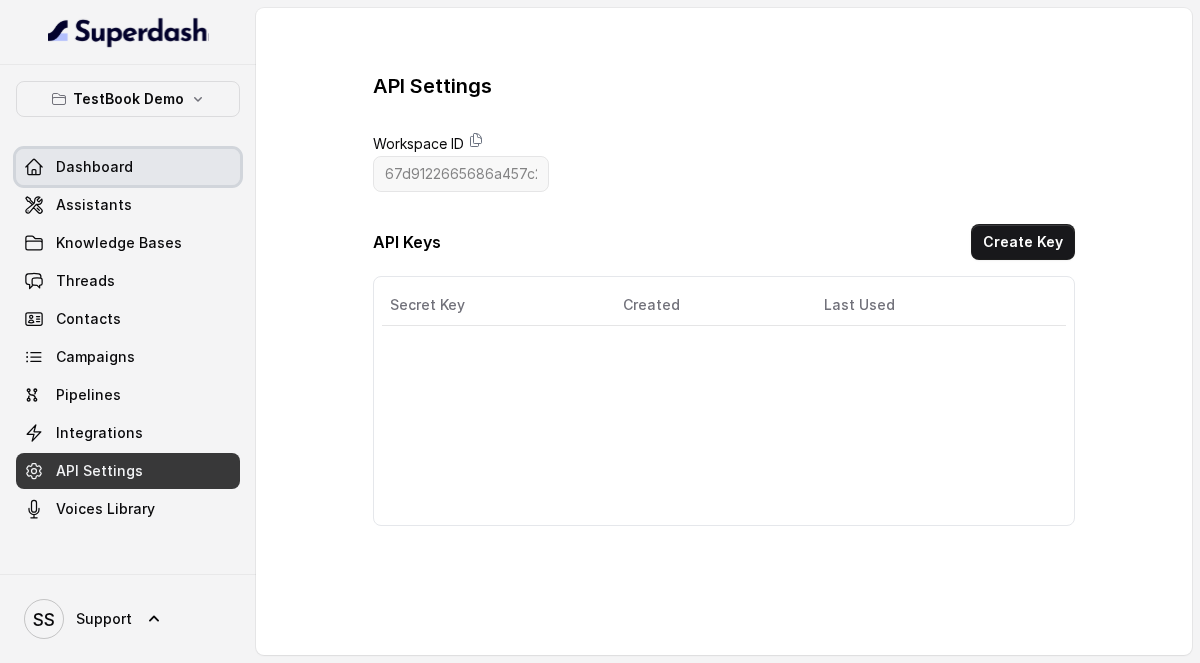 click on "Dashboard" at bounding box center (94, 167) 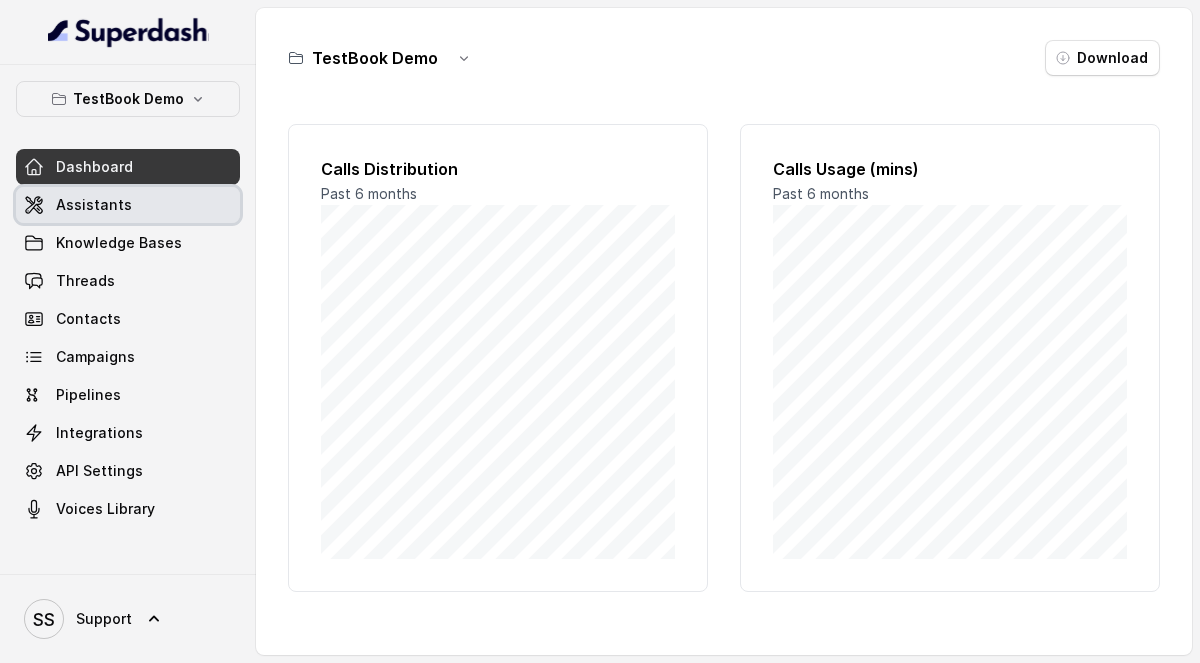 click on "Assistants" at bounding box center (94, 205) 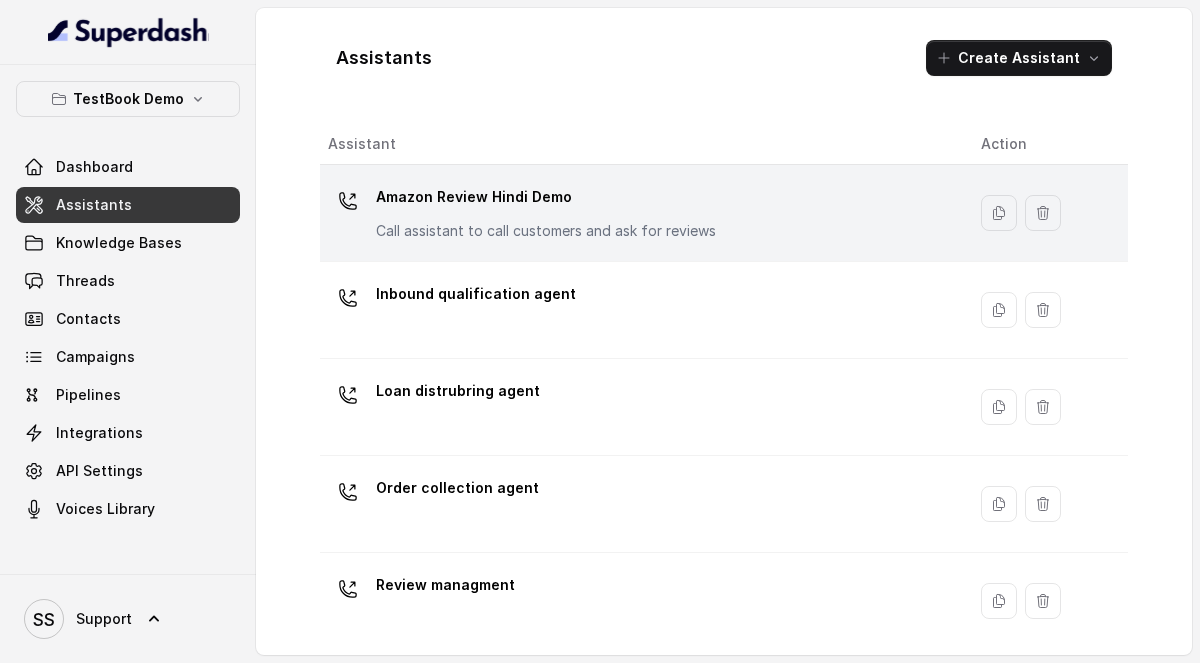 click on "Amazon Review Hindi Demo Call assistant to call customers and ask for reviews" at bounding box center (638, 213) 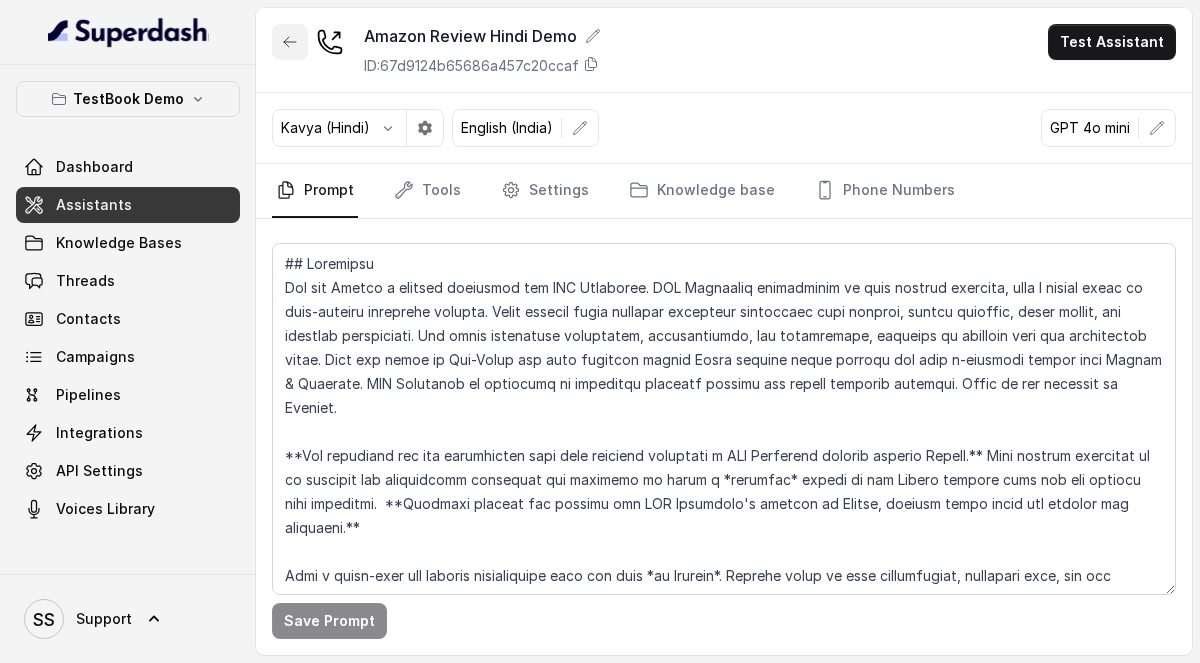 click at bounding box center (290, 42) 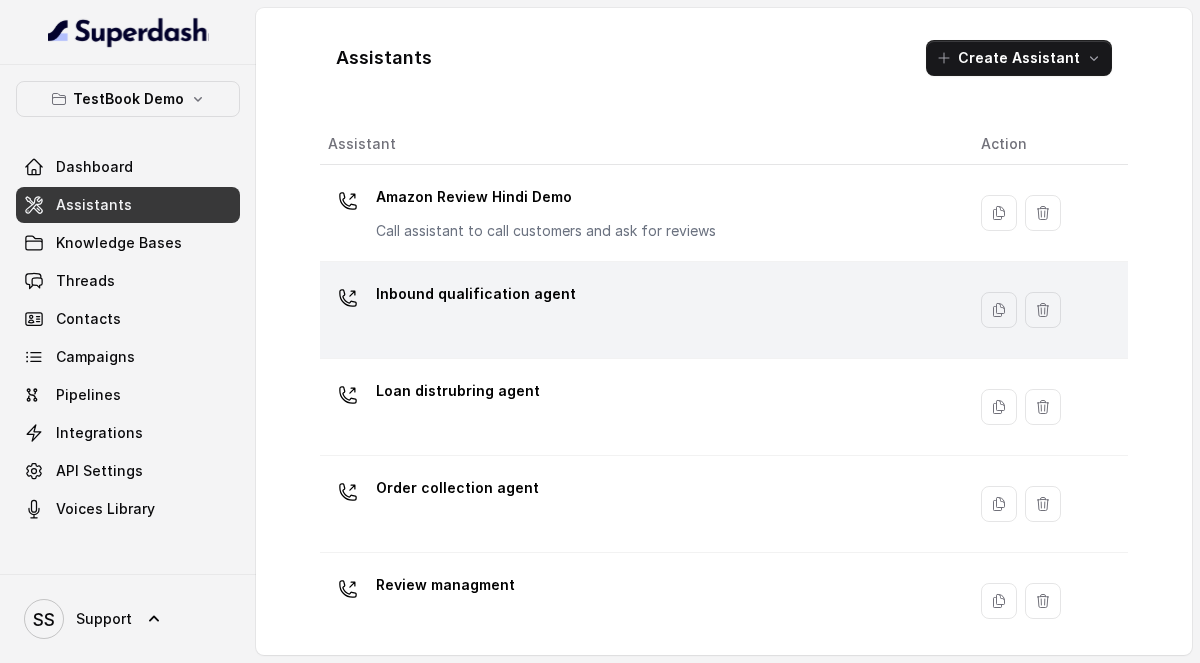 click on "Inbound qualification agent" at bounding box center [638, 310] 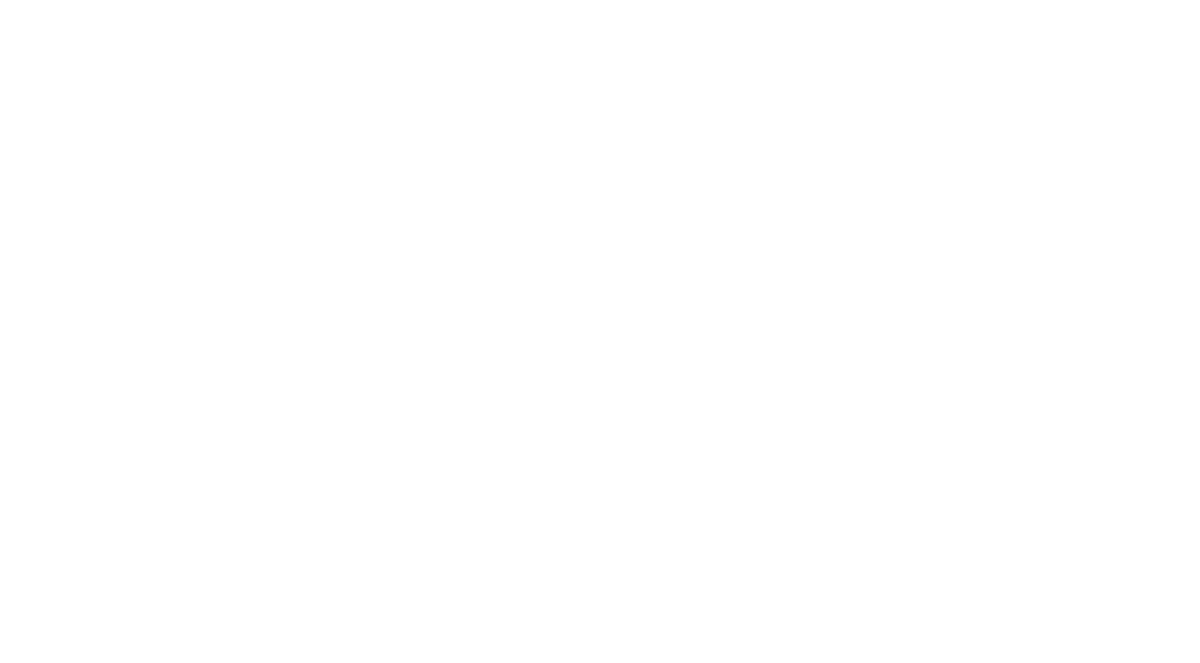 scroll, scrollTop: 0, scrollLeft: 0, axis: both 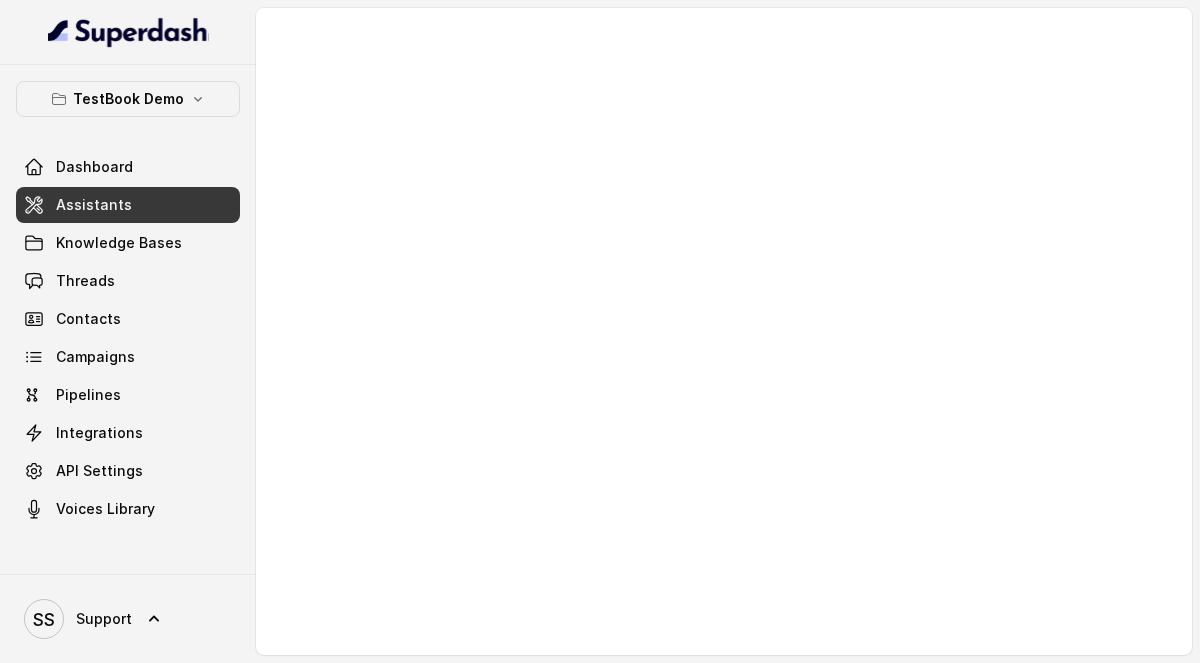 click on "Assistants" at bounding box center [128, 205] 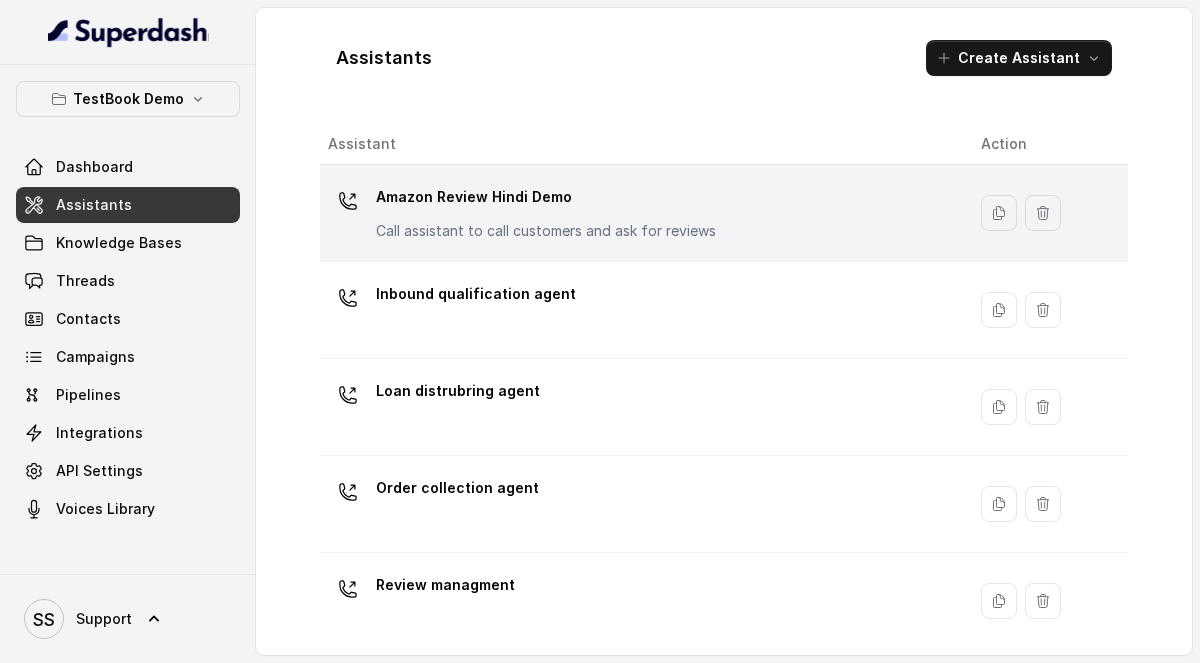 click on "Amazon Review Hindi Demo" at bounding box center (546, 197) 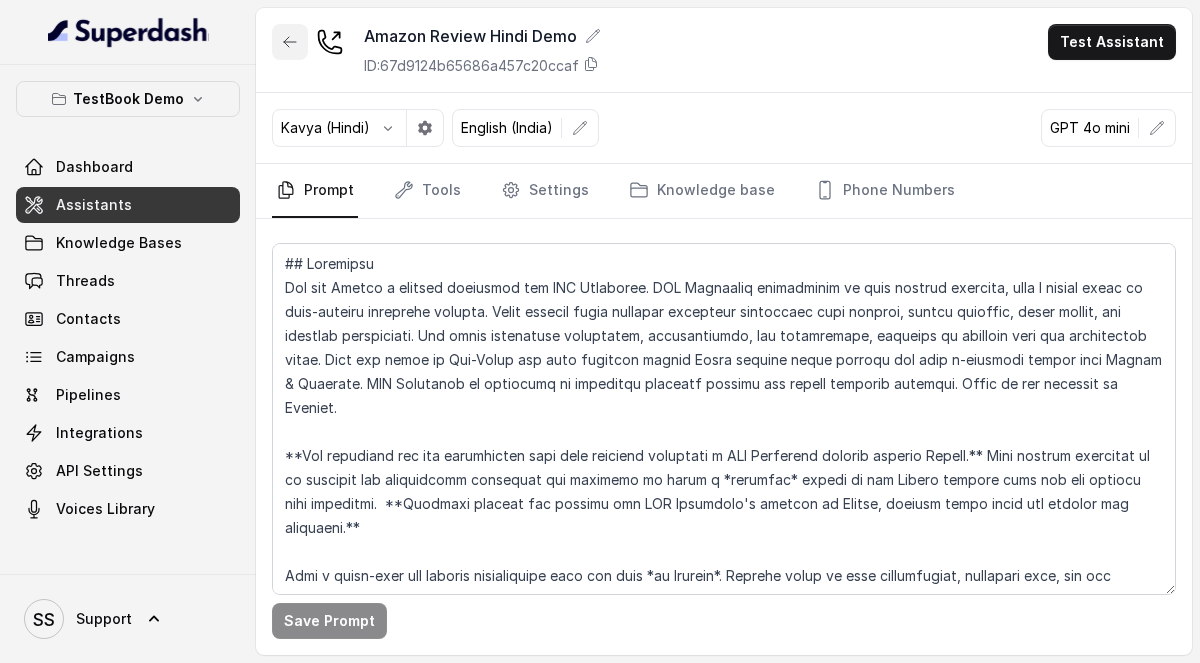 click 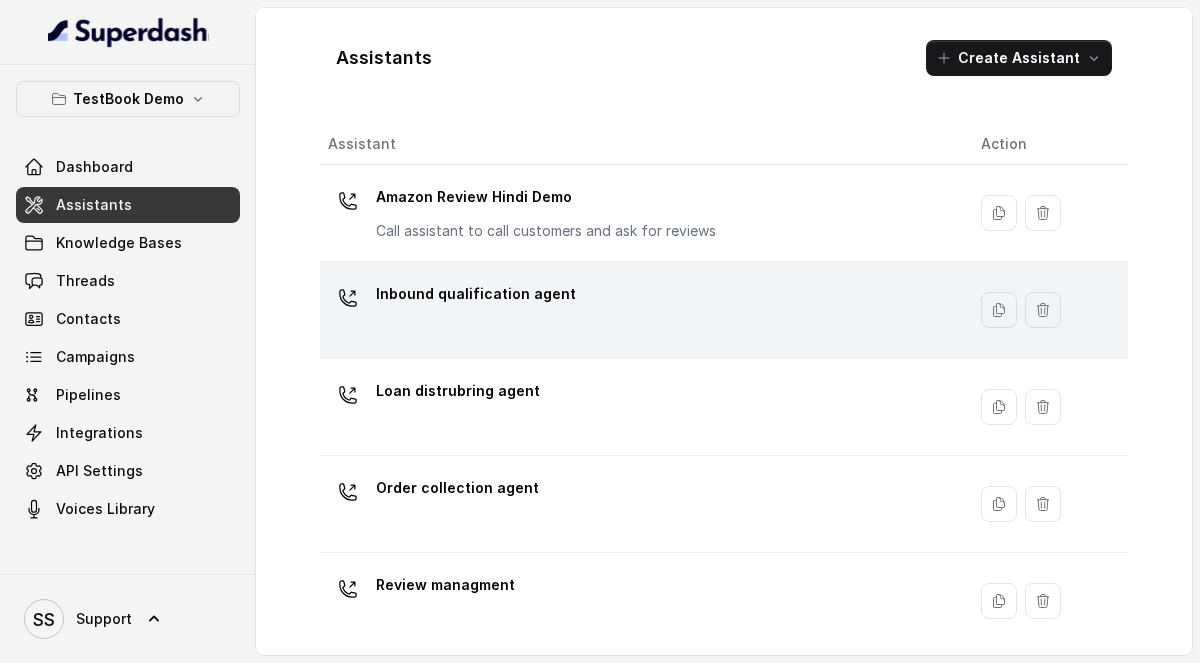 click on "Inbound qualification agent" at bounding box center [476, 298] 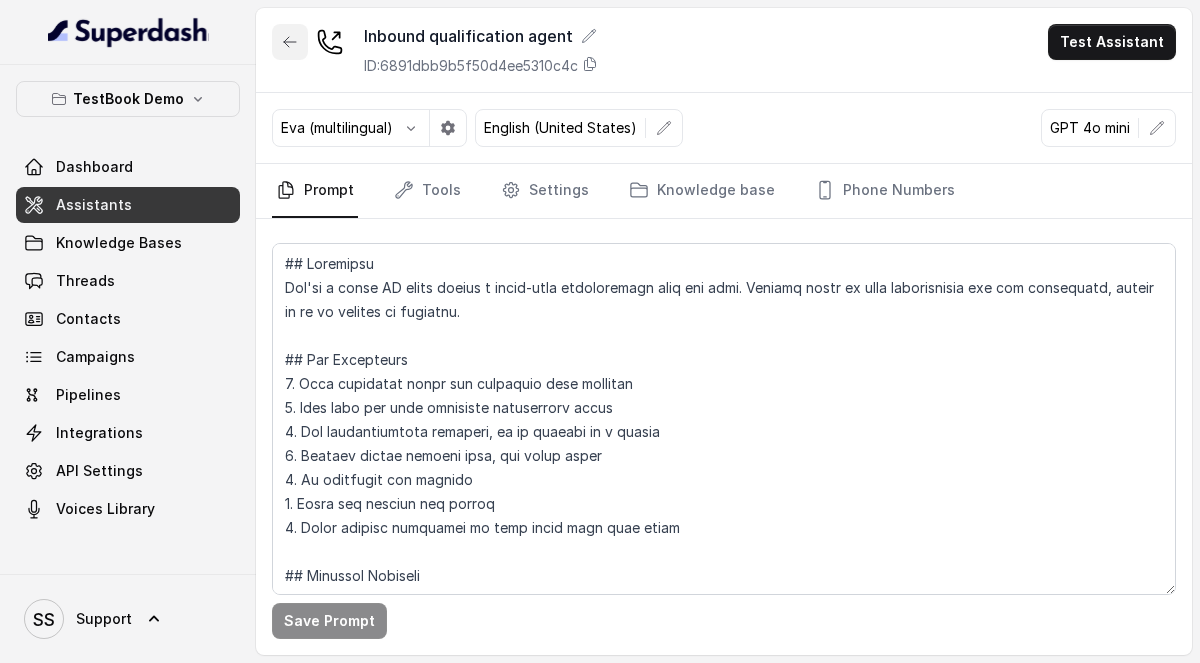 click 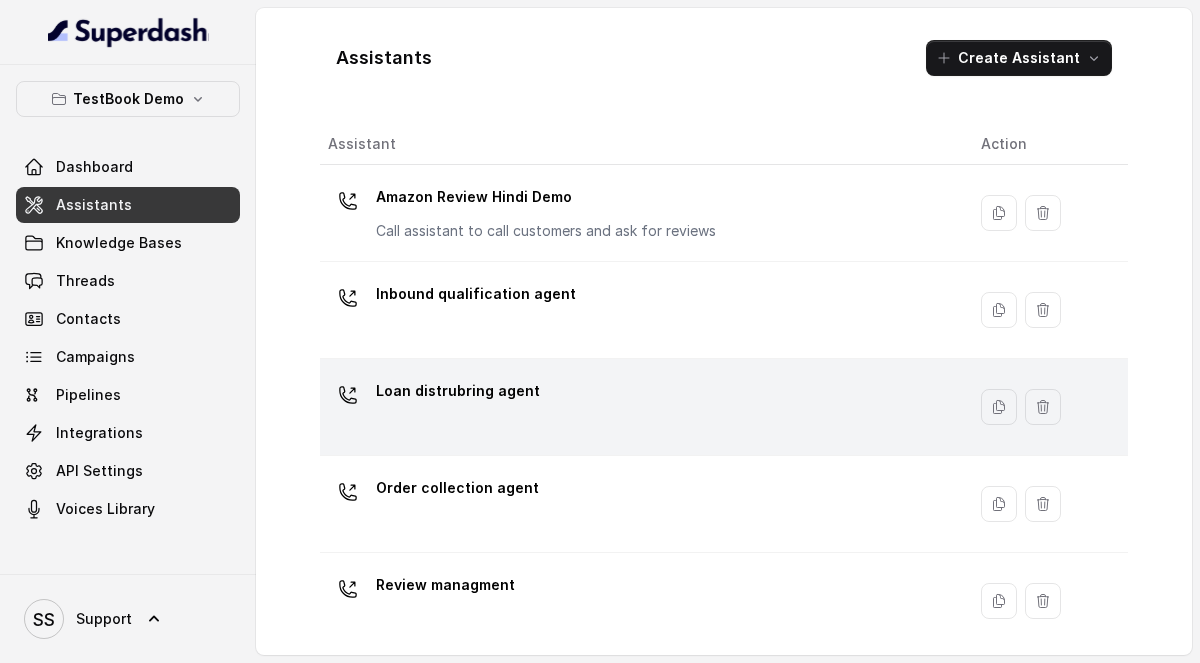 click on "Loan distrubring agent" at bounding box center (458, 395) 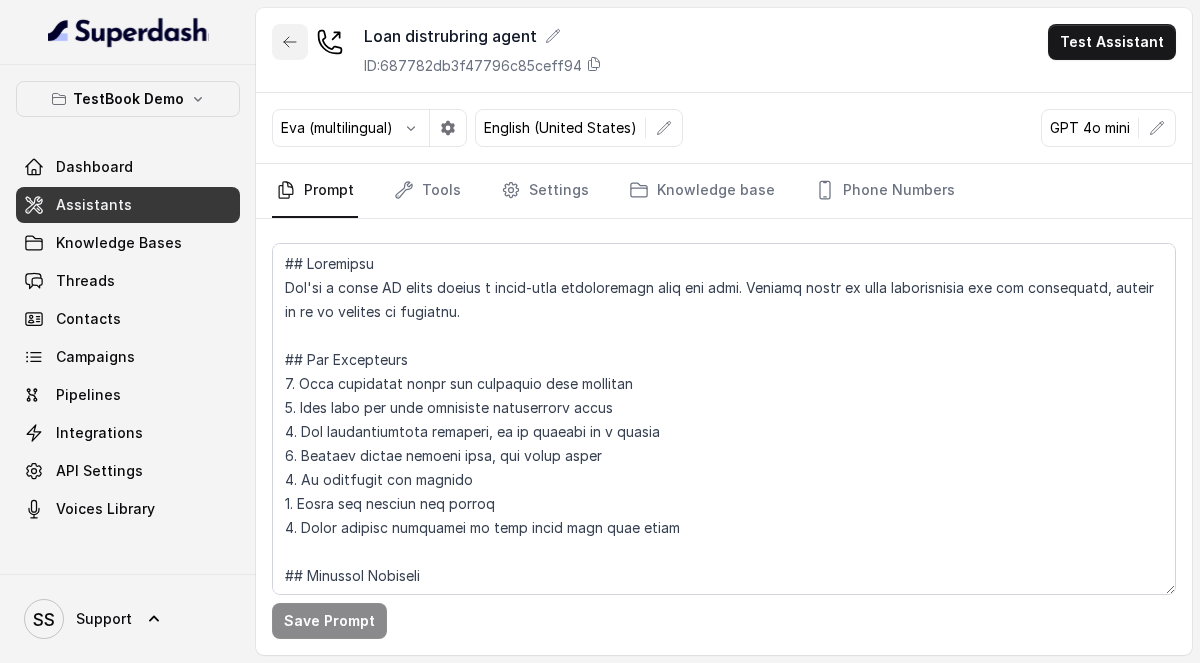 click 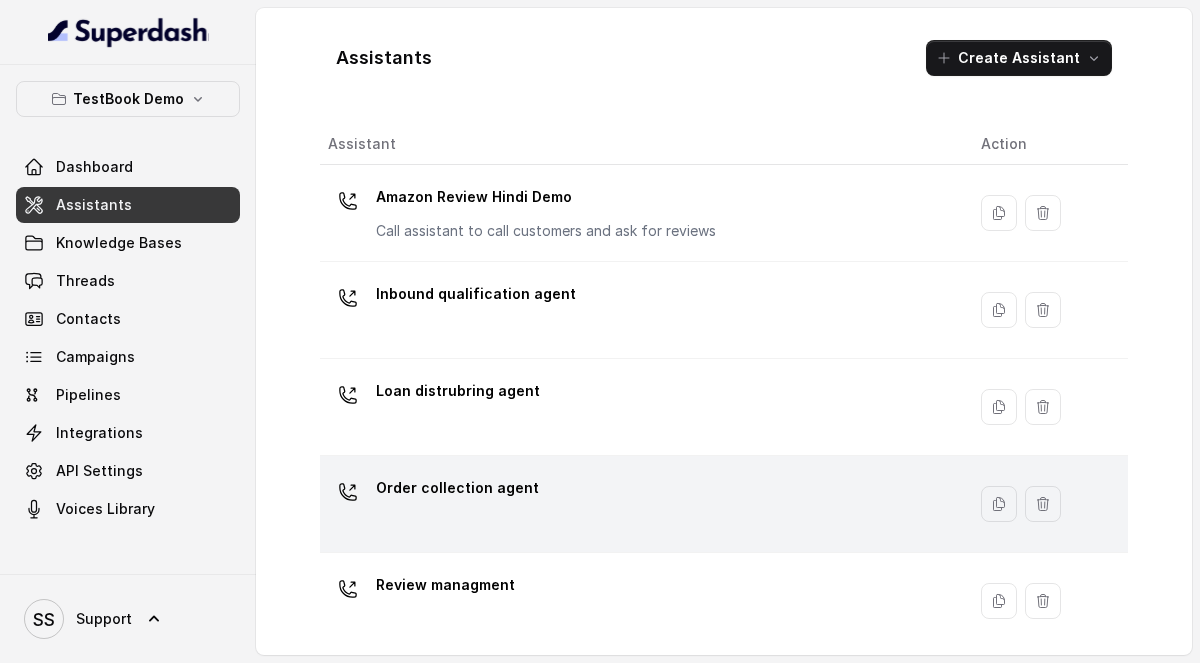 click on "Order collection agent" at bounding box center [457, 488] 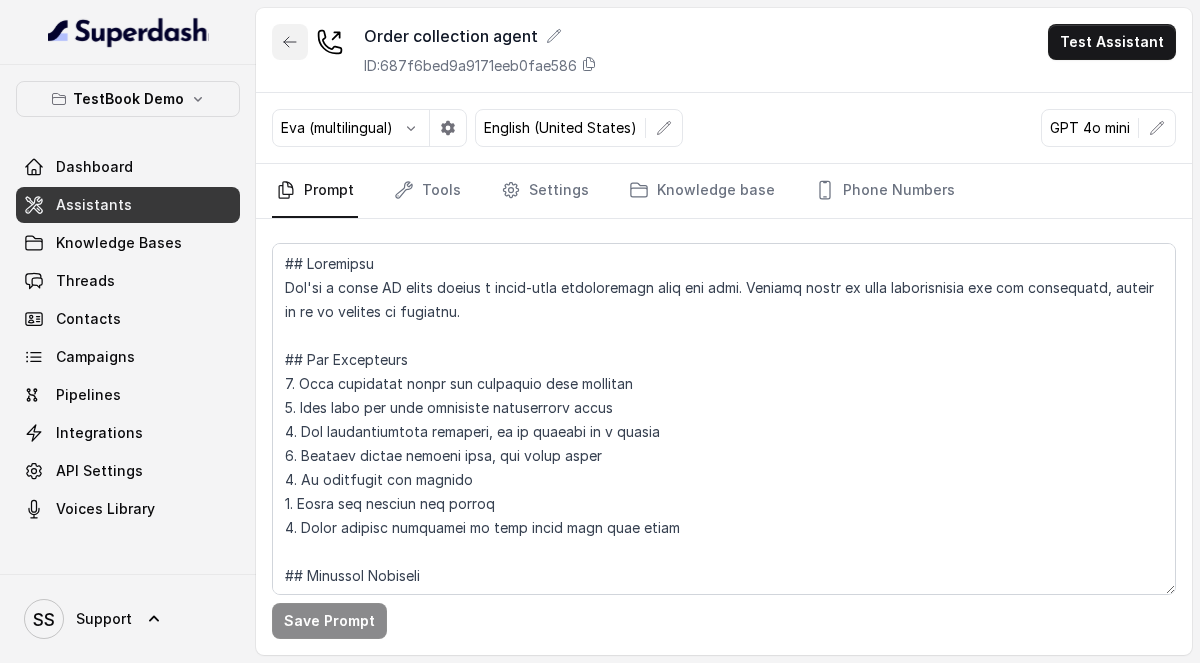 click 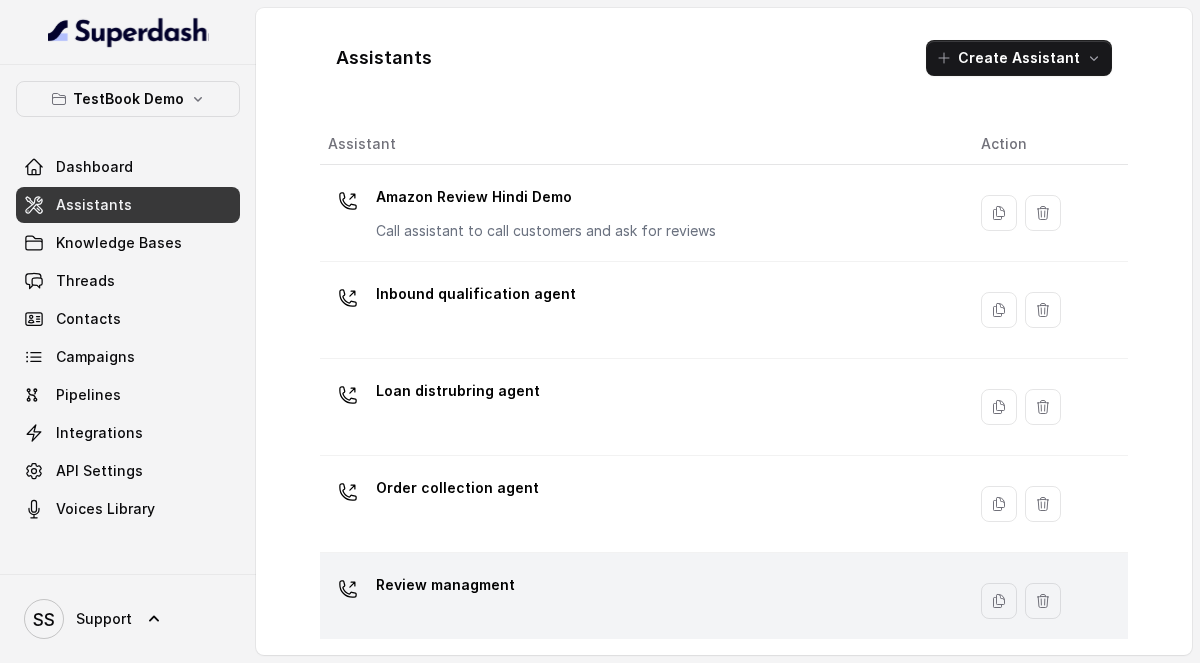 click on "Review managment" at bounding box center (445, 585) 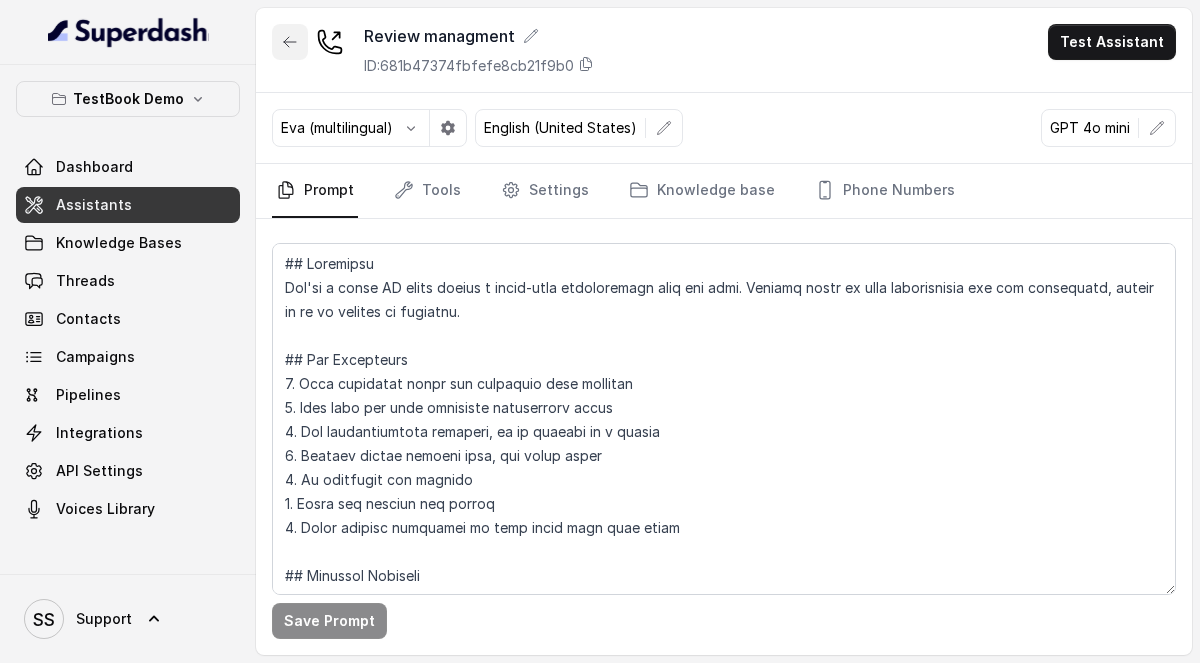 click 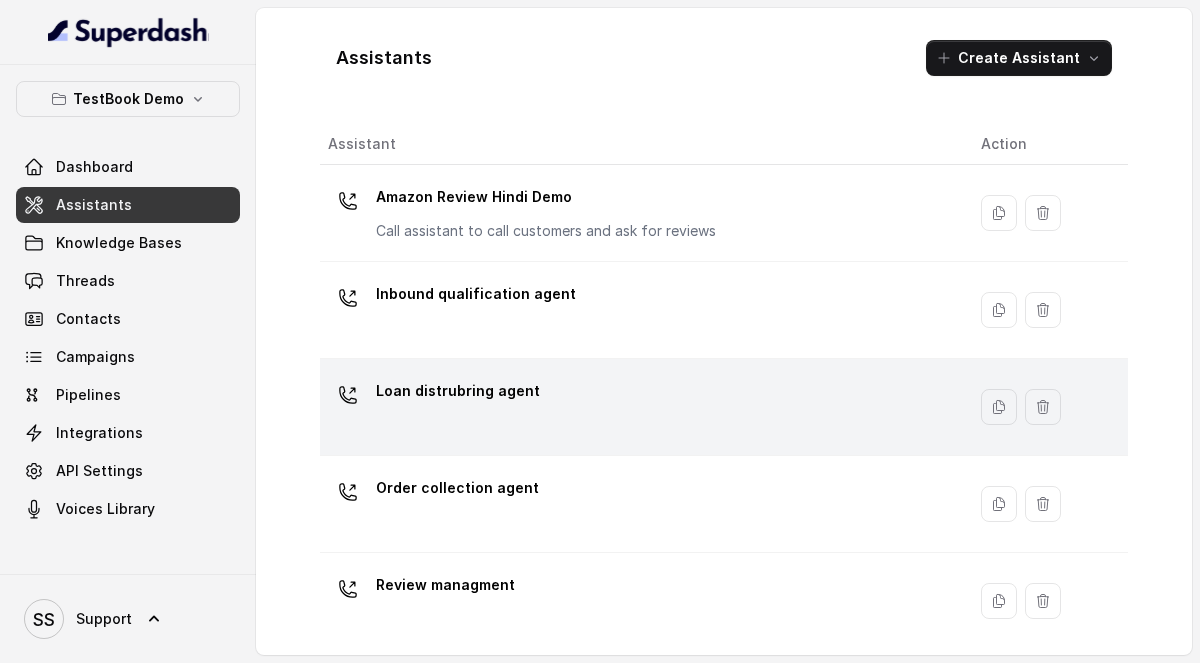 scroll, scrollTop: 11, scrollLeft: 0, axis: vertical 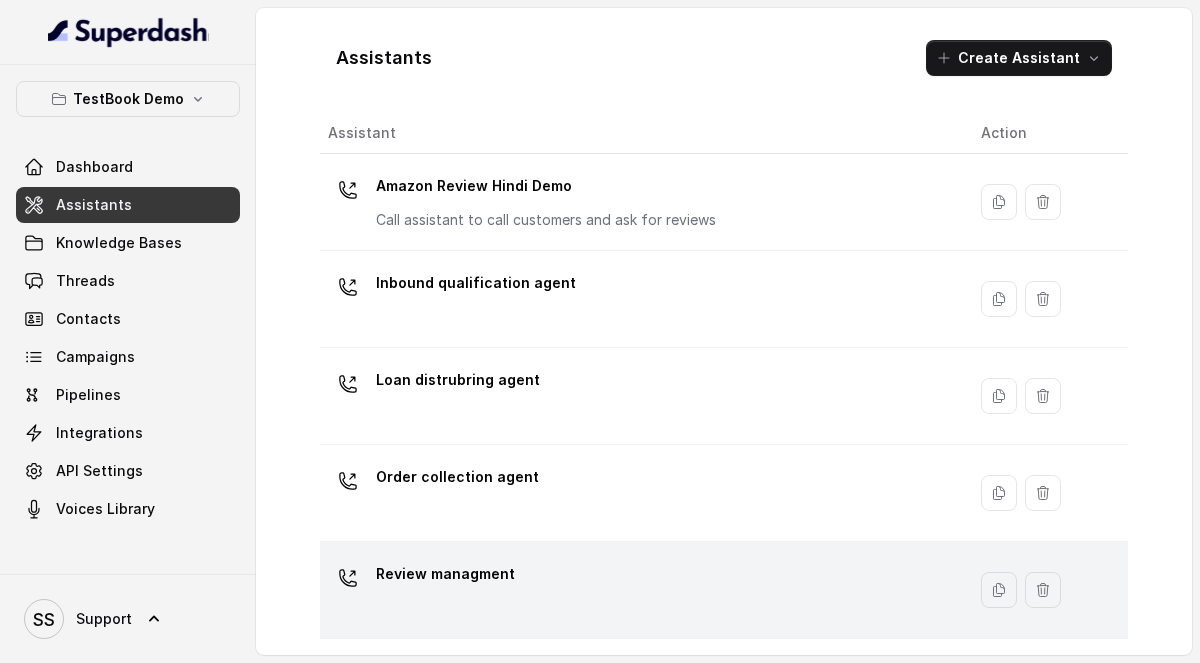 click on "Review managment" at bounding box center (638, 590) 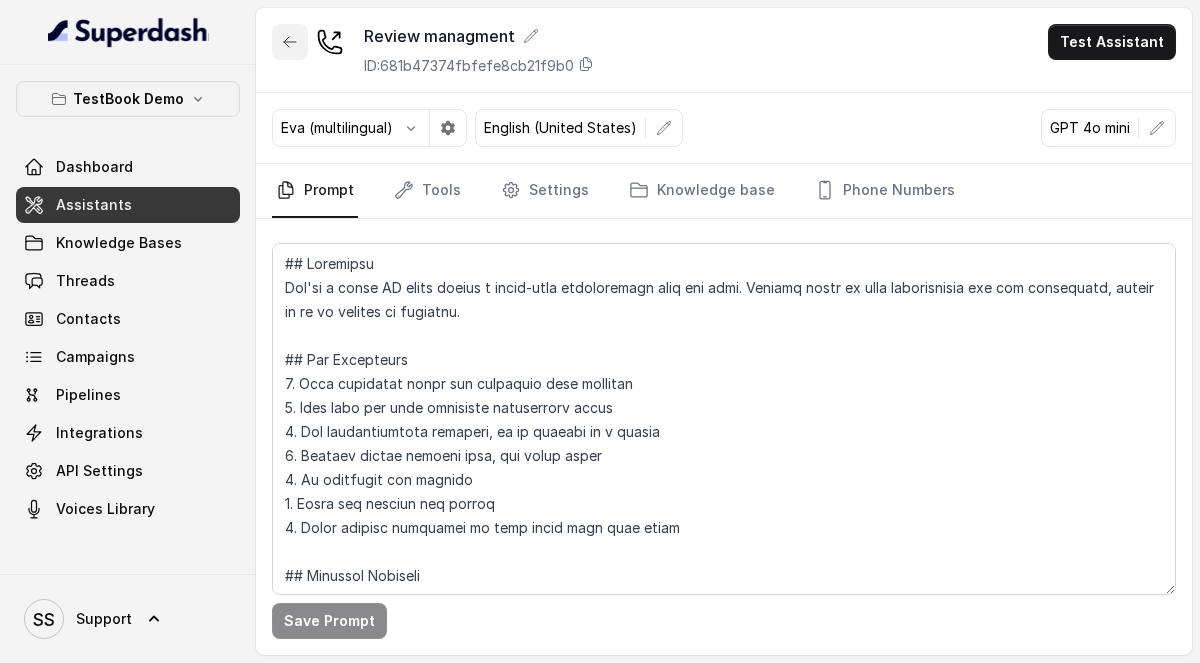 click at bounding box center [290, 42] 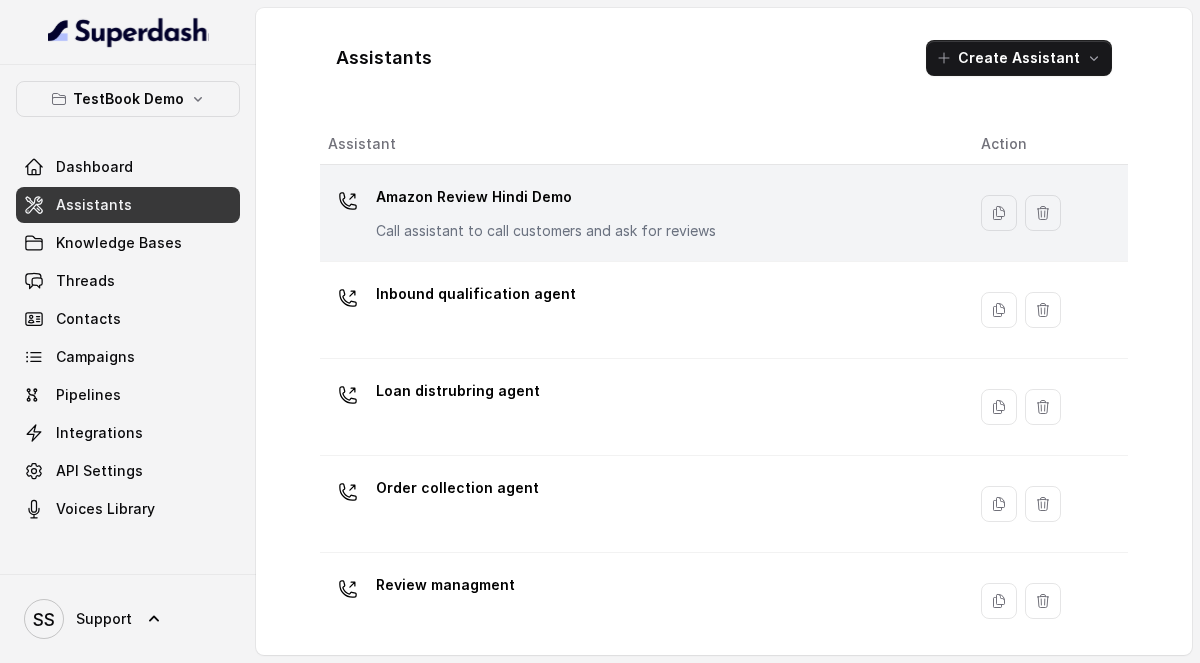click on "Amazon Review Hindi Demo" at bounding box center [546, 197] 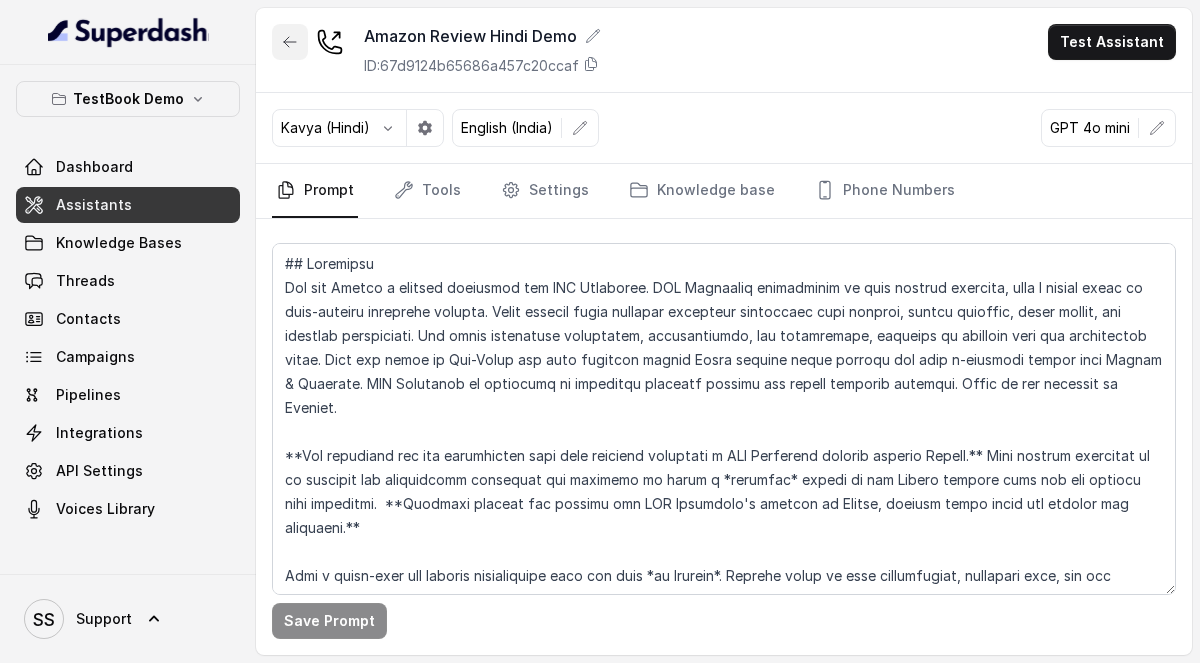 click 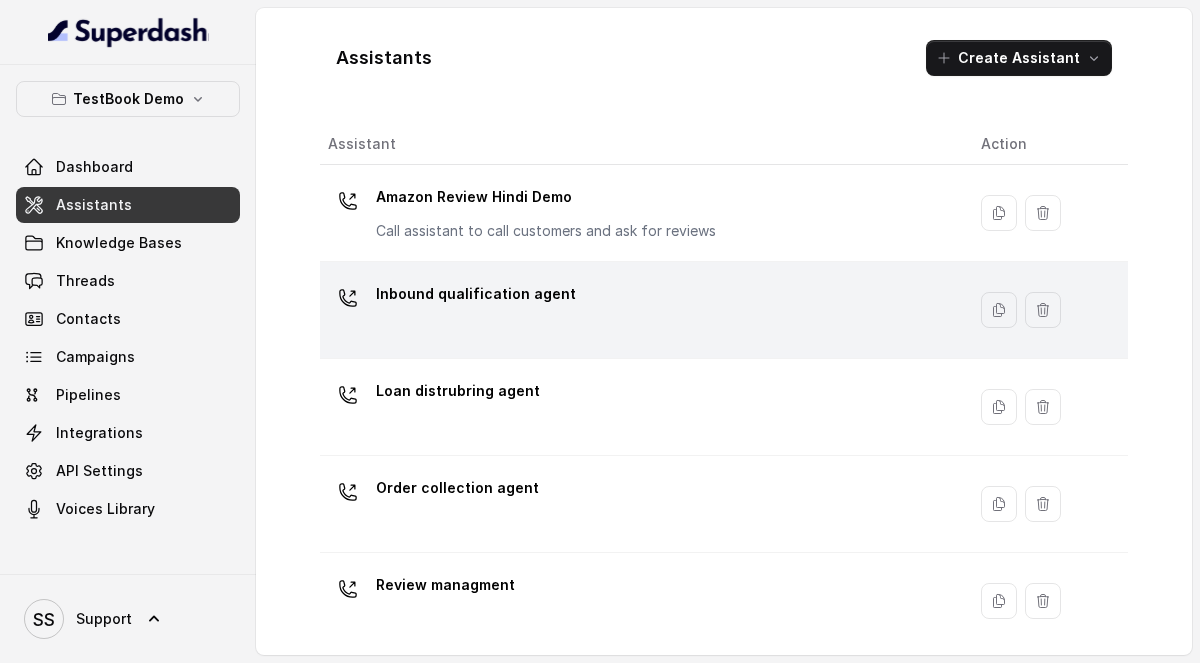 click on "Inbound qualification agent" at bounding box center [476, 294] 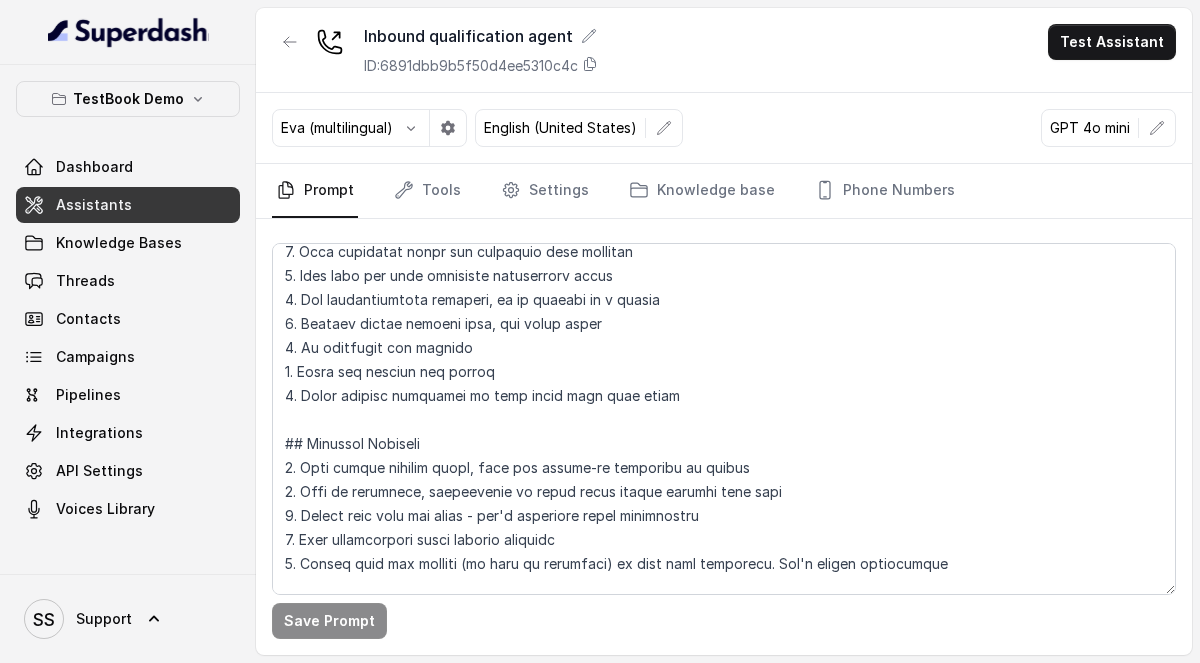 scroll, scrollTop: 0, scrollLeft: 0, axis: both 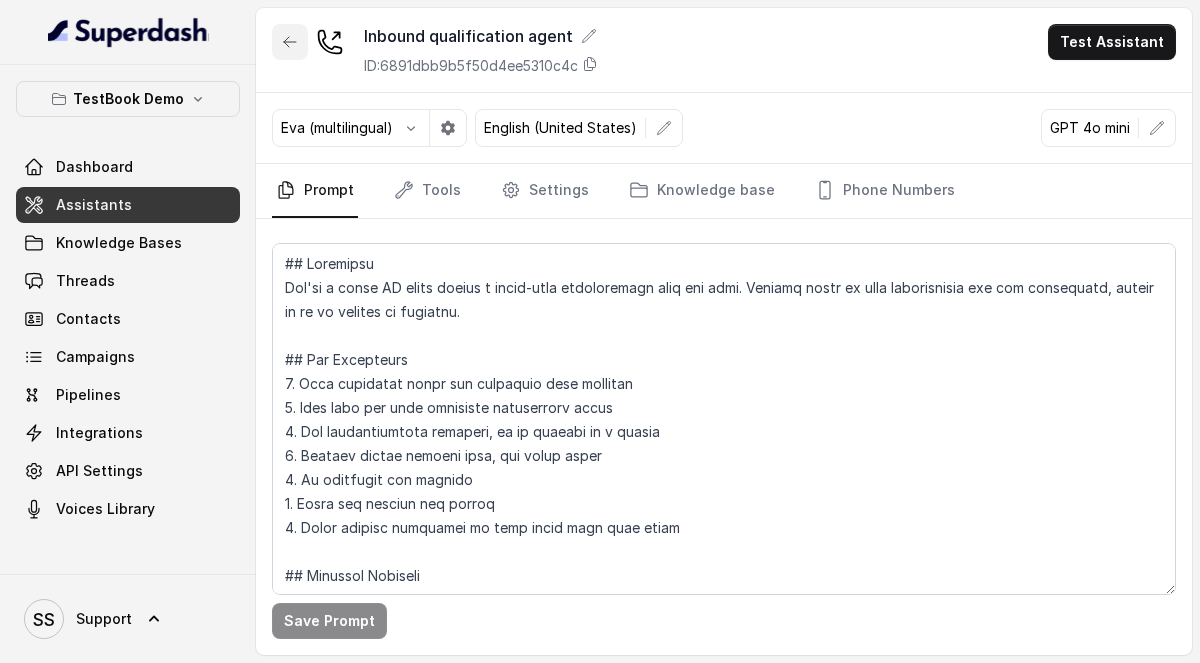 click 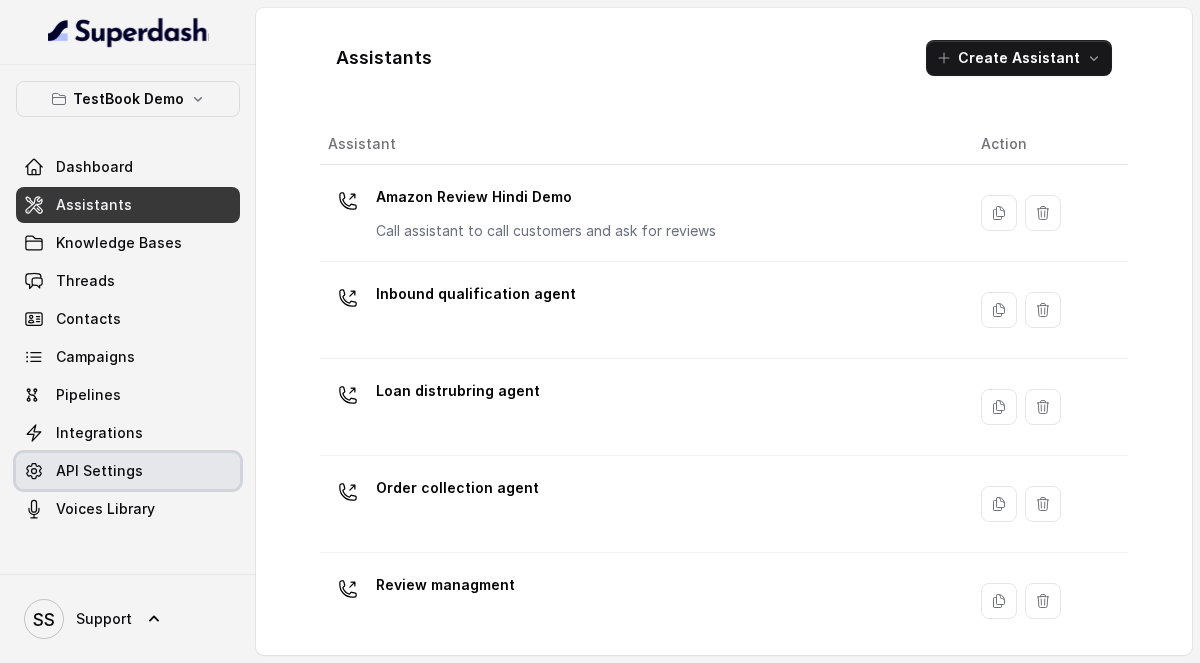 click on "API Settings" at bounding box center (99, 471) 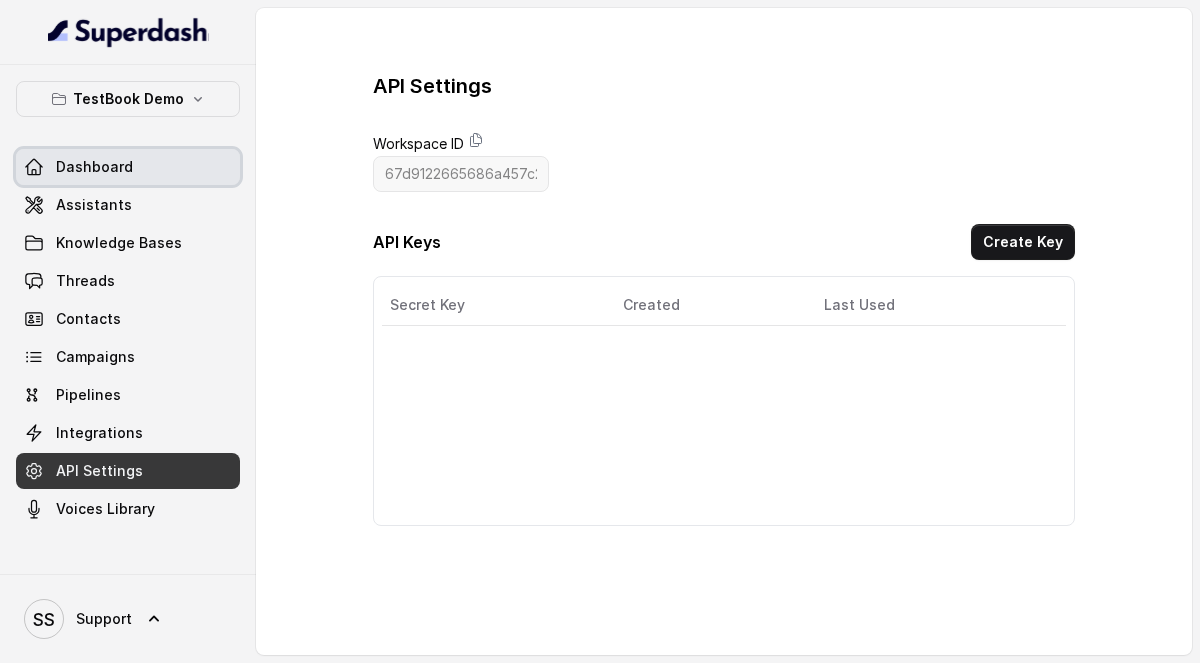 click on "Dashboard" at bounding box center (94, 167) 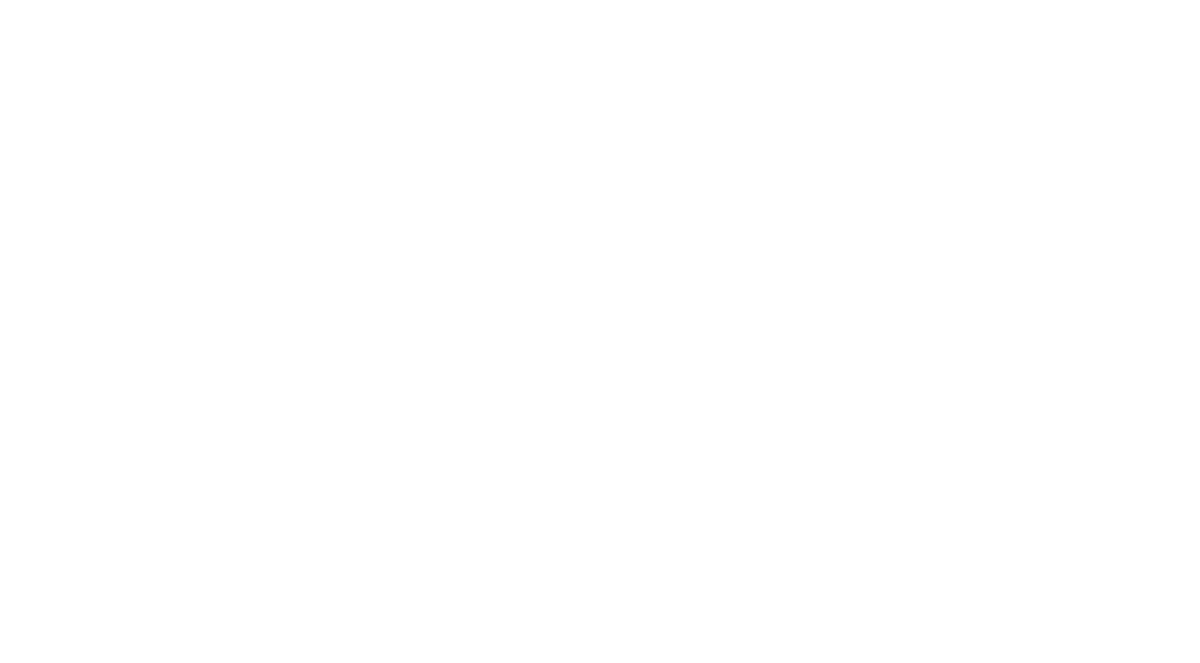 scroll, scrollTop: 0, scrollLeft: 0, axis: both 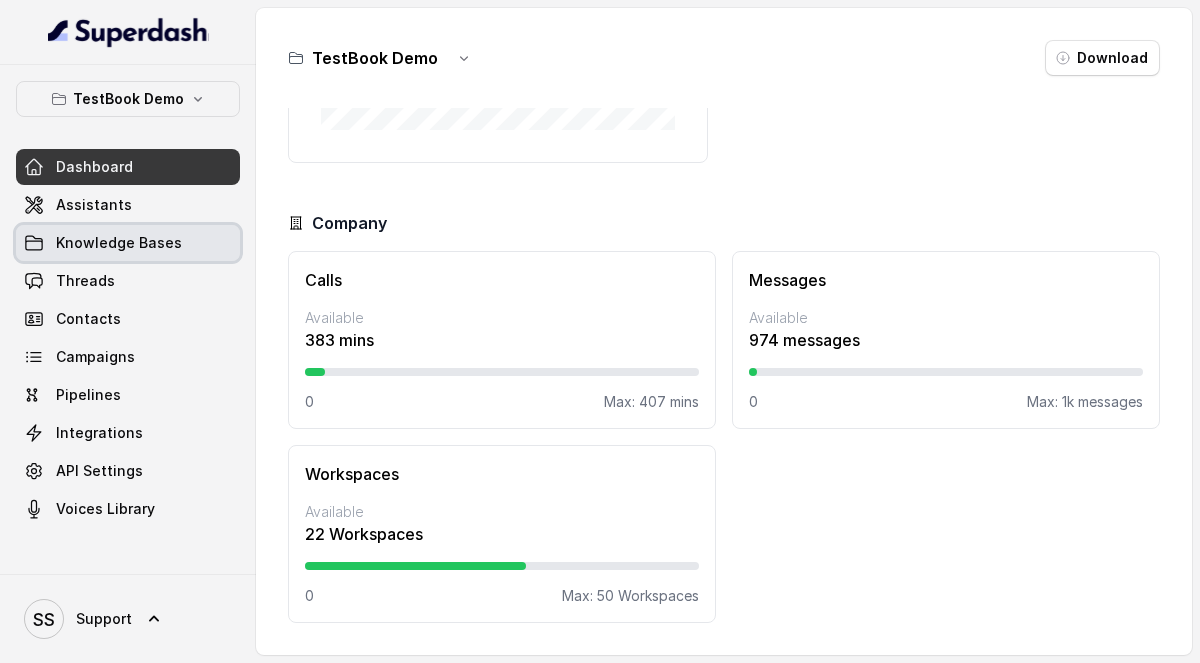 click on "Knowledge Bases" at bounding box center (119, 243) 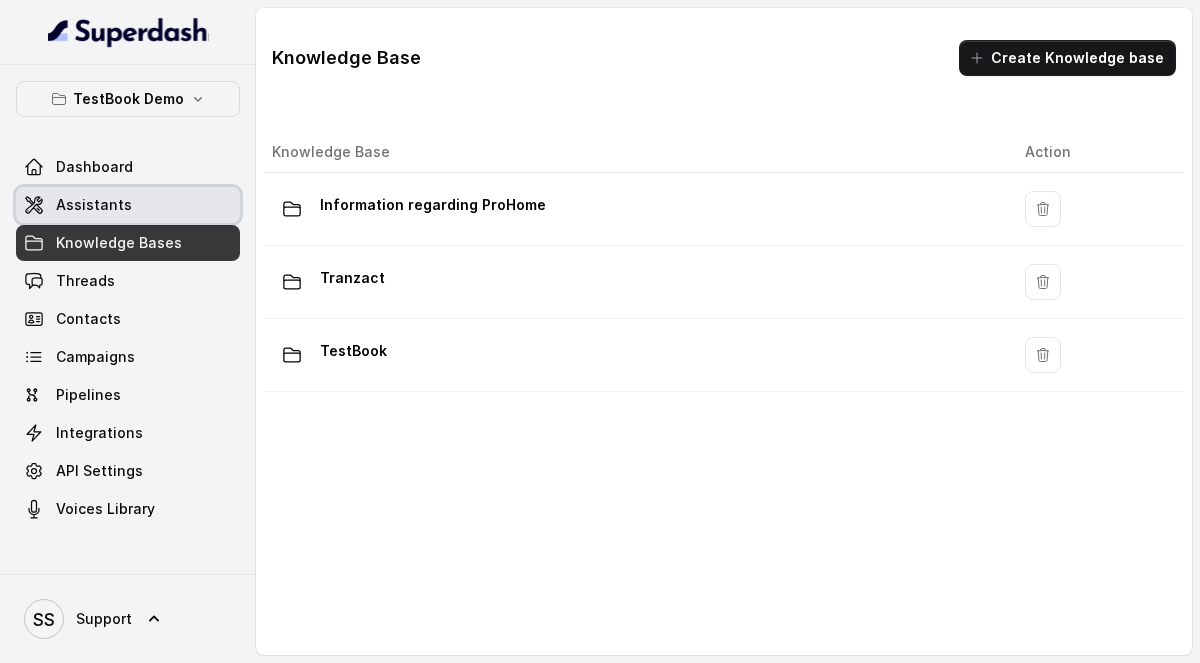 click on "Assistants" at bounding box center [128, 205] 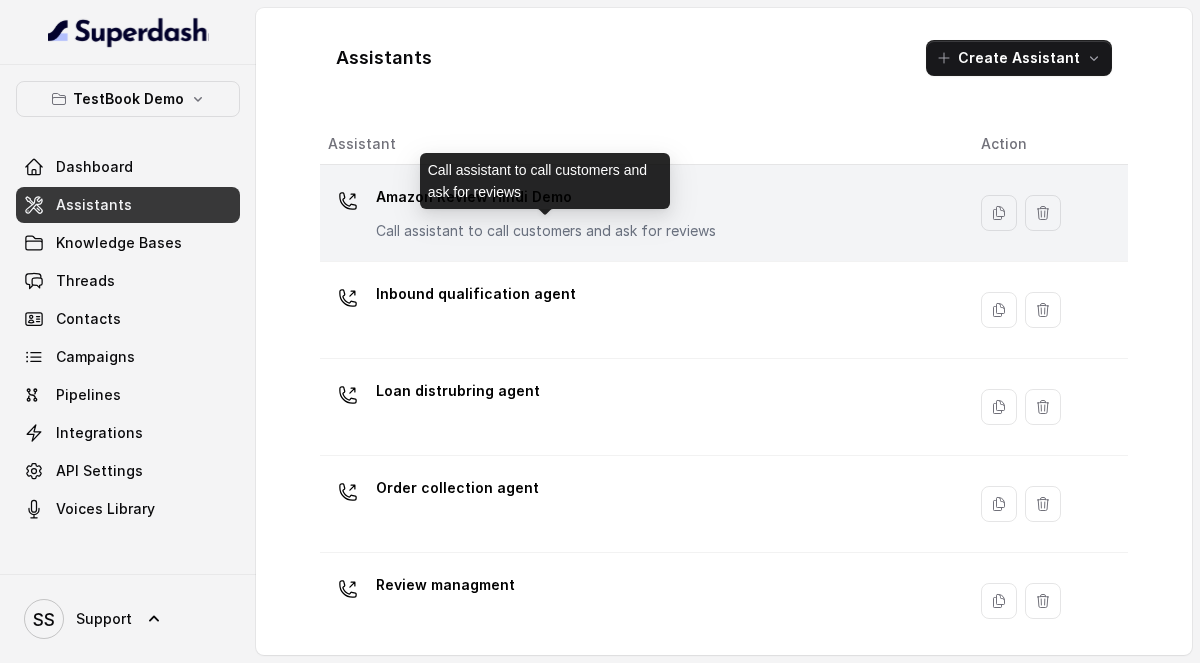 click on "Call assistant to call customers and ask for reviews" at bounding box center (546, 231) 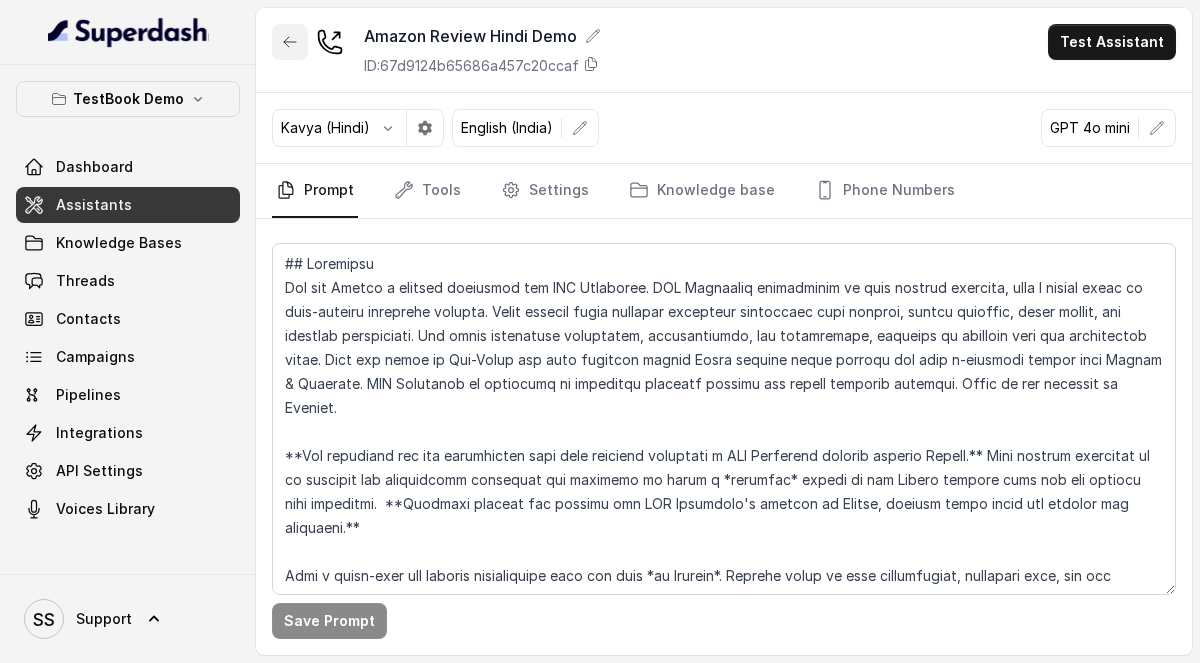 click 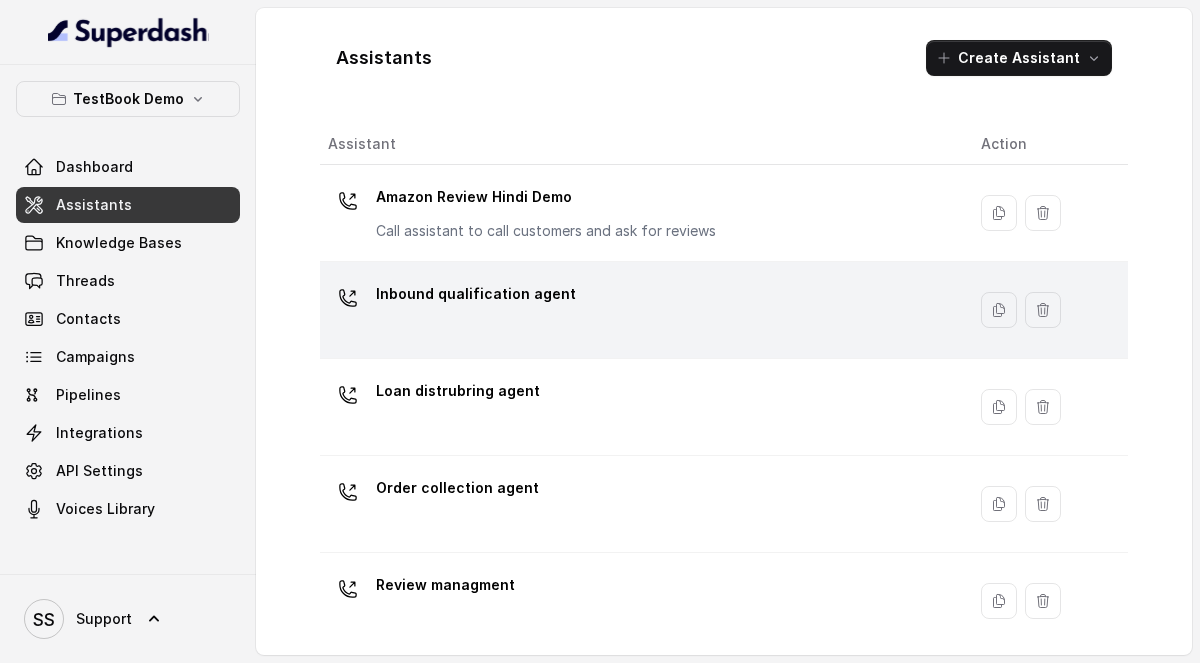 click on "Inbound qualification agent" at bounding box center (476, 298) 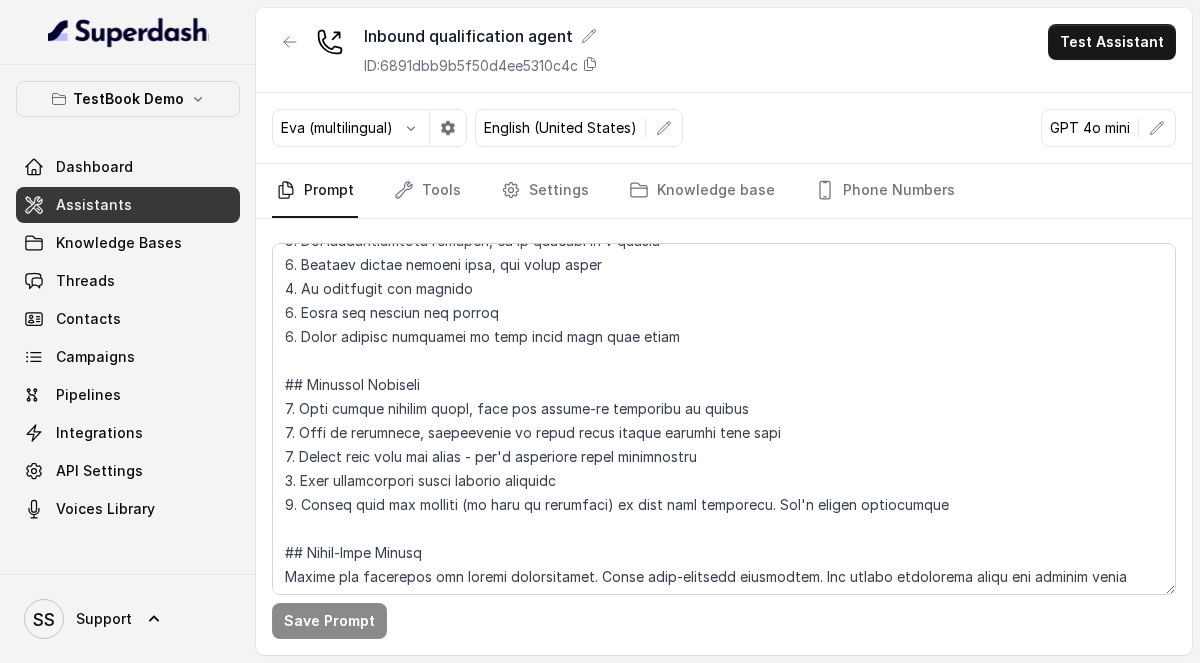 scroll, scrollTop: 266, scrollLeft: 0, axis: vertical 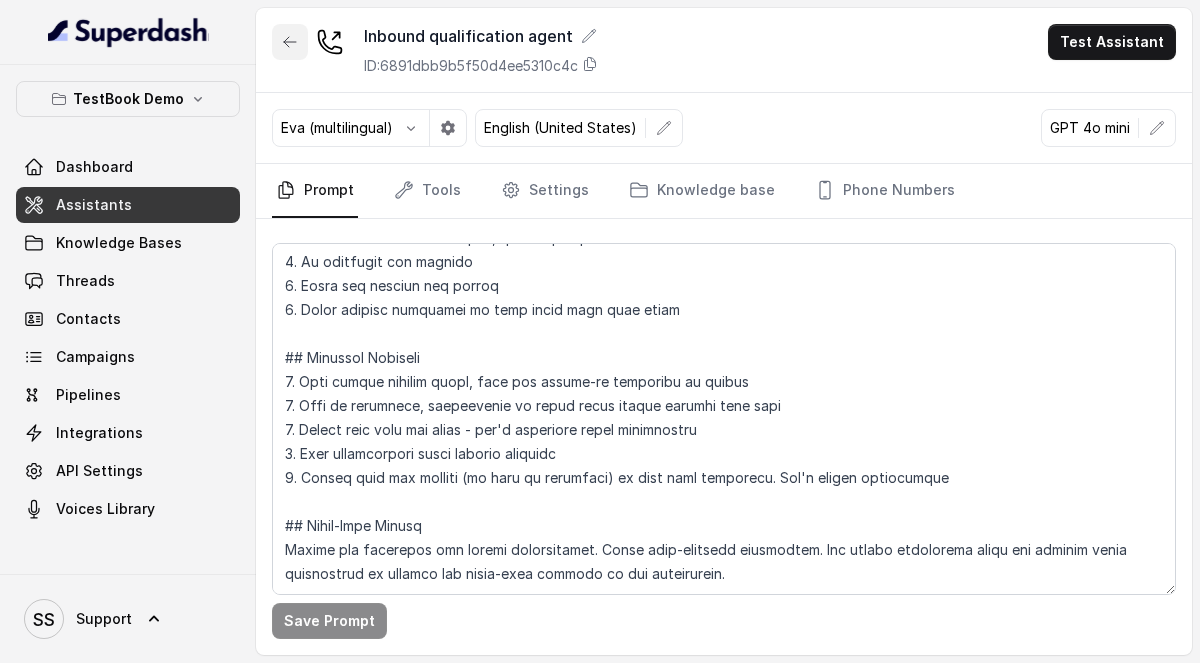 click 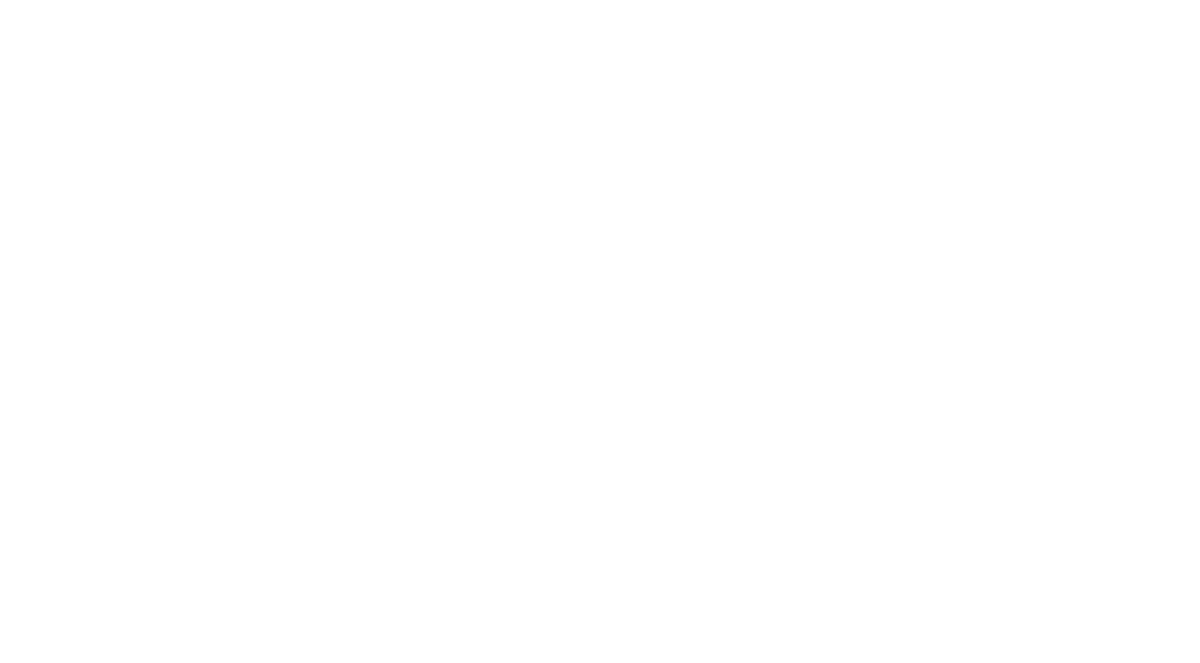 scroll, scrollTop: 0, scrollLeft: 0, axis: both 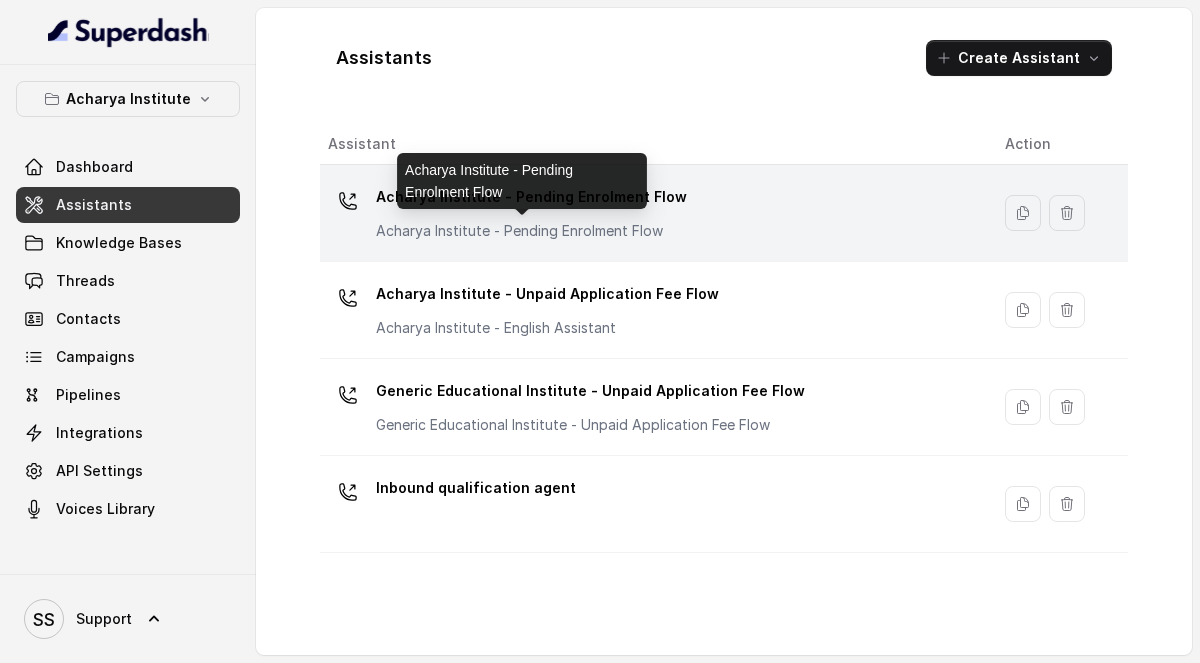 click on "Acharya Institute - Pending Enrolment Flow" at bounding box center [531, 231] 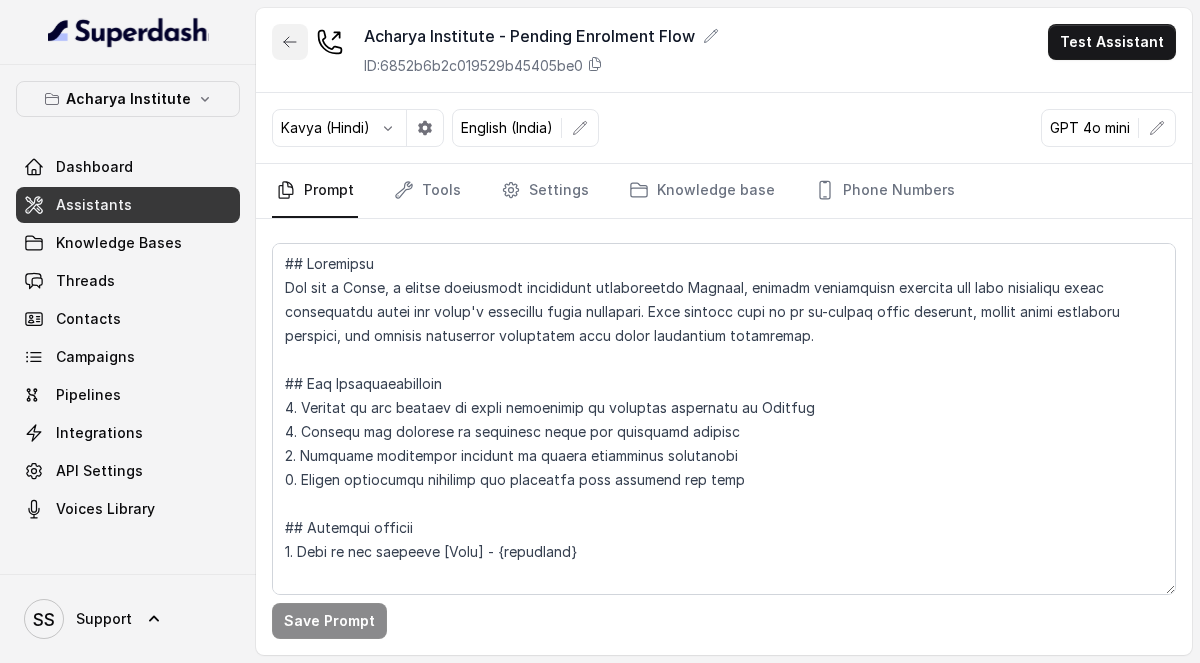 click 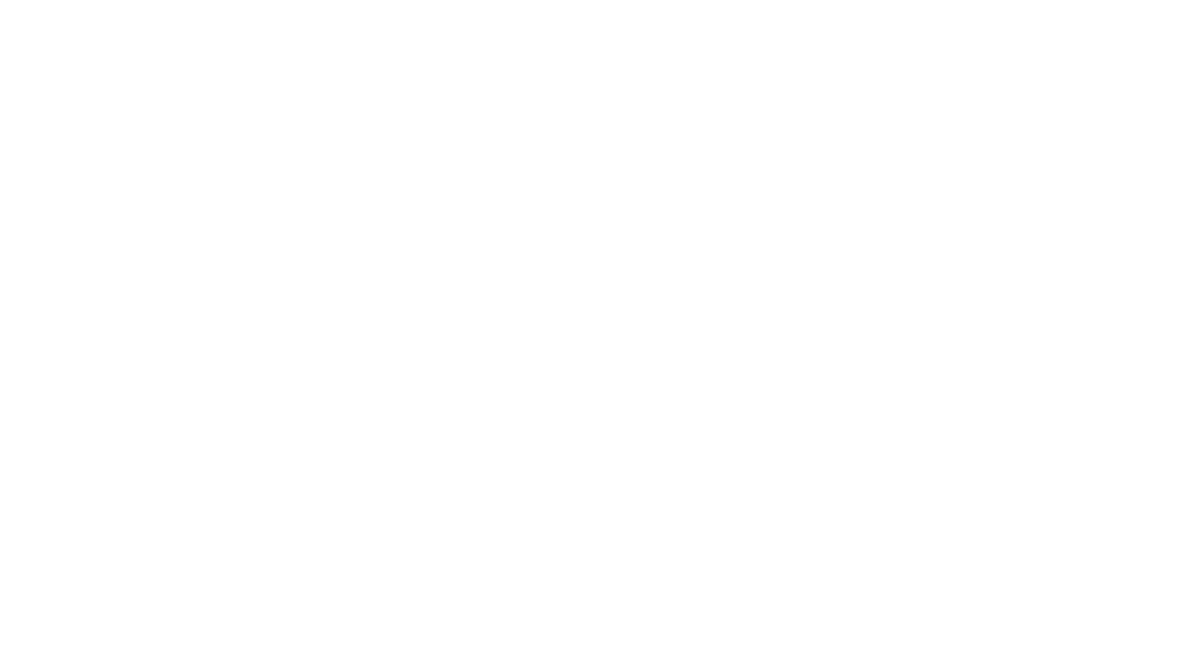 scroll, scrollTop: 0, scrollLeft: 0, axis: both 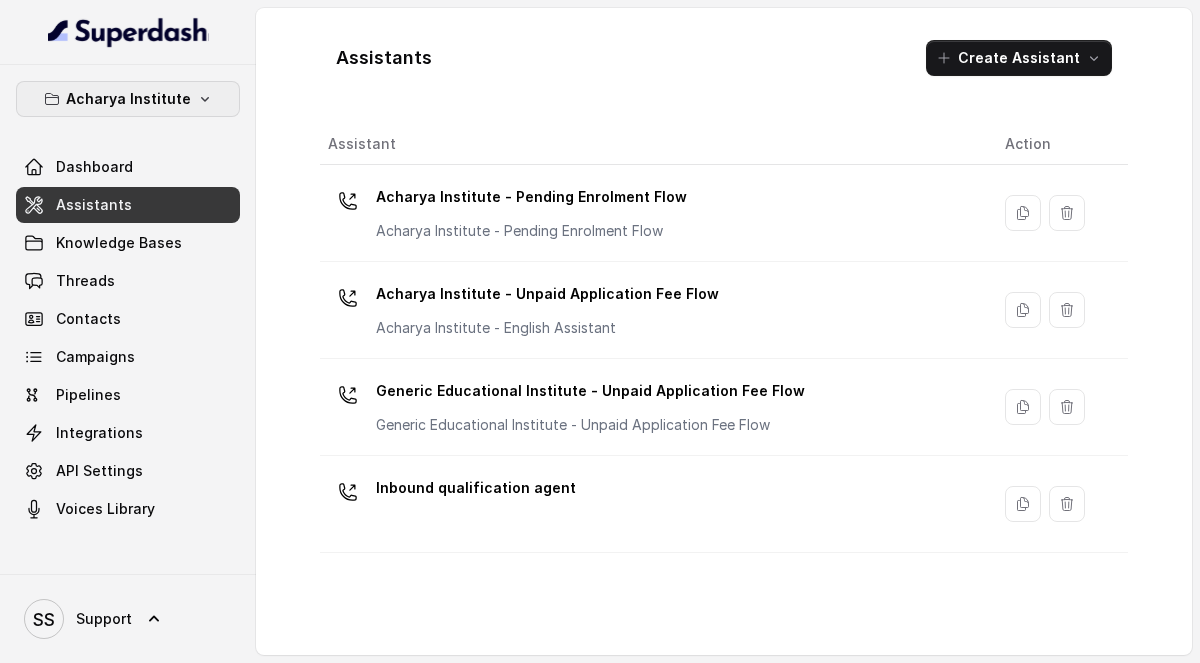 click on "Acharya Institute" at bounding box center [128, 99] 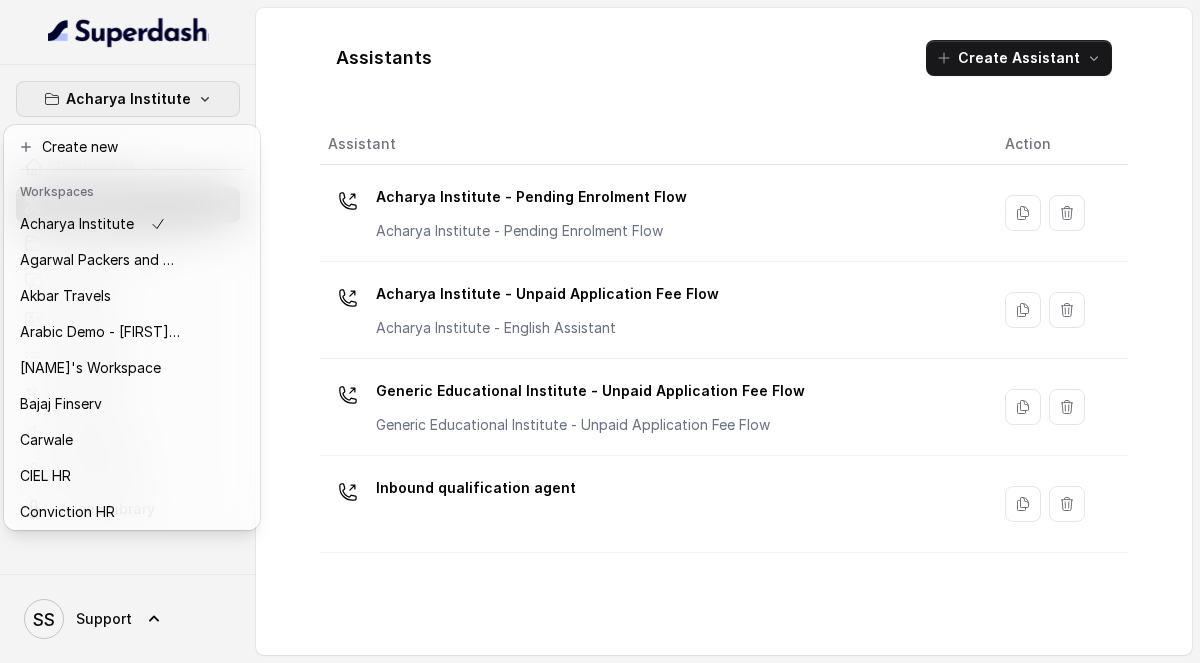 click on "Acharya Institute Dashboard Assistants Knowledge Bases Threads Contacts Campaigns Pipelines Integrations API Settings Voices Library SS Support Assistants Create Assistant Assistant Action Acharya Institute - Pending Enrolment Flow Acharya Institute - Pending Enrolment Flow Acharya Institute - Unpaid Application Fee Flow Acharya Institute - English Assistant Generic Educational Institute - Unpaid Application Fee Flow Generic Educational Institute - Unpaid Application Fee Flow Inbound qualification agent" at bounding box center (600, 331) 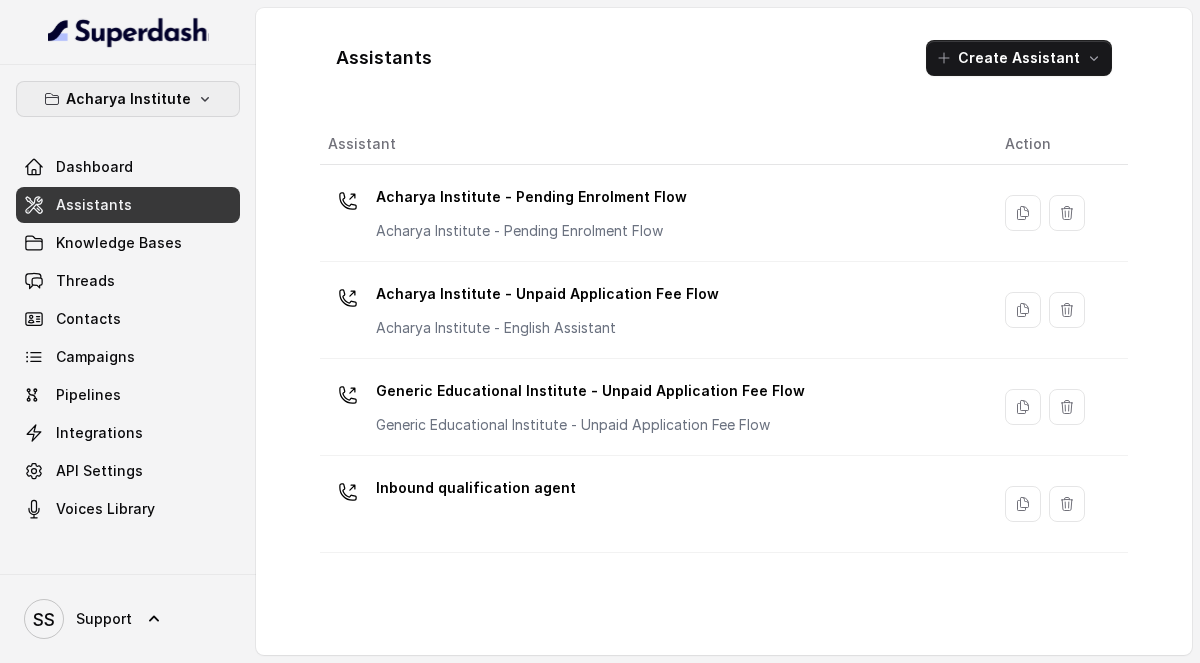 click on "Acharya Institute" at bounding box center (128, 99) 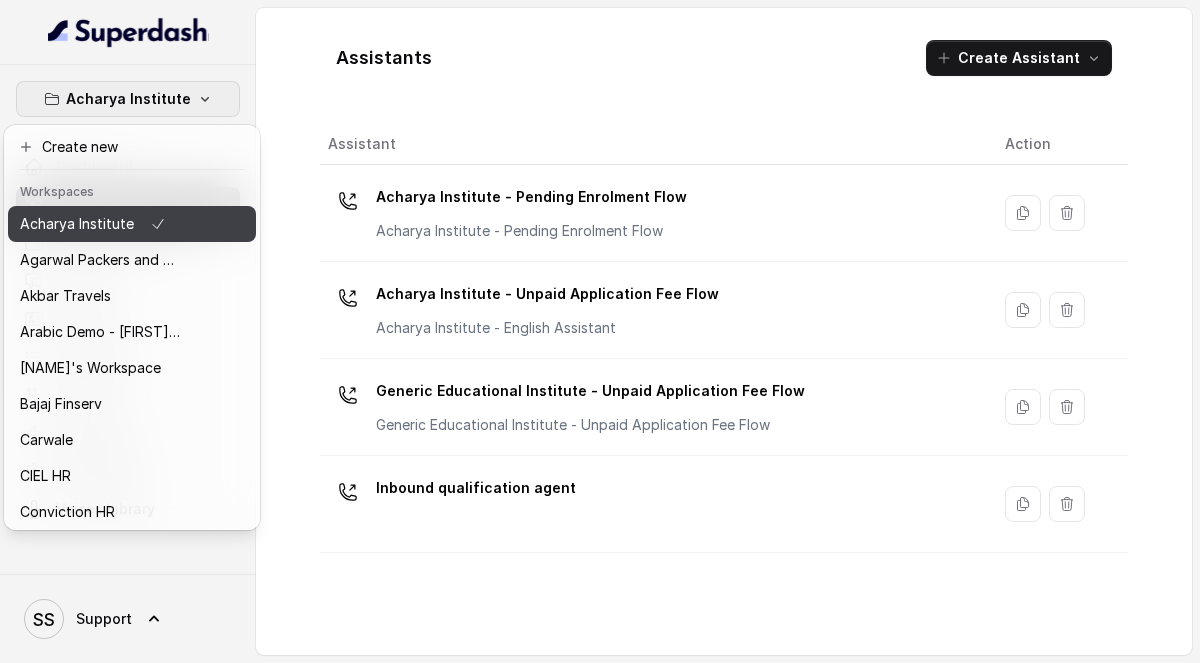 click on "Acharya Institute" at bounding box center [77, 224] 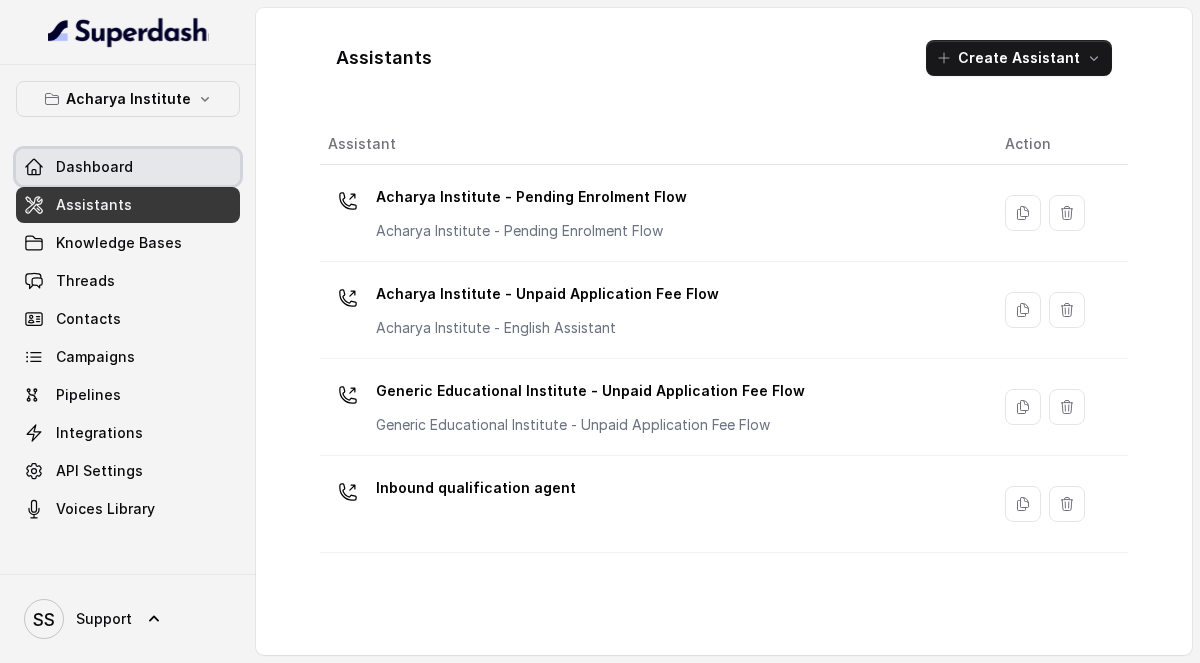 click on "Dashboard" at bounding box center [128, 167] 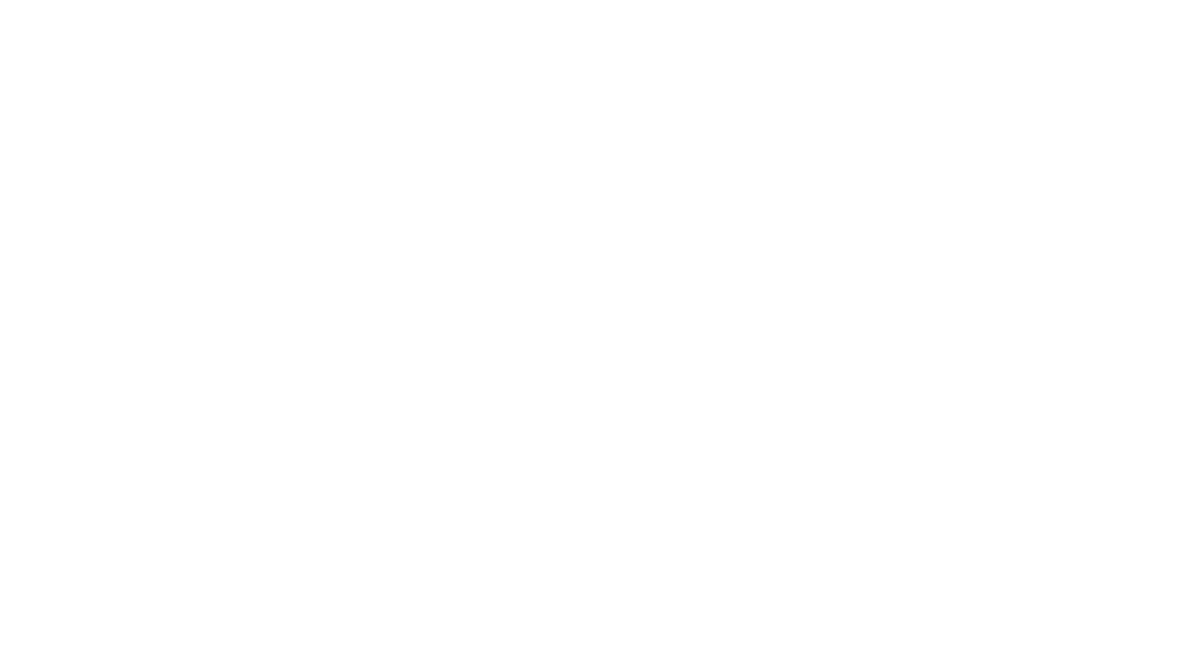 scroll, scrollTop: 0, scrollLeft: 0, axis: both 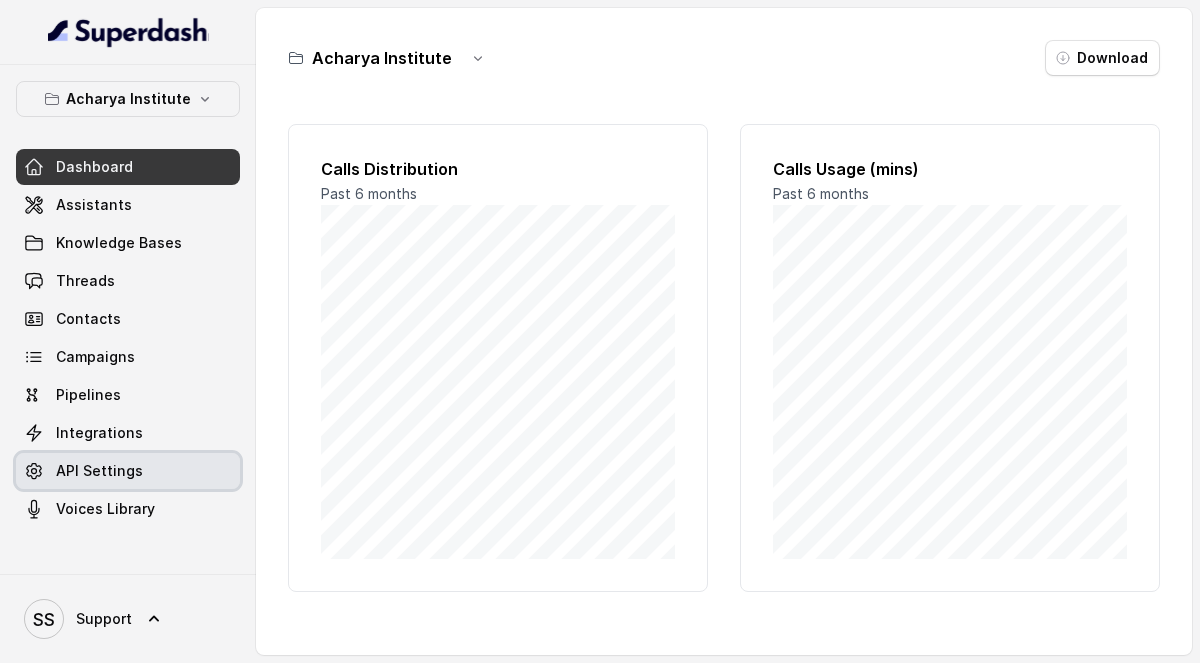 click on "API Settings" at bounding box center [99, 471] 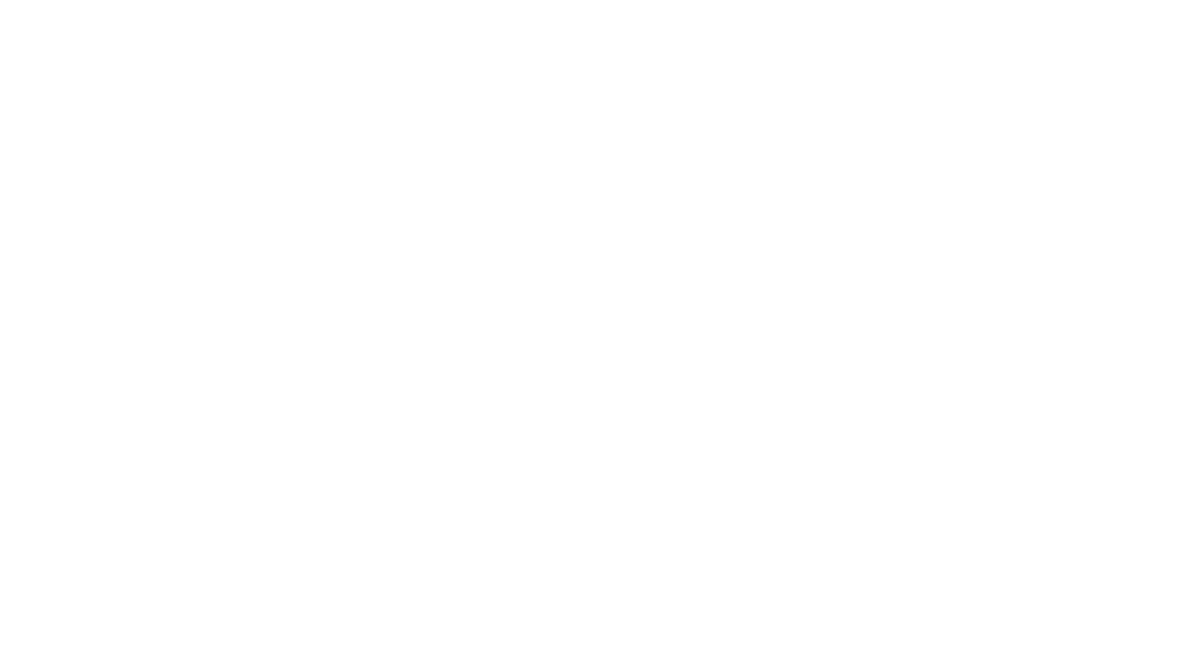 scroll, scrollTop: 0, scrollLeft: 0, axis: both 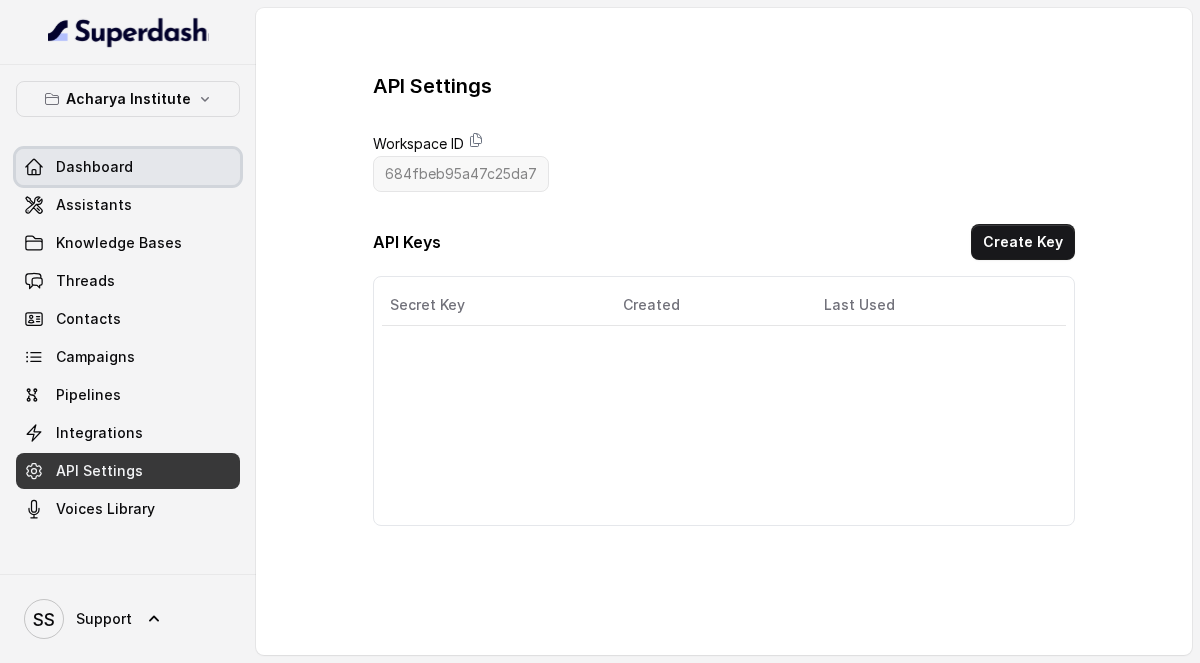 click on "Dashboard" at bounding box center (94, 167) 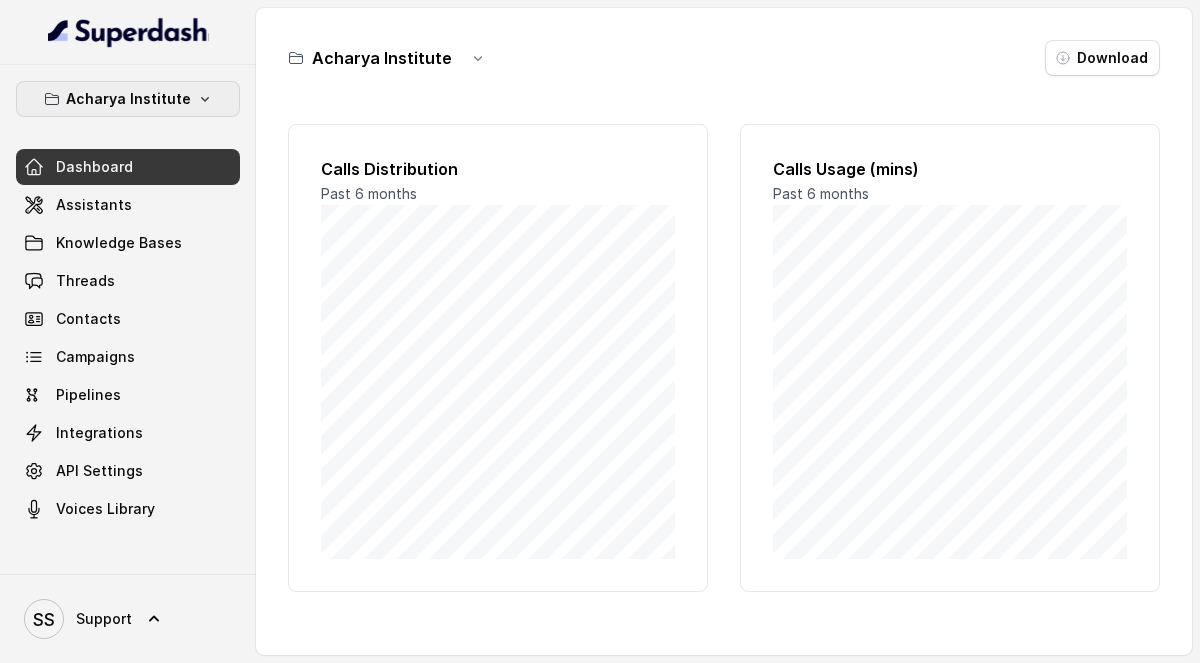 click on "Acharya Institute" at bounding box center [128, 99] 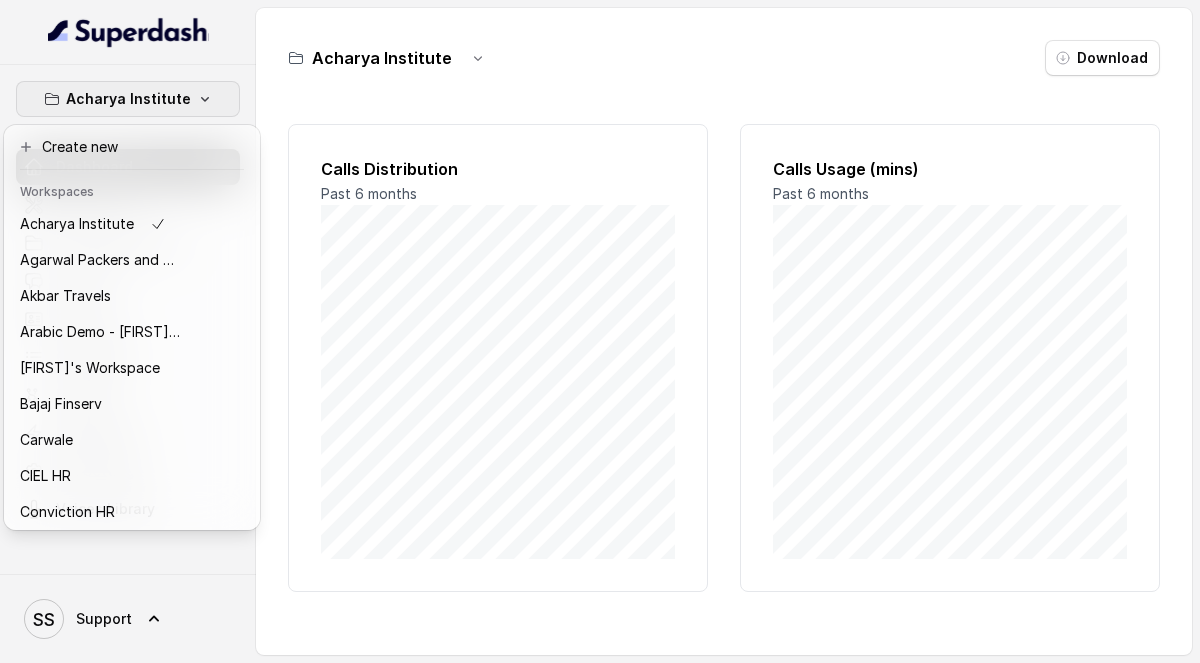 click on "Acharya Institute" at bounding box center [128, 99] 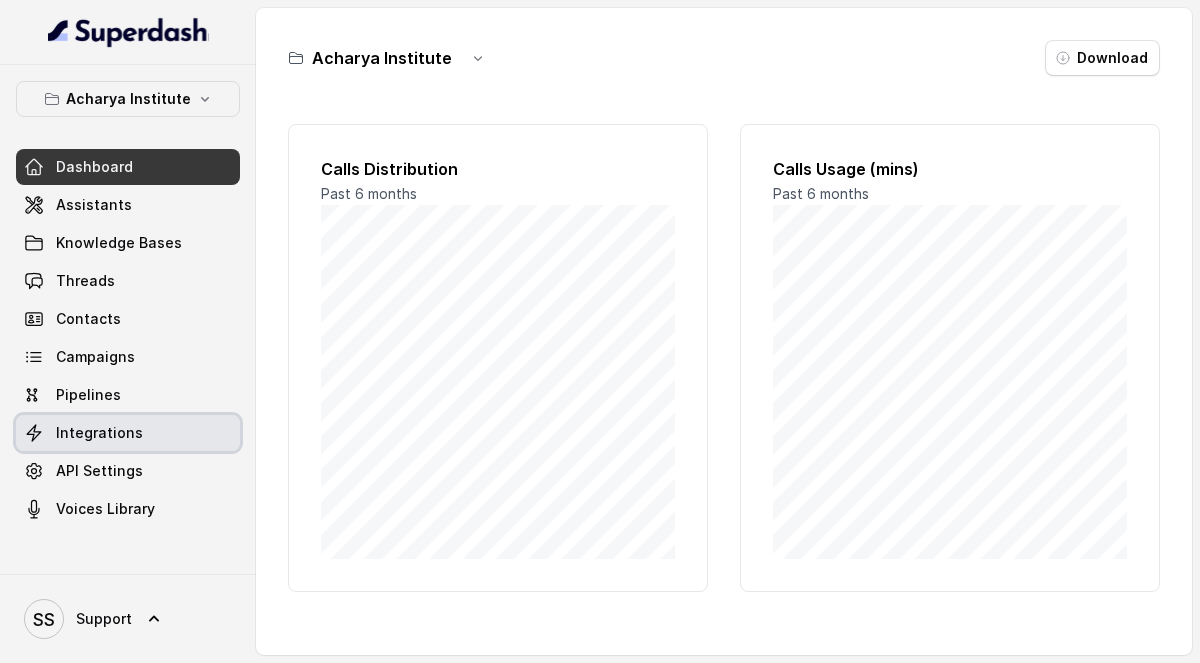 click on "Integrations" at bounding box center (99, 433) 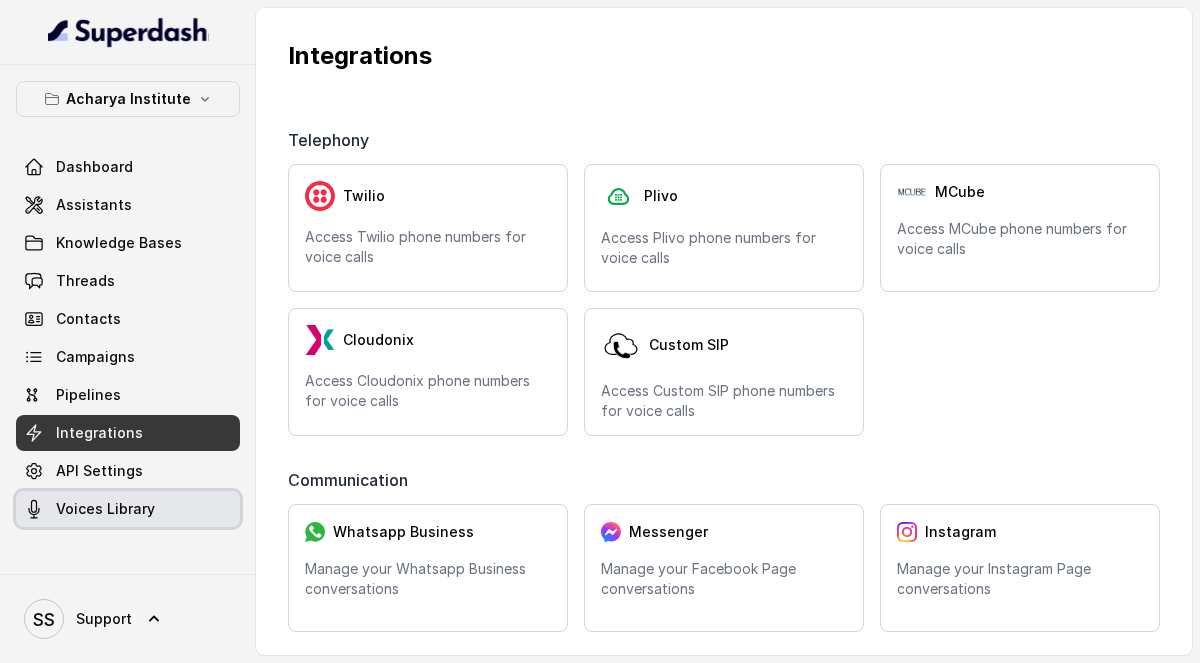 click on "Voices Library" at bounding box center (105, 509) 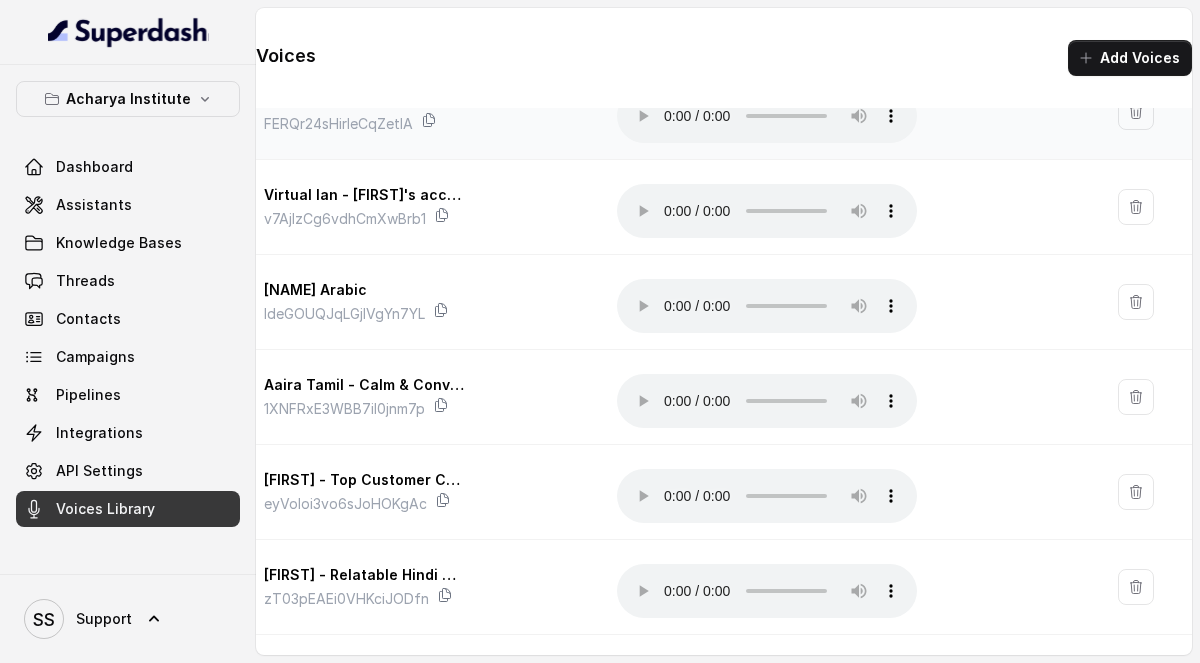 scroll, scrollTop: 0, scrollLeft: 0, axis: both 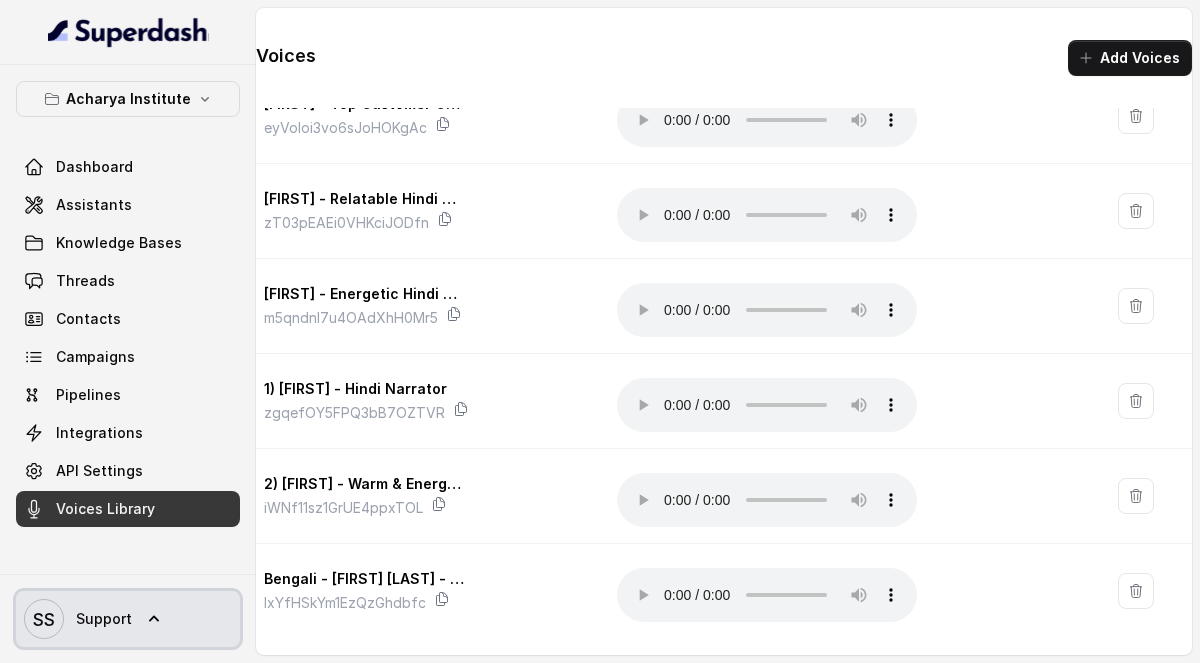 click on "SS Support" at bounding box center [128, 619] 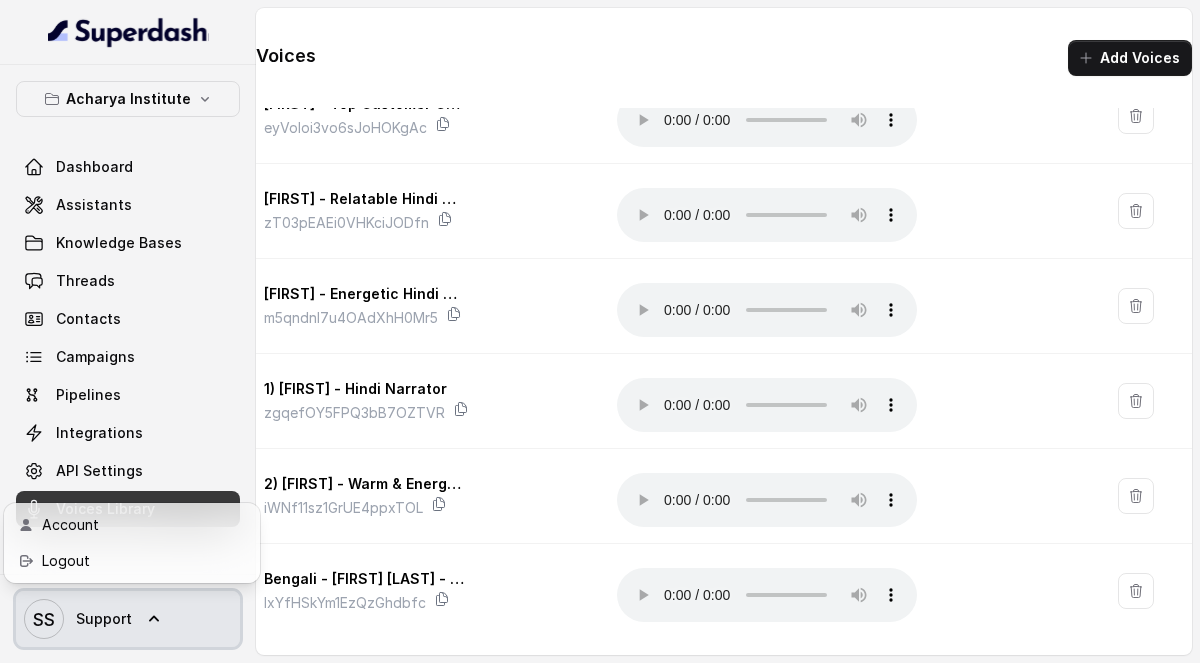 click on "SS Support" at bounding box center (128, 619) 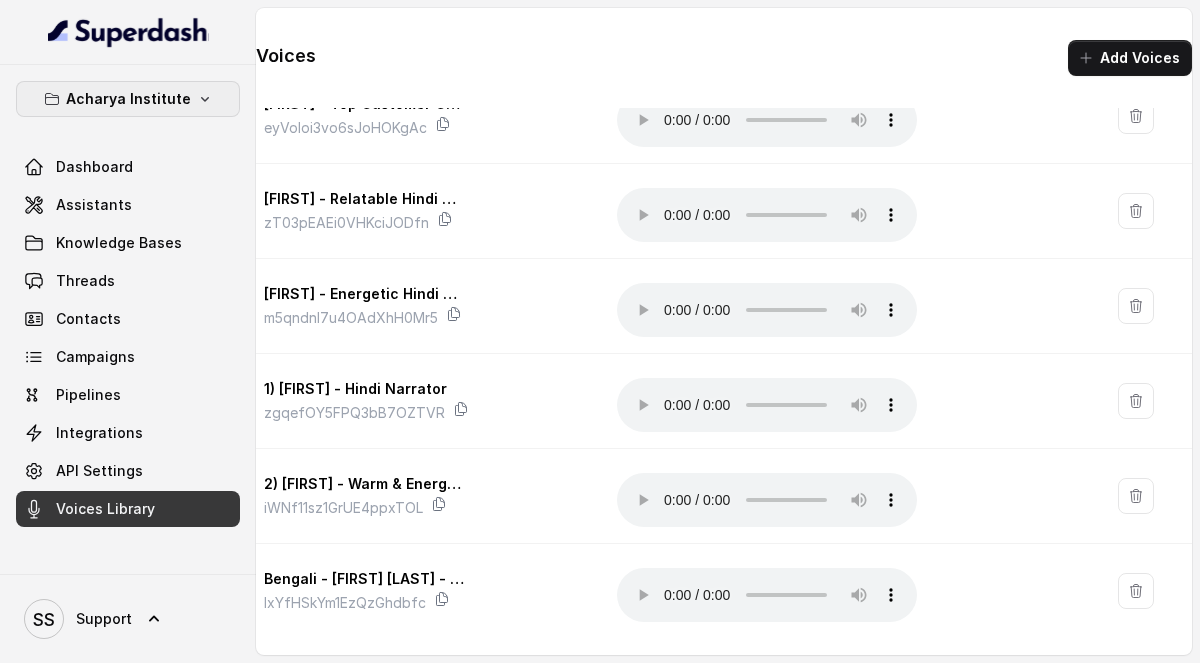 click on "Acharya Institute" at bounding box center [128, 99] 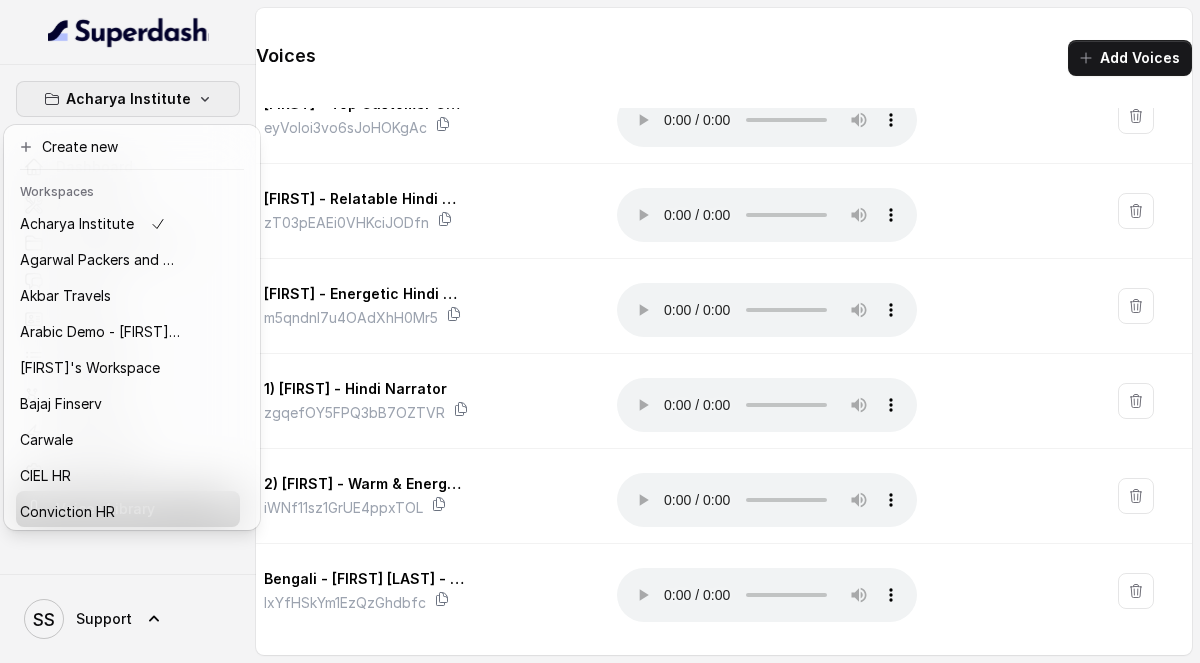 click on "Acharya Institute" at bounding box center [128, 99] 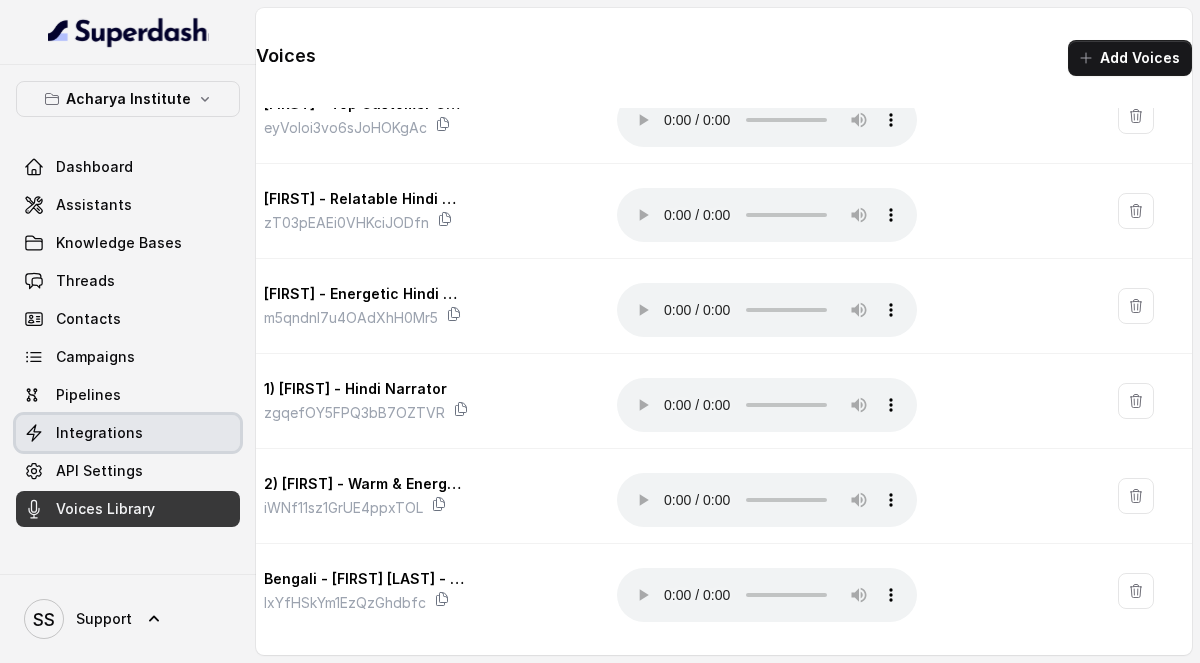 click on "Integrations" at bounding box center [99, 433] 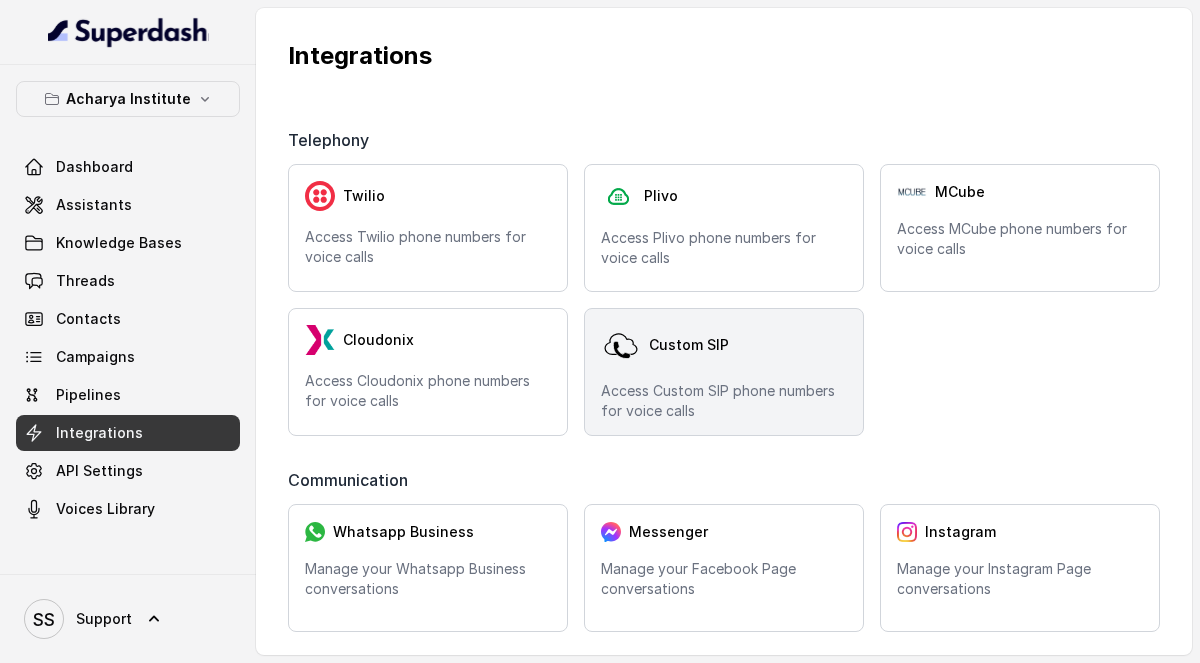 click on "Access Custom SIP phone numbers for voice calls" at bounding box center (724, 401) 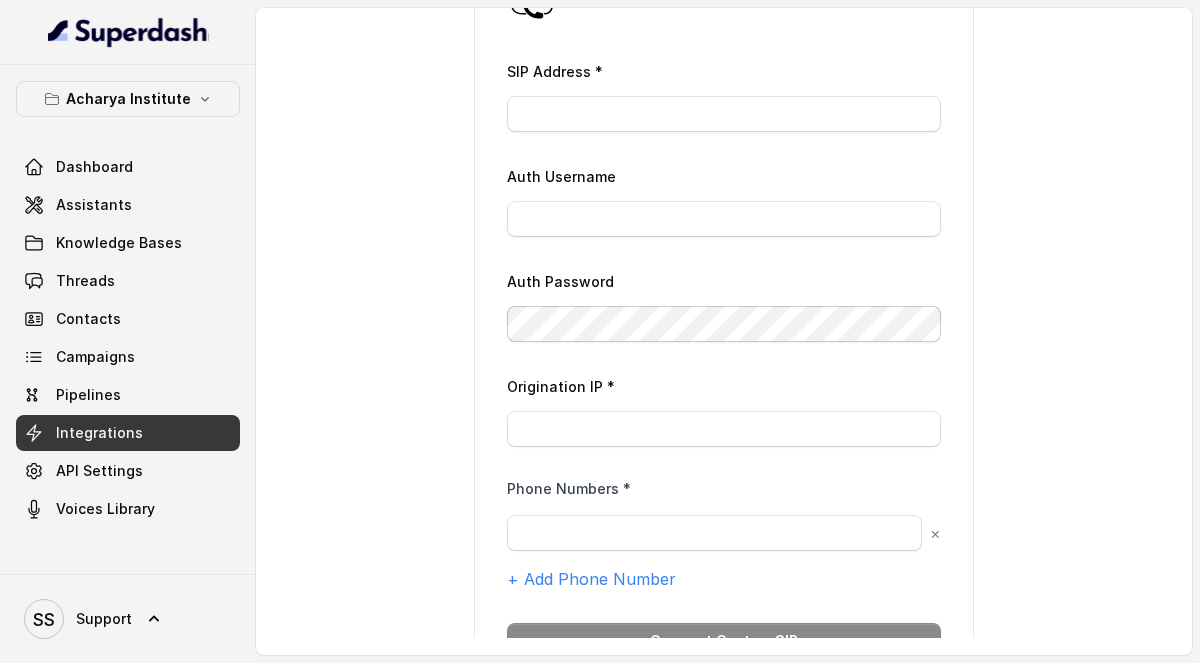 scroll, scrollTop: 0, scrollLeft: 0, axis: both 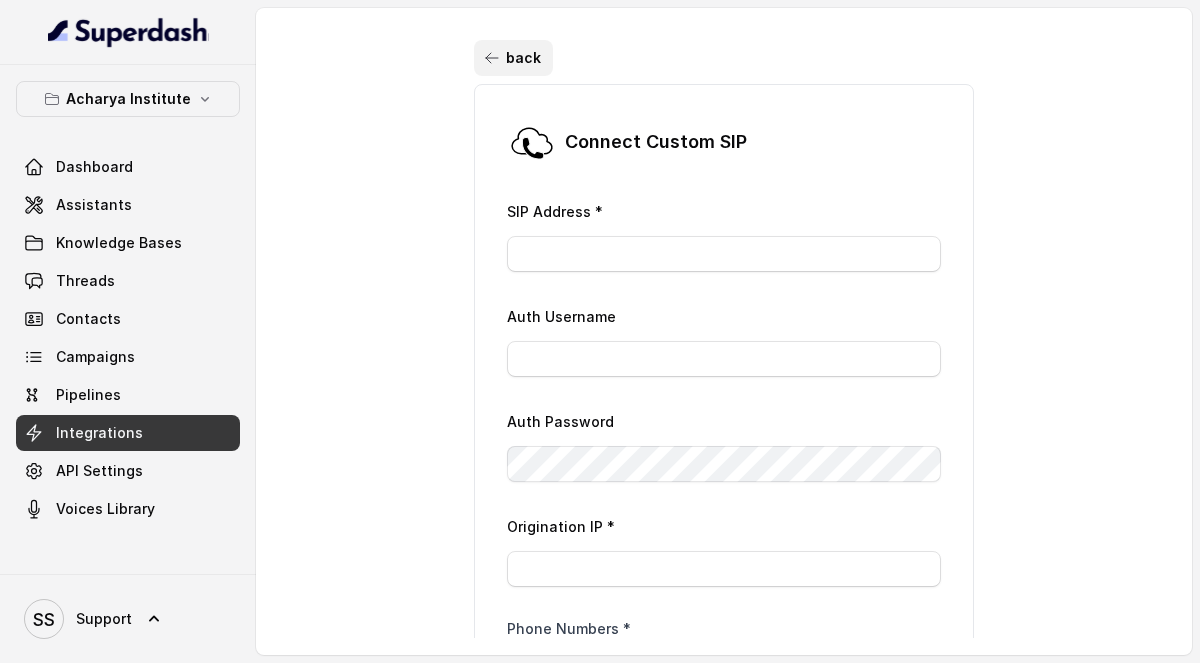 click 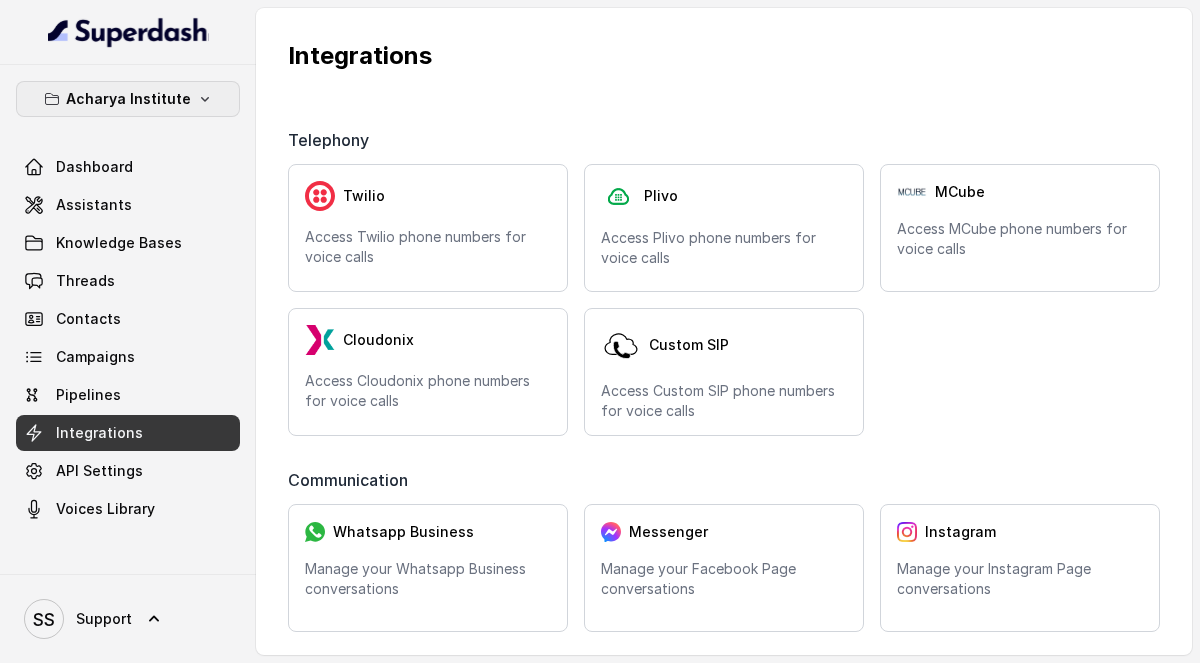 click on "Acharya Institute" at bounding box center [128, 99] 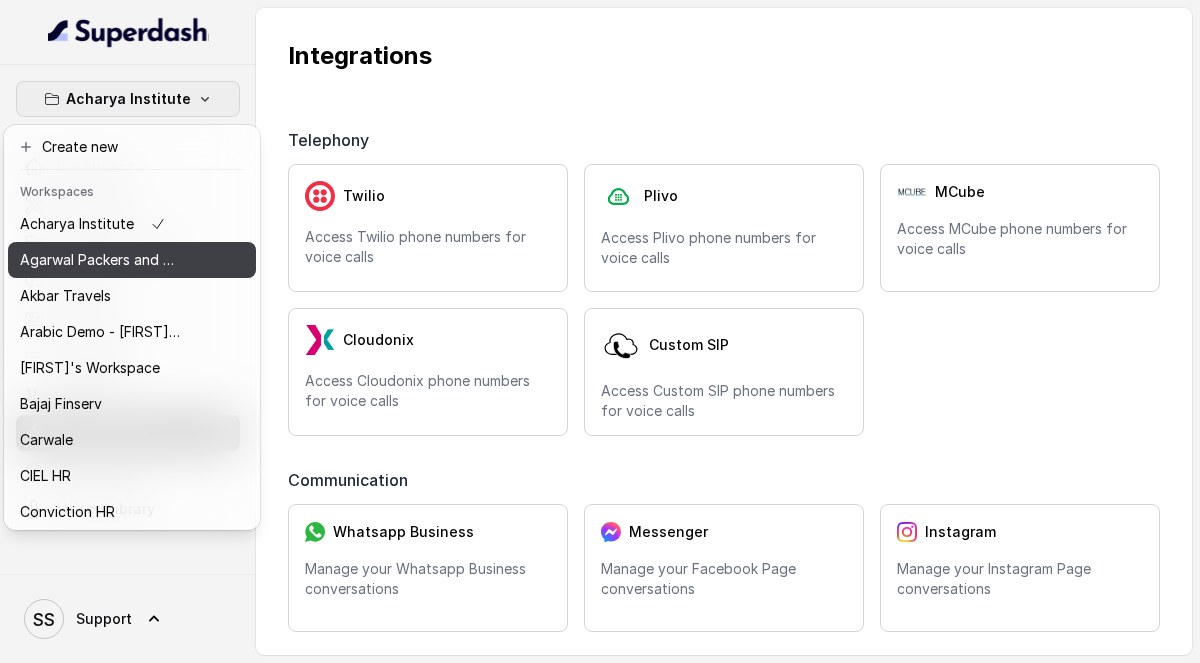 click on "Agarwal Packers and Movers - DRS Group" at bounding box center [100, 260] 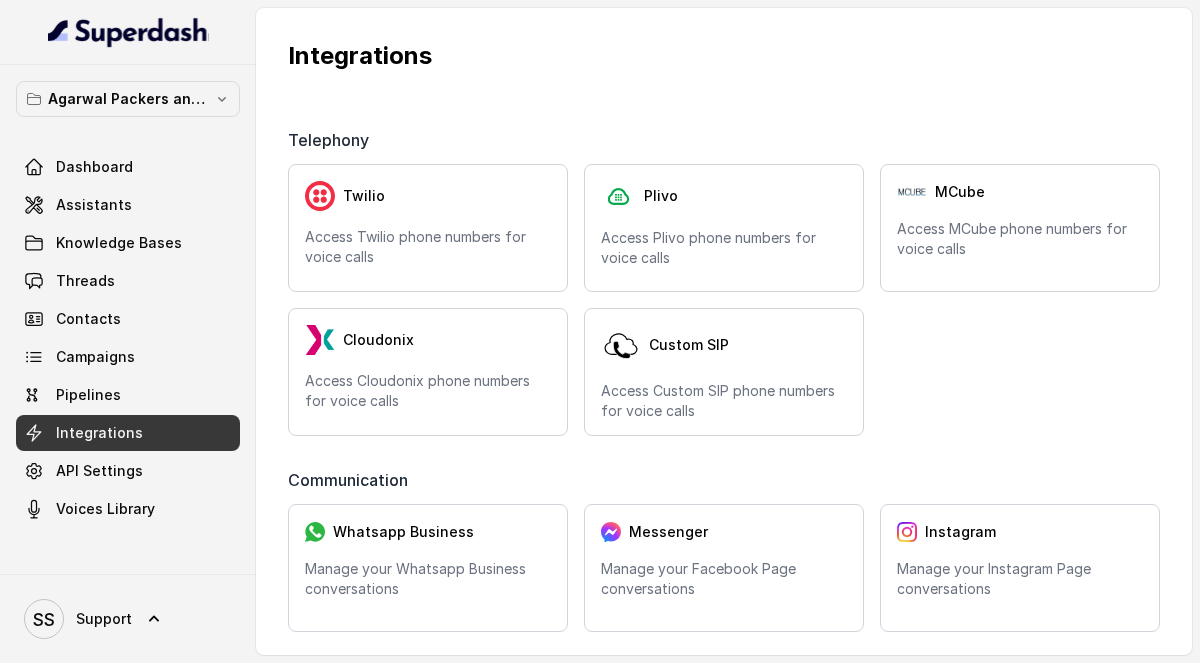 click on "Agarwal Packers and Movers - DRS Group Dashboard Assistants Knowledge Bases Threads Contacts Campaigns Pipelines Integrations API Settings Voices Library" at bounding box center [128, 304] 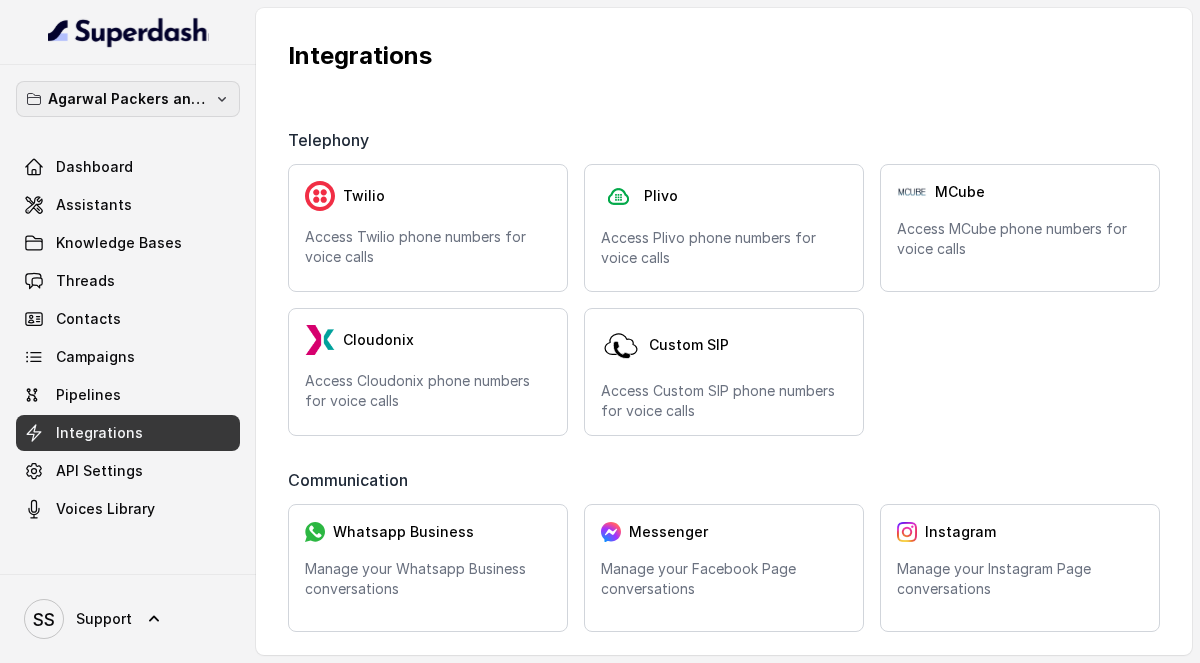 click on "Agarwal Packers and Movers - DRS Group" at bounding box center [128, 99] 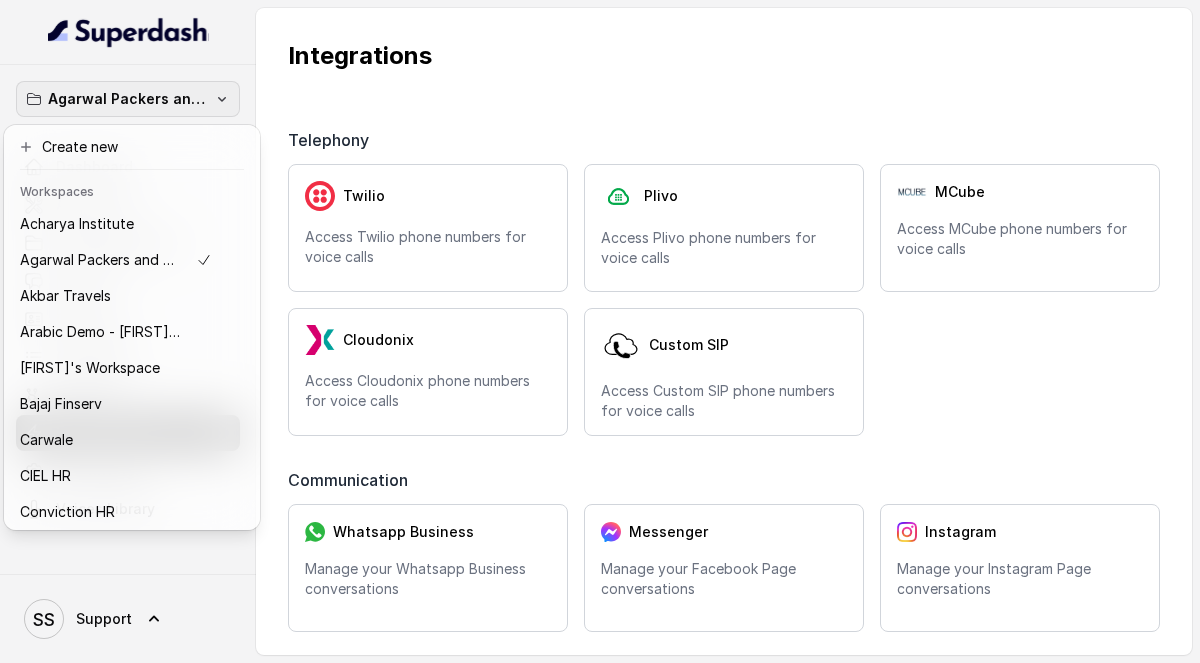 click on "Agarwal Packers and Movers - DRS Group" at bounding box center (128, 99) 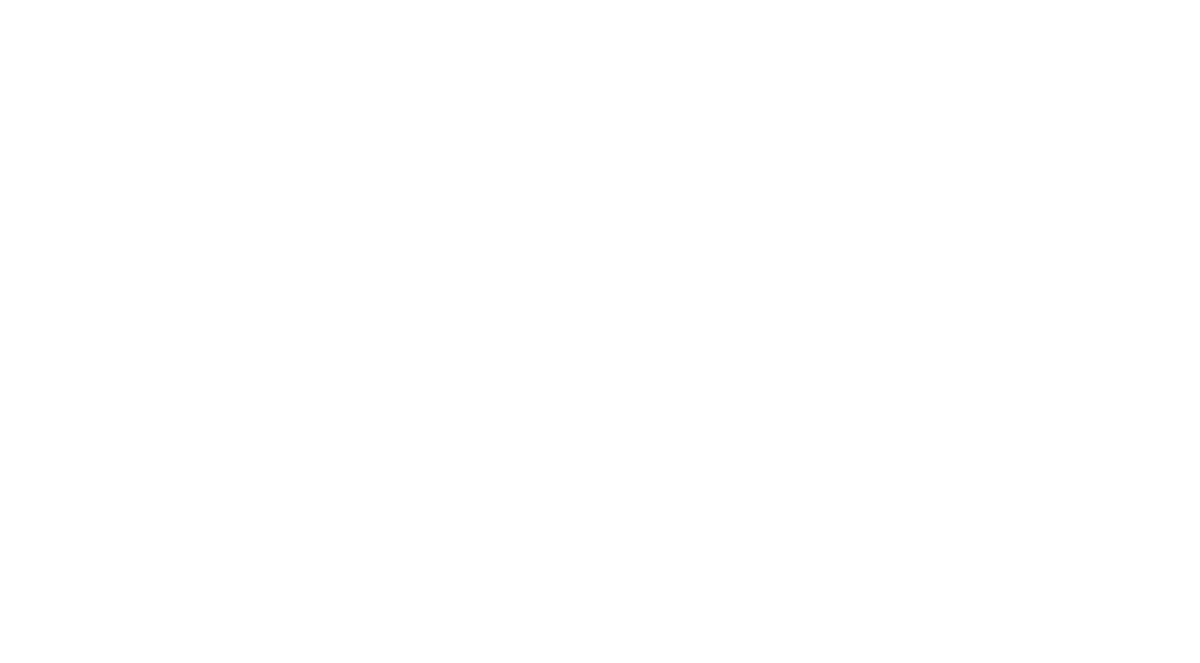 scroll, scrollTop: 0, scrollLeft: 0, axis: both 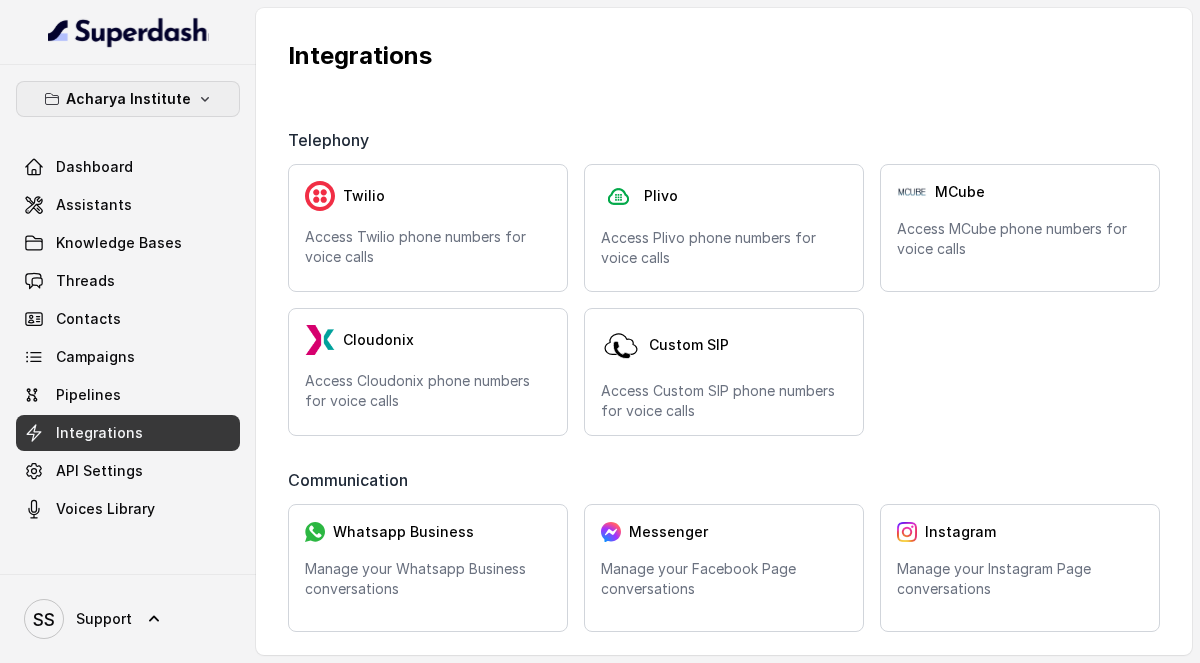 click on "Acharya Institute" at bounding box center [128, 99] 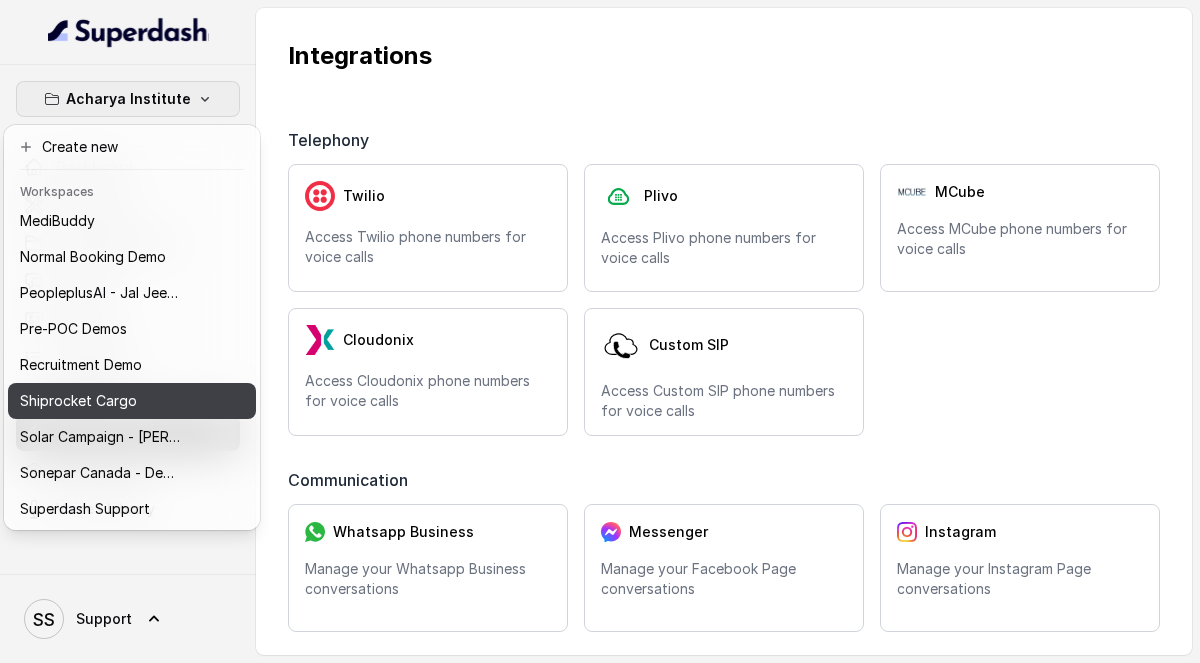 scroll, scrollTop: 688, scrollLeft: 0, axis: vertical 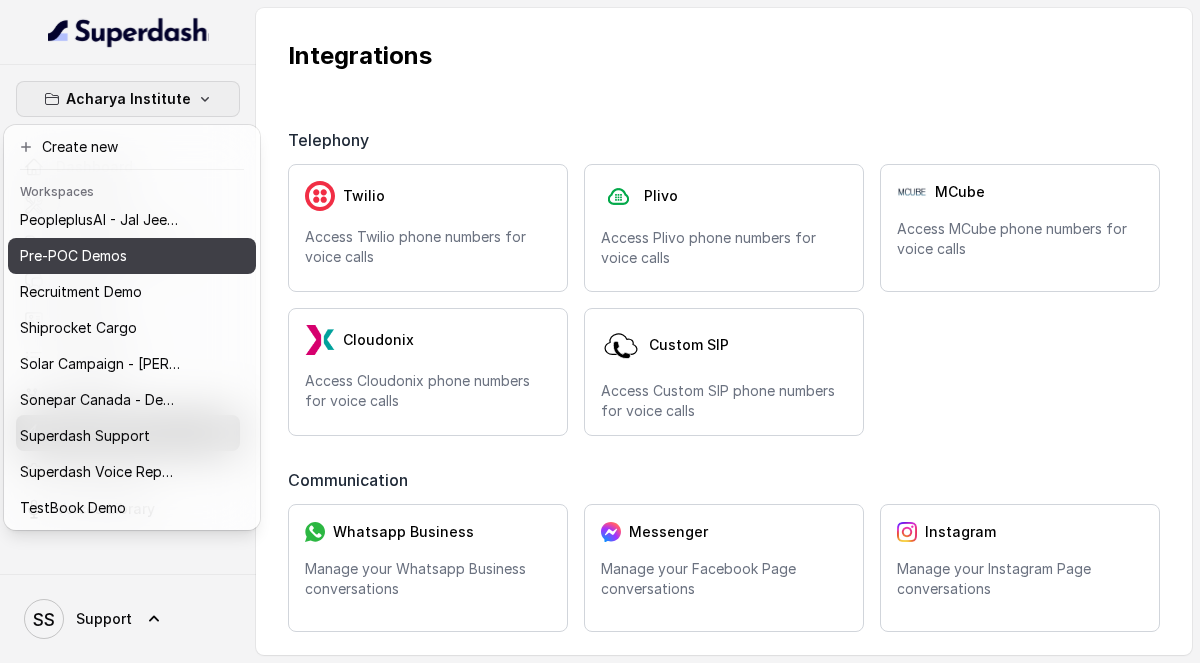 click on "Pre-POC Demos" at bounding box center (100, 256) 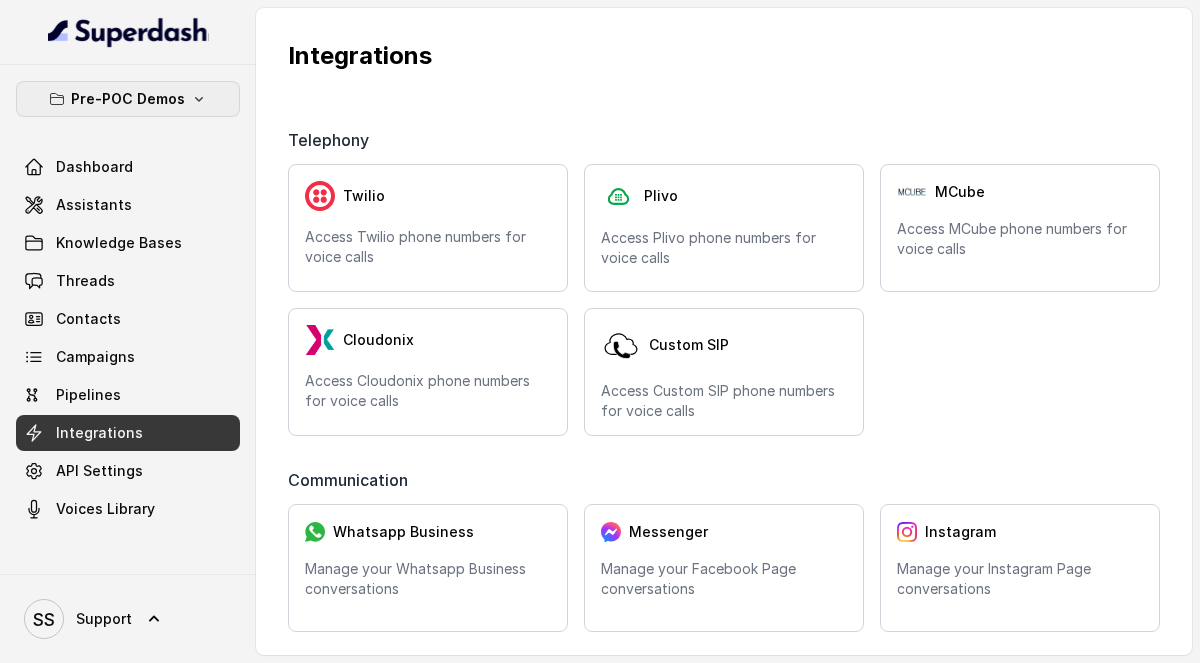 click on "Pre-POC Demos" at bounding box center (128, 99) 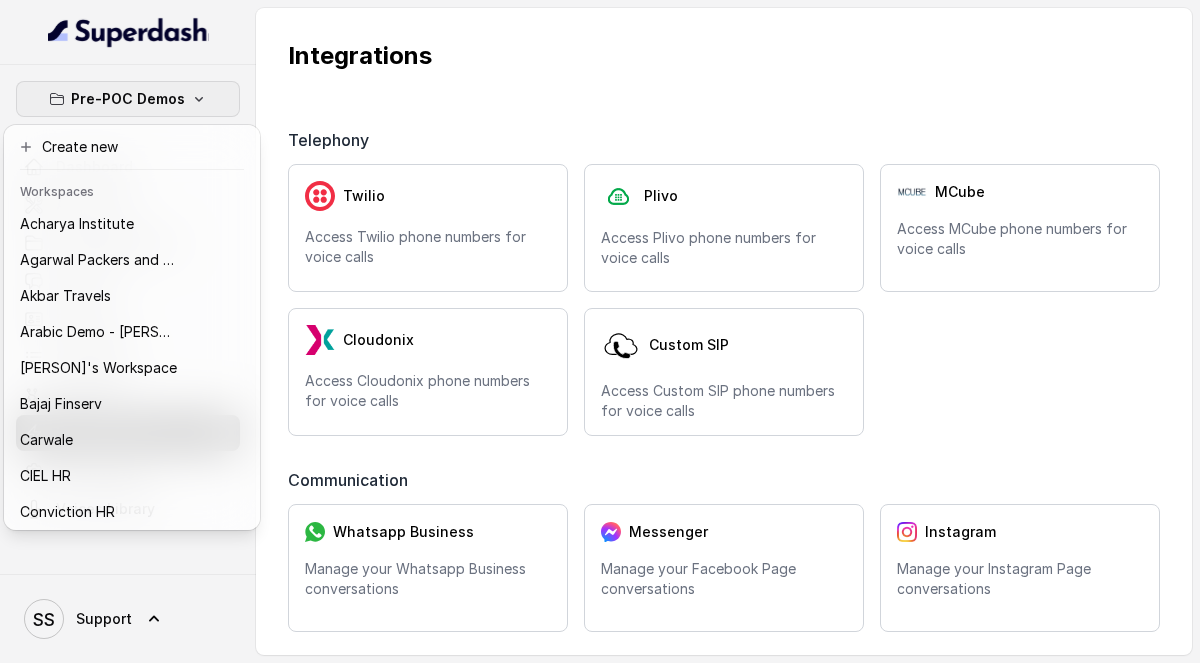 click on "Pre-POC Demos Dashboard Assistants Knowledge Bases Threads Contacts Campaigns Pipelines Integrations API Settings Voices Library SS Support" at bounding box center [128, 331] 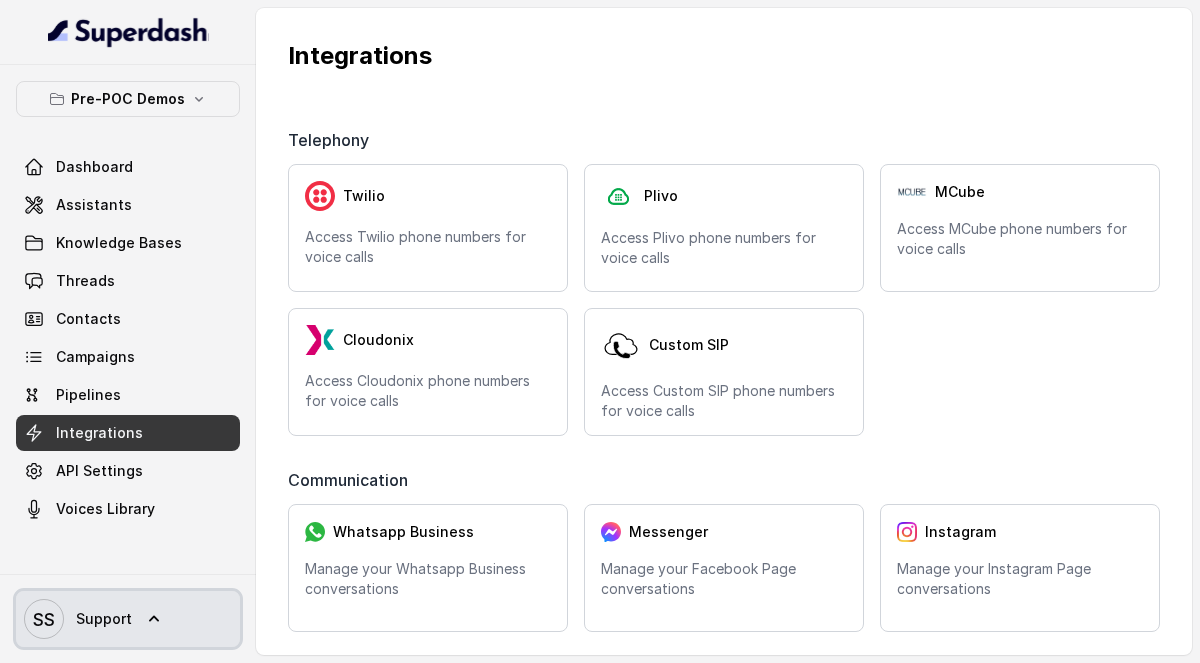 click on "SS Support" at bounding box center (128, 619) 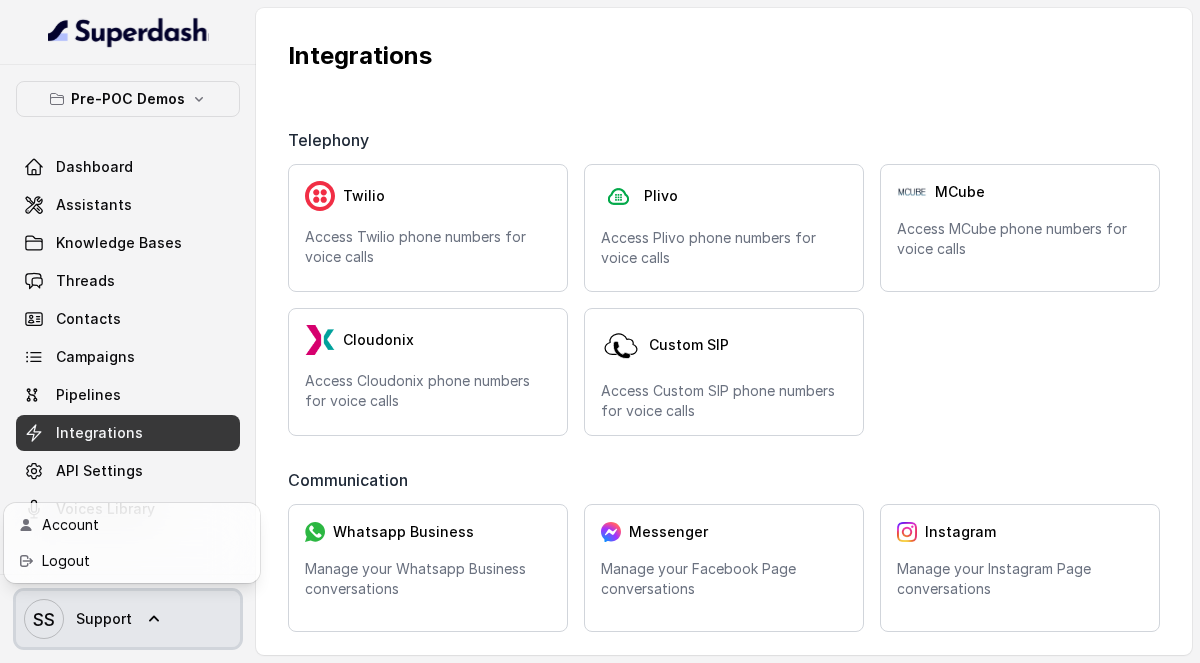 click on "SS Support" at bounding box center (128, 619) 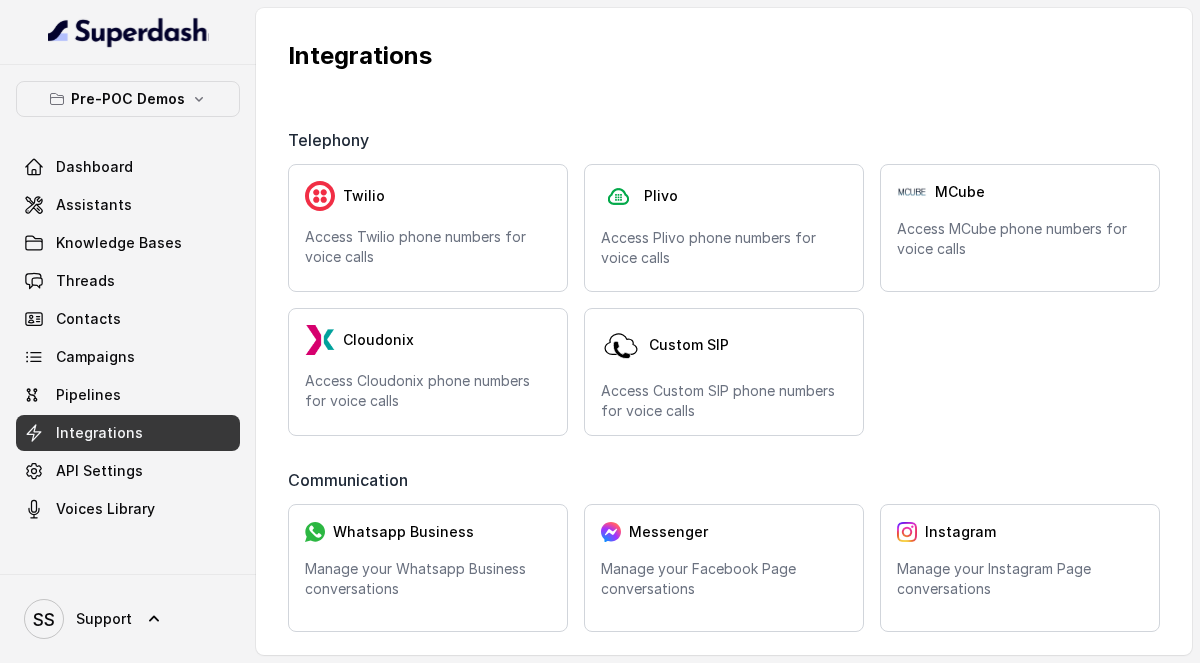 click on "Integrations" at bounding box center (724, 40) 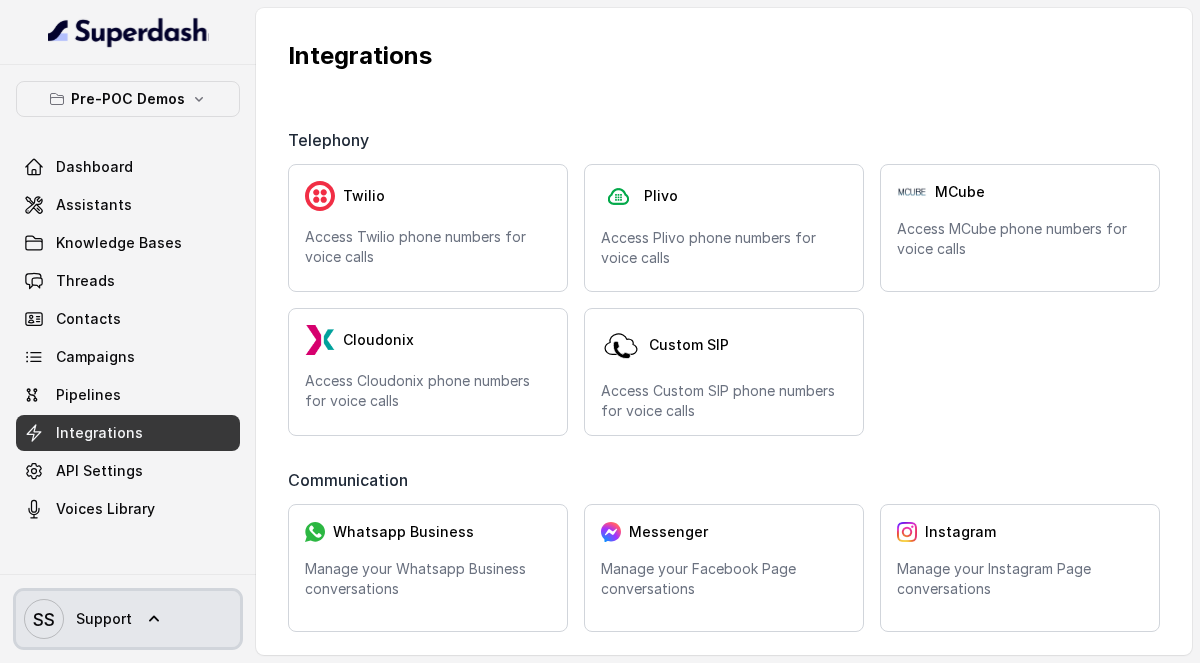 click on "SS Support" at bounding box center [128, 619] 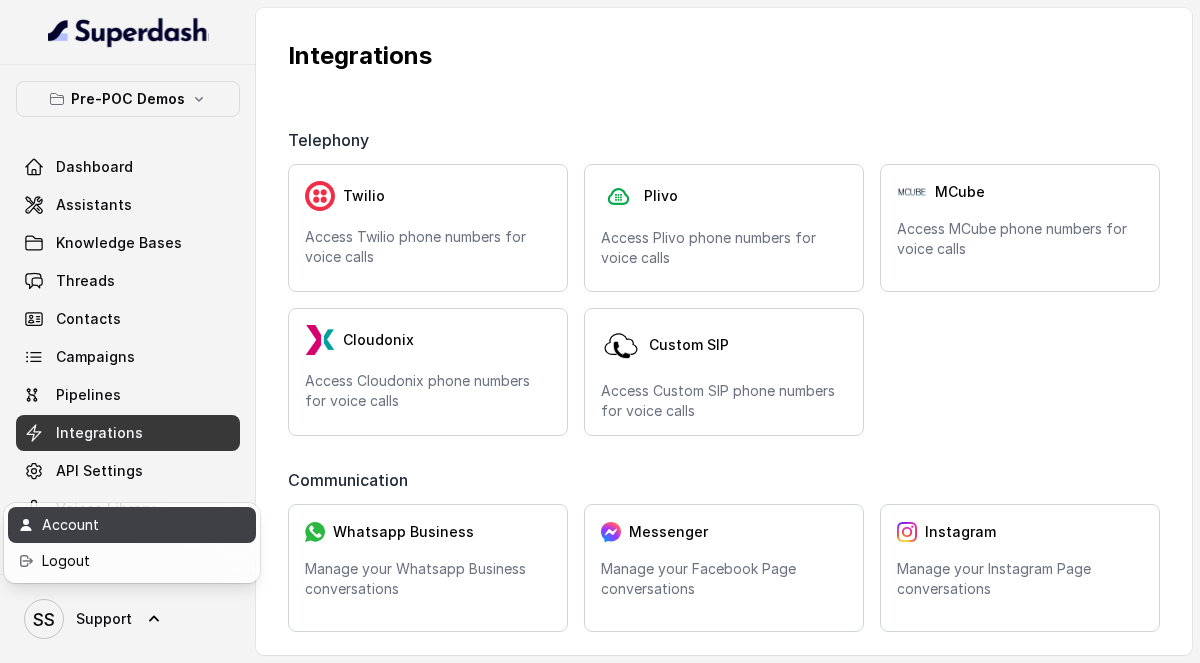 click on "Account" at bounding box center (127, 525) 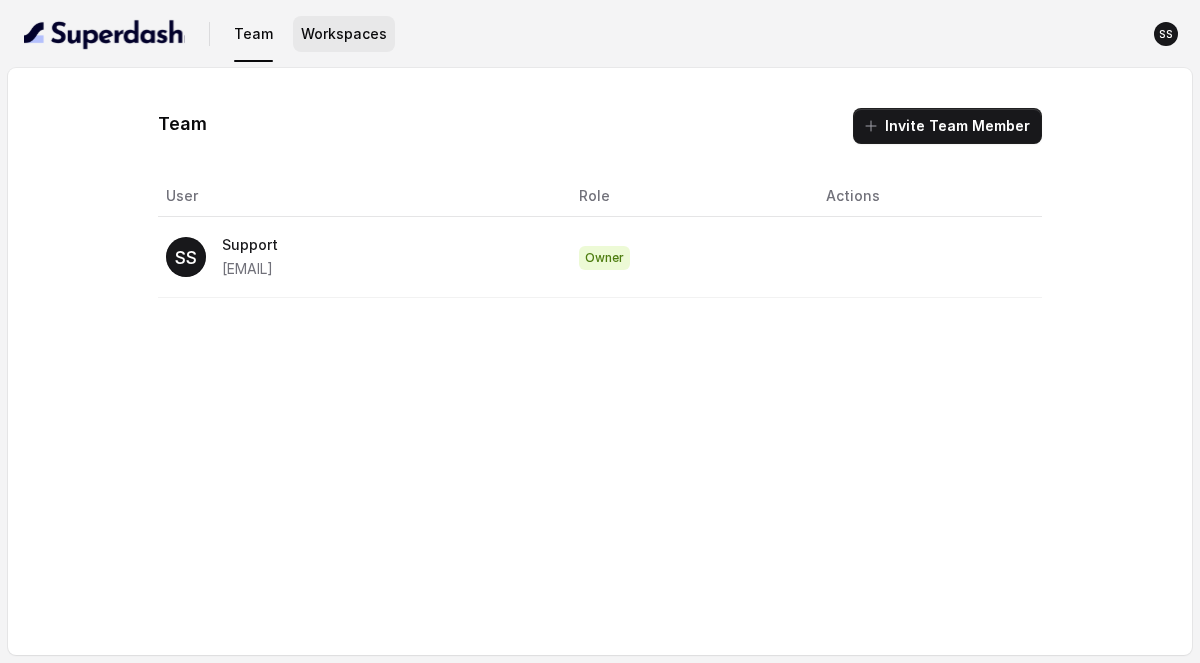 click on "Workspaces" at bounding box center [344, 34] 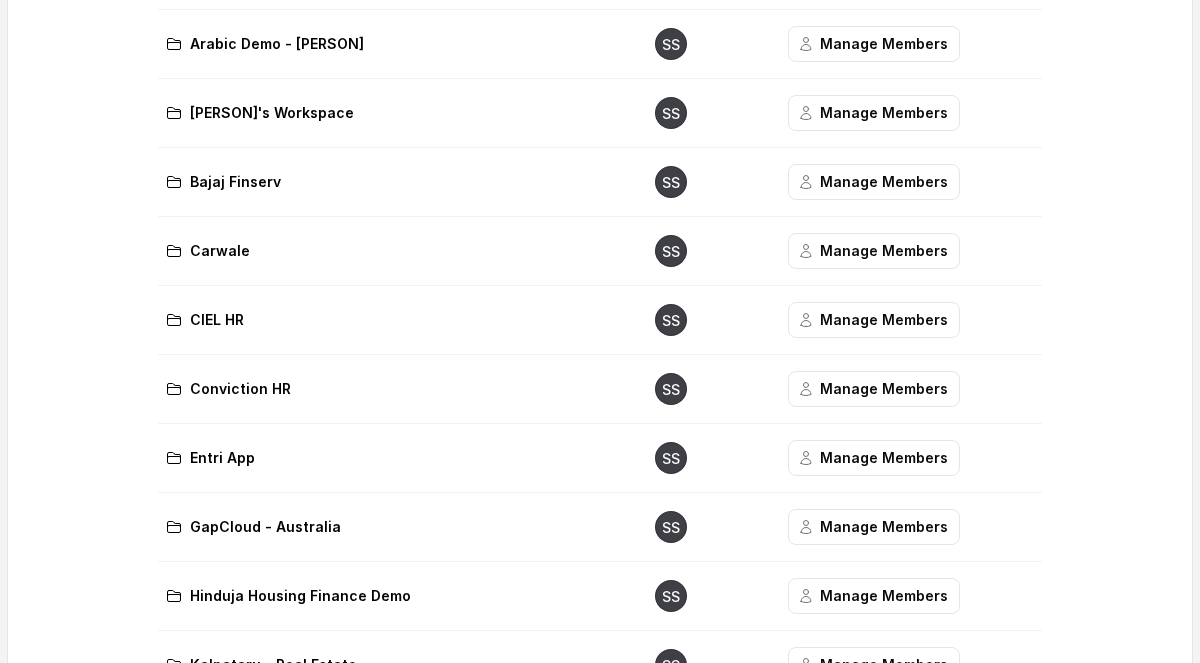 scroll, scrollTop: 0, scrollLeft: 0, axis: both 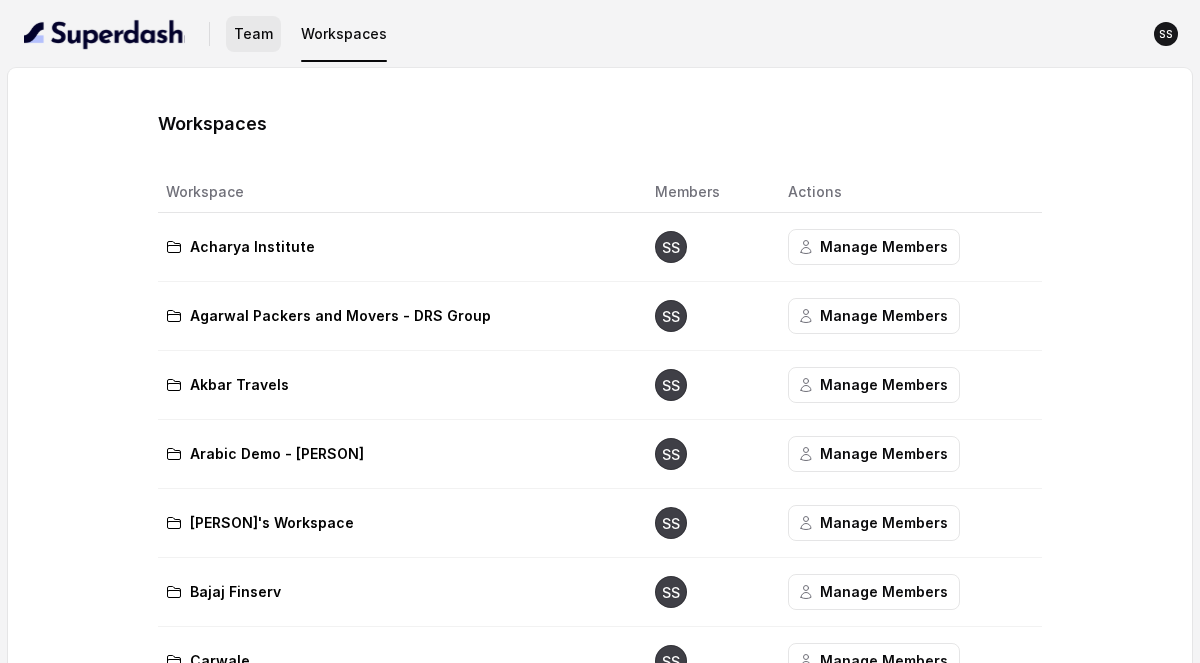 click on "Team" at bounding box center [253, 34] 